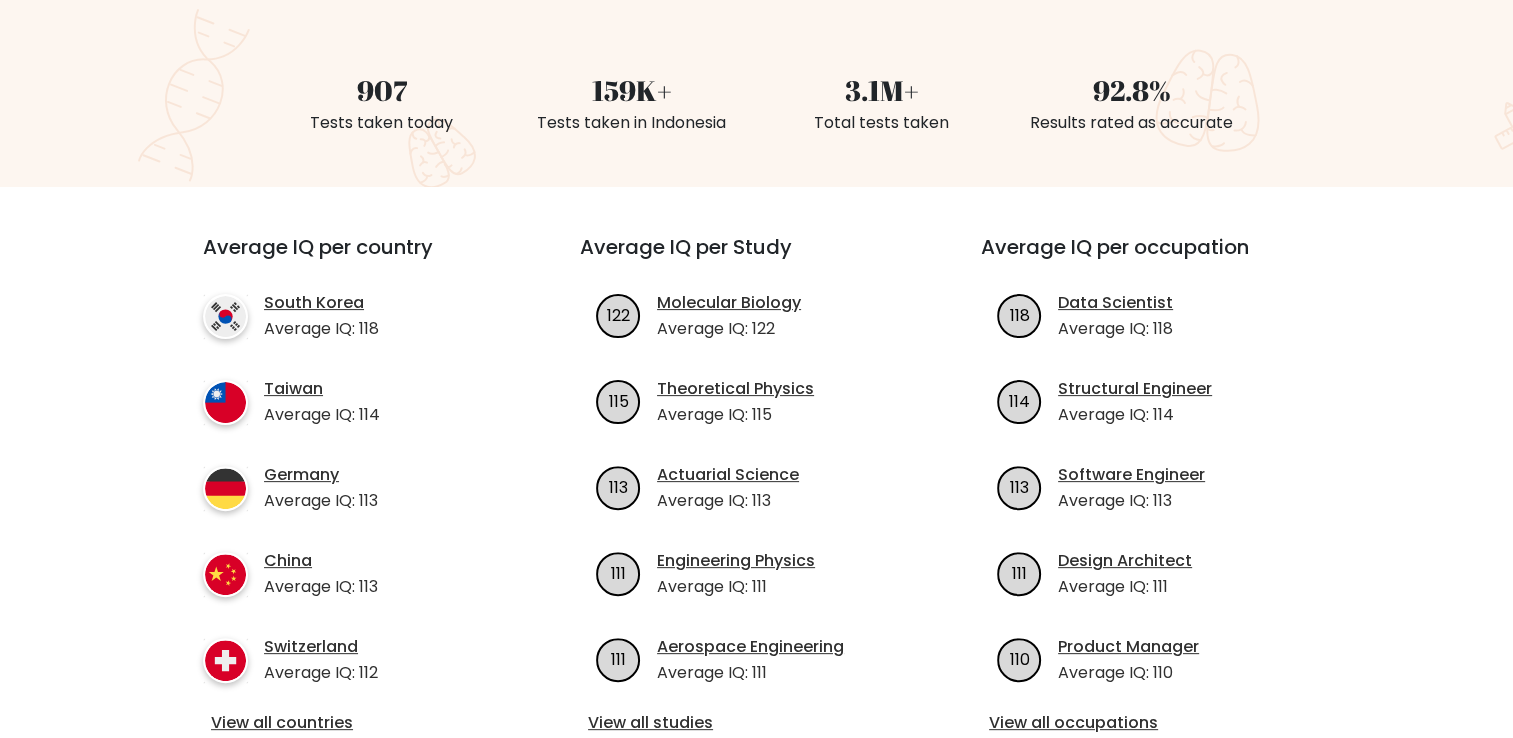 scroll, scrollTop: 0, scrollLeft: 0, axis: both 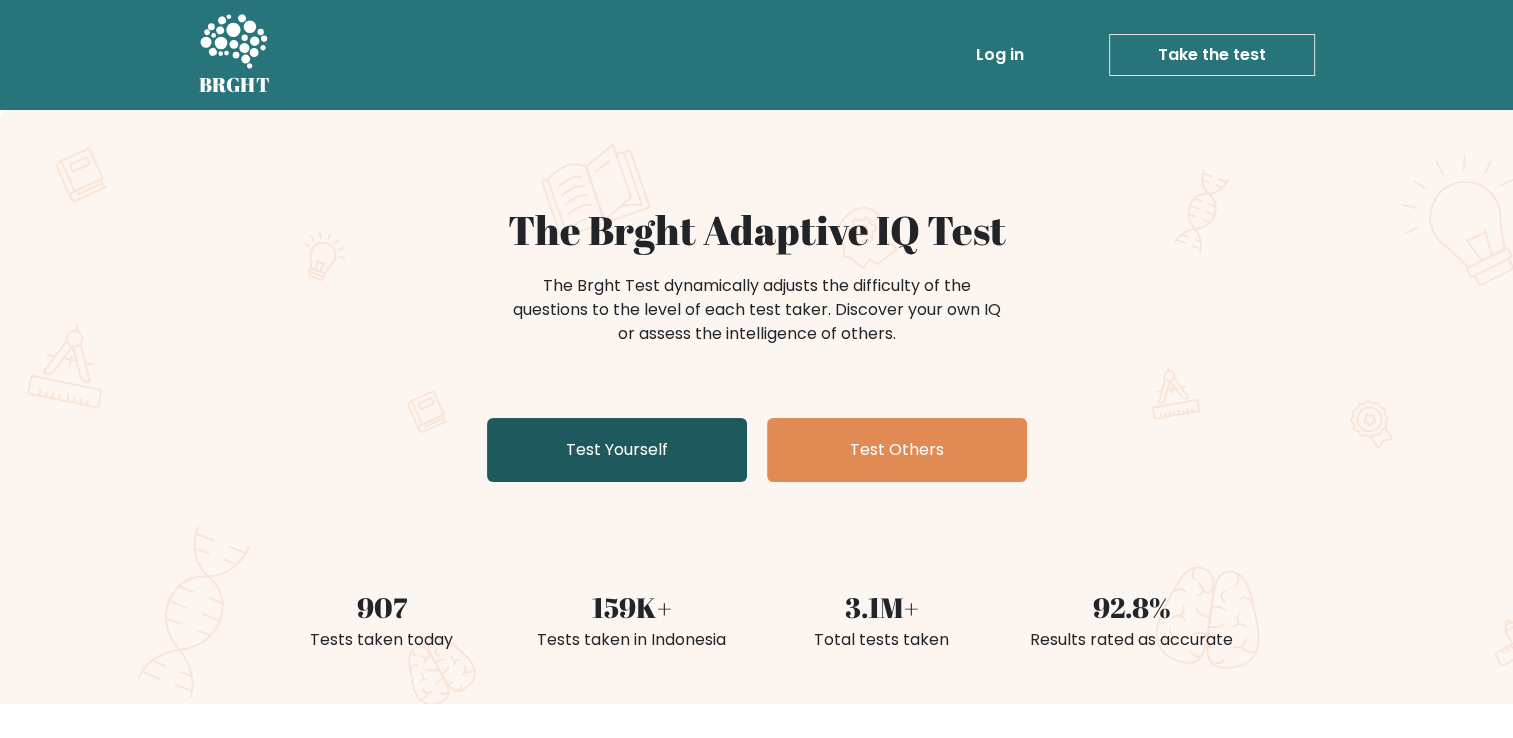 click on "Test Yourself" at bounding box center [617, 450] 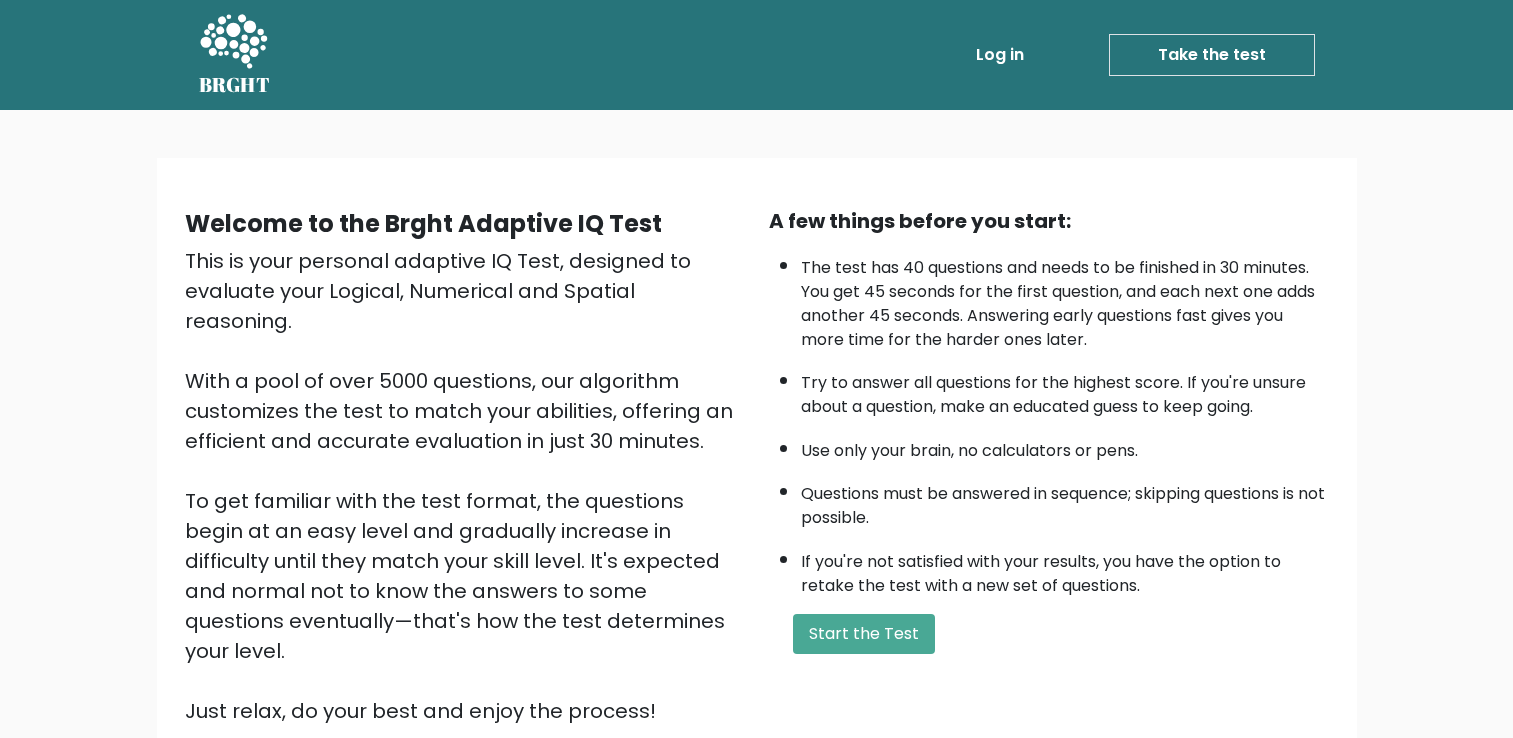 scroll, scrollTop: 0, scrollLeft: 0, axis: both 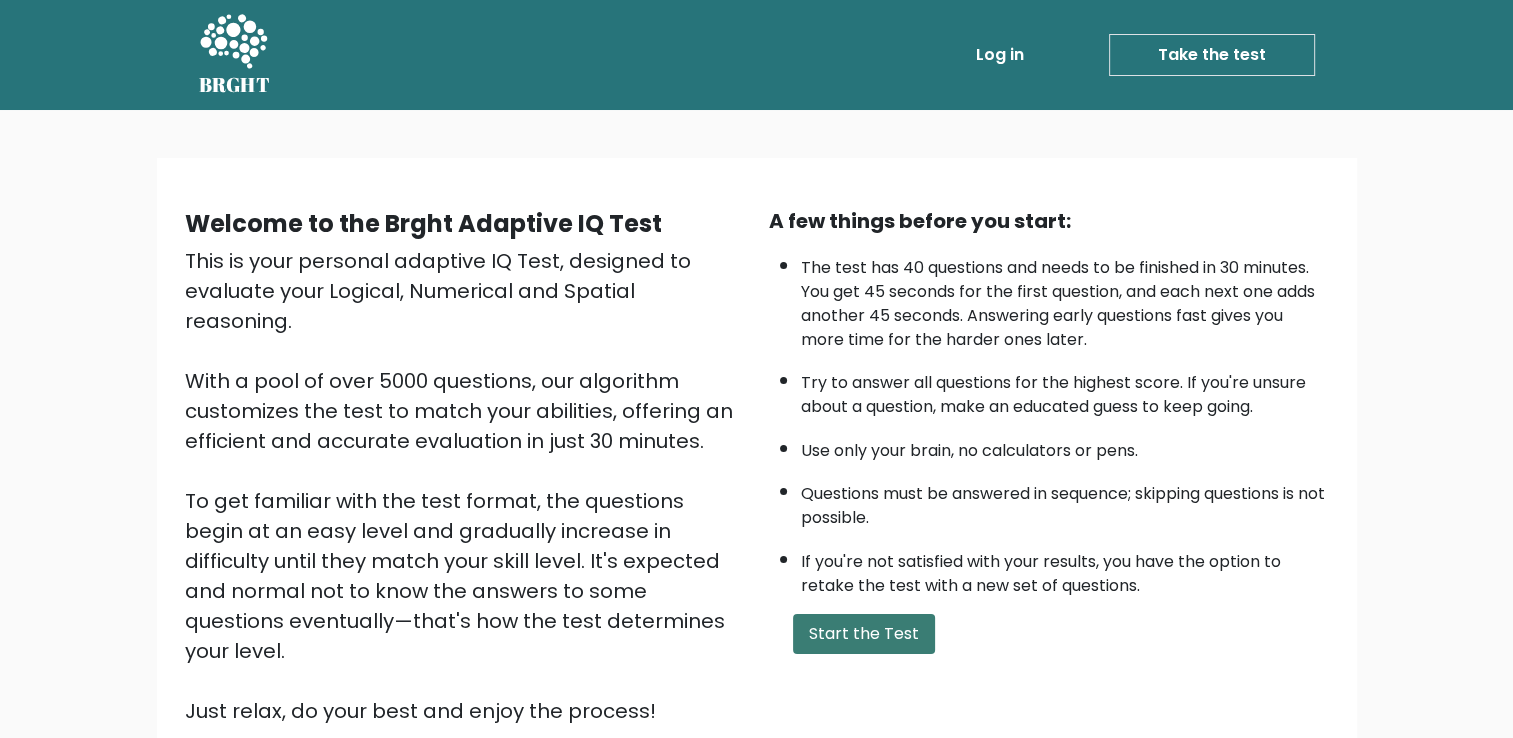 click on "Start the Test" at bounding box center [864, 634] 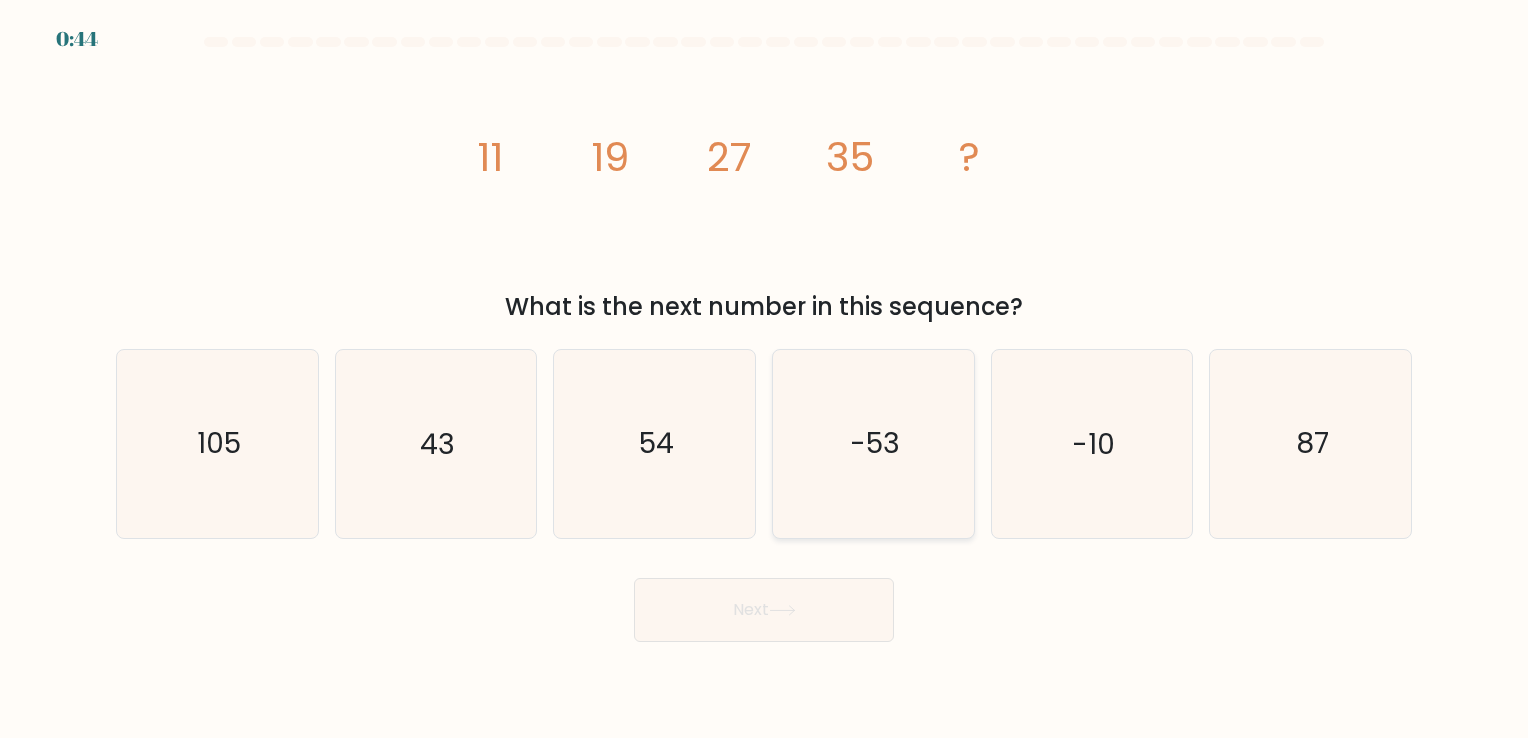 scroll, scrollTop: 0, scrollLeft: 0, axis: both 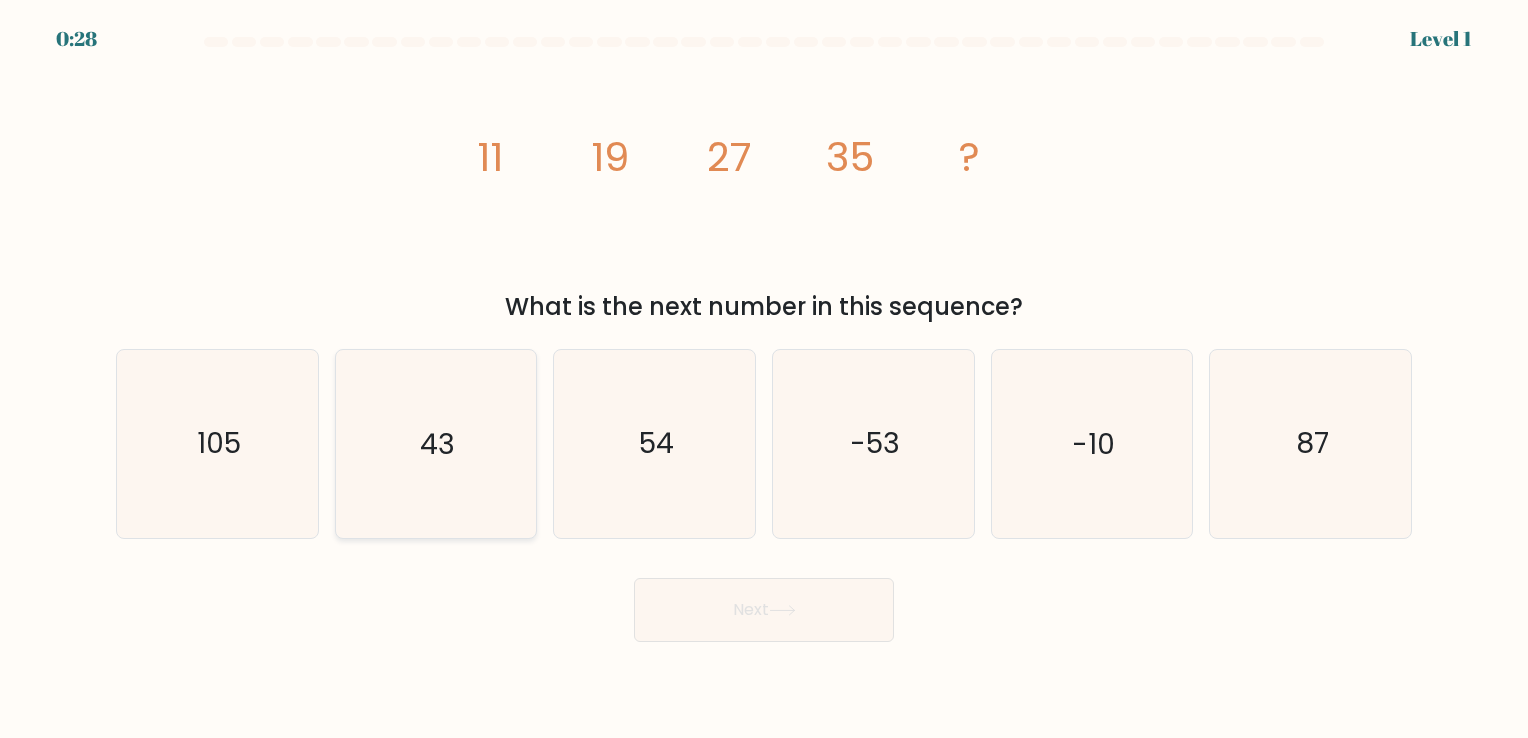 click on "43" 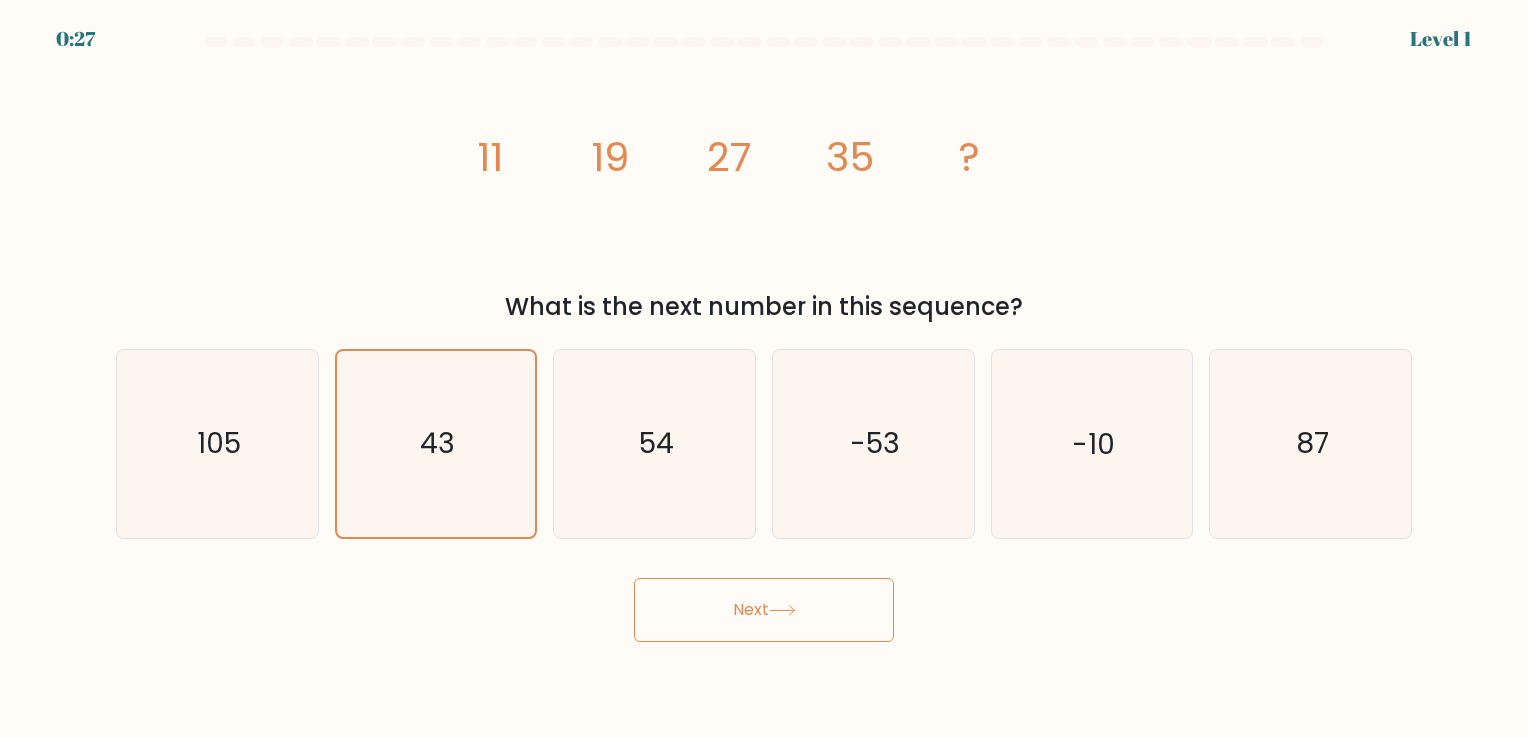 click on "Next" at bounding box center [764, 610] 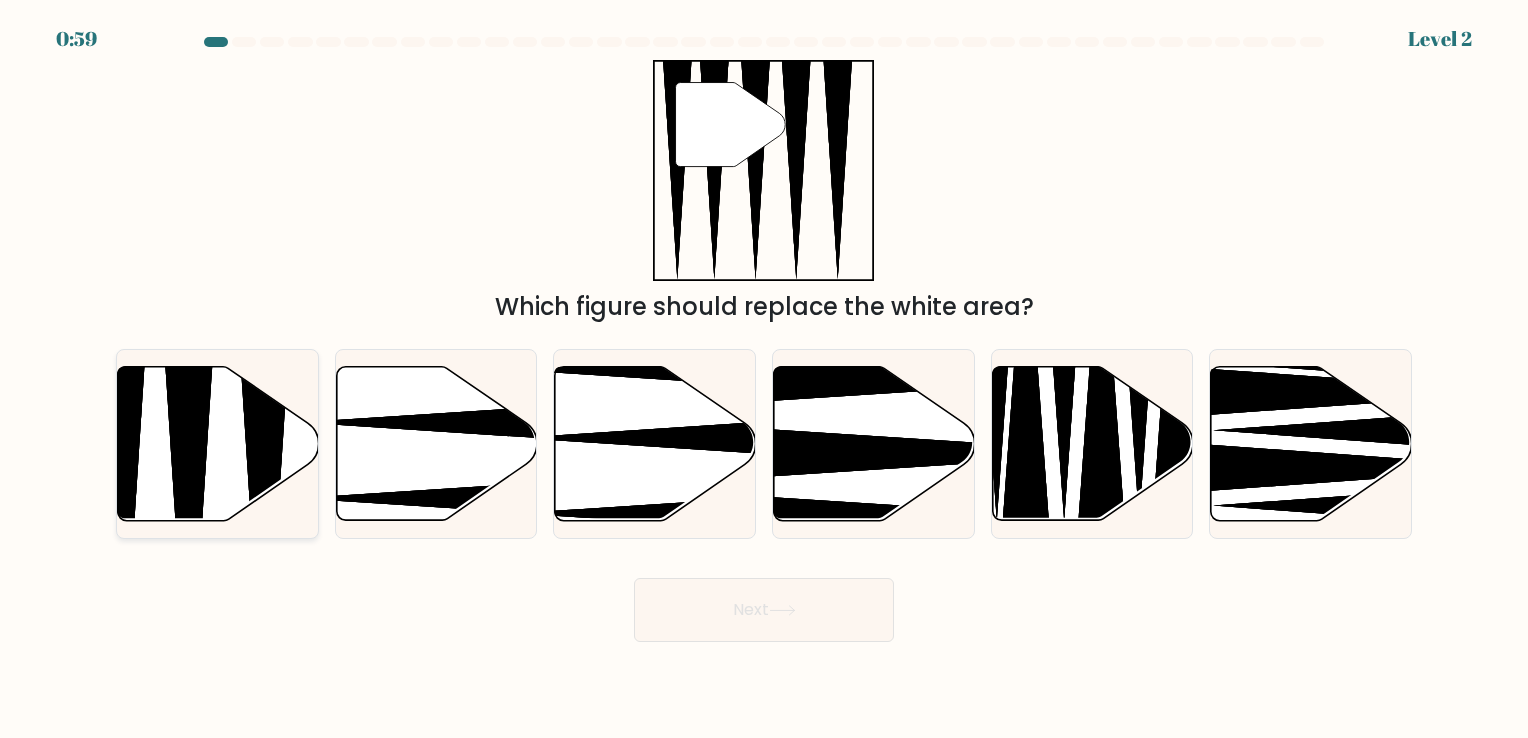 click 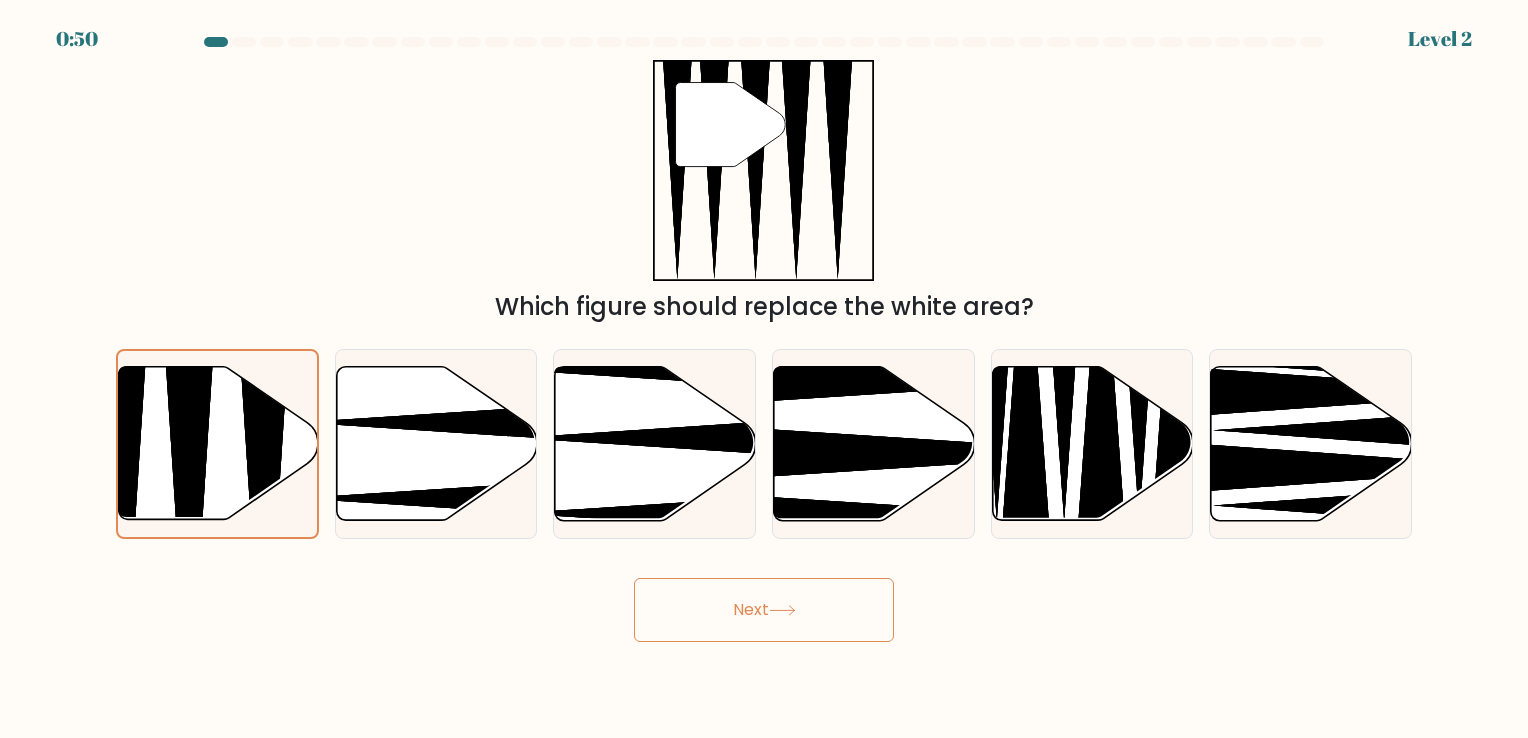 click on "Next" at bounding box center (764, 610) 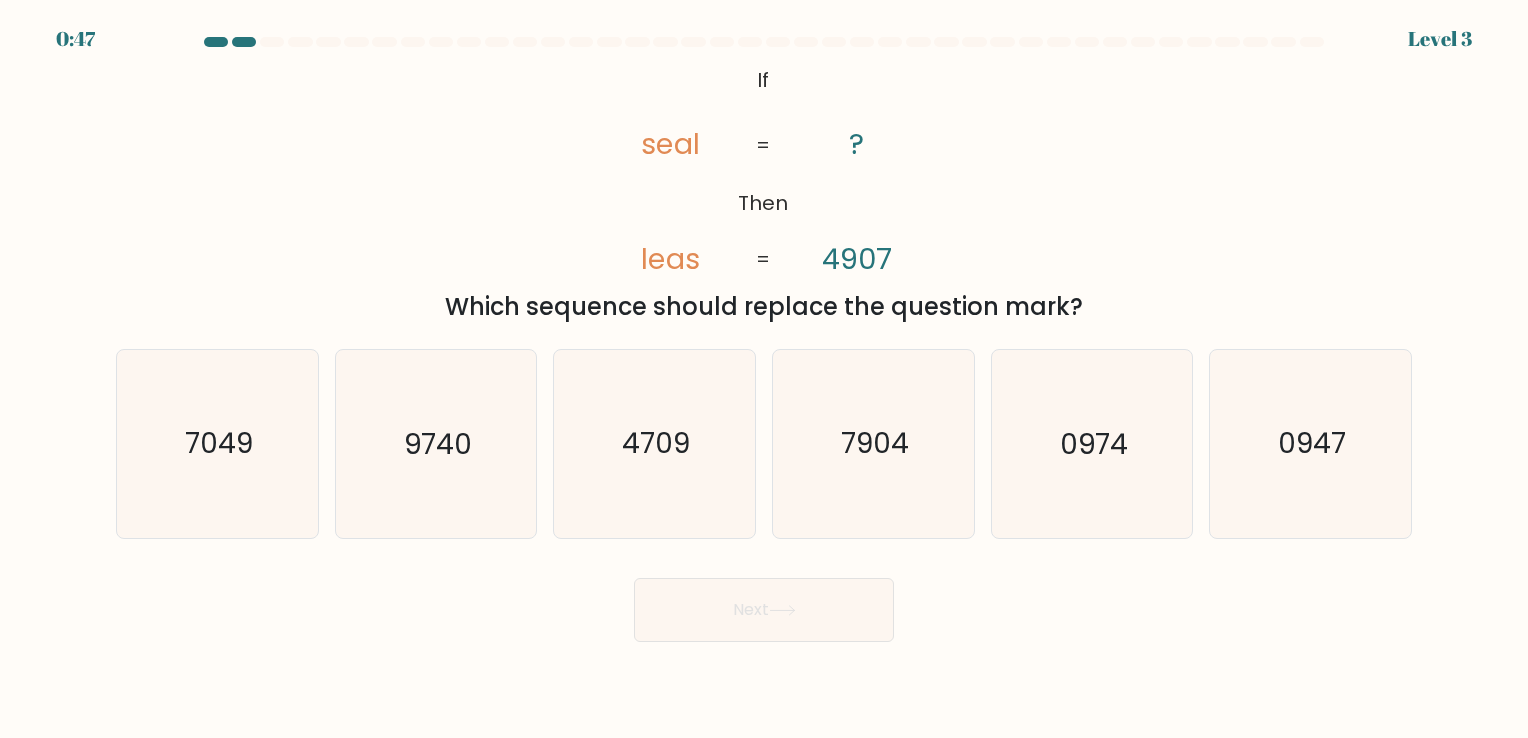 click on "Which sequence should replace the question mark?" at bounding box center (764, 307) 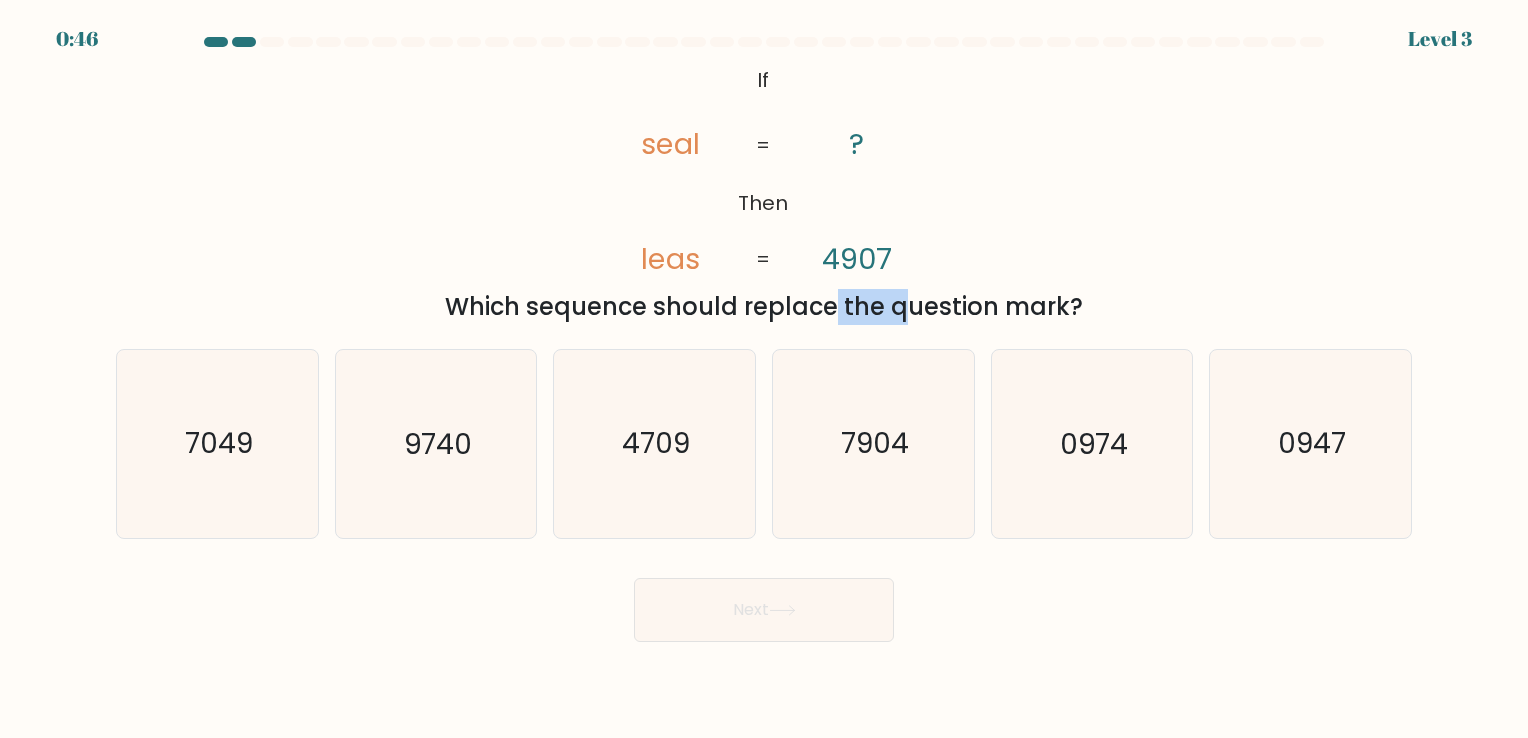 click on "Which sequence should replace the question mark?" at bounding box center [764, 307] 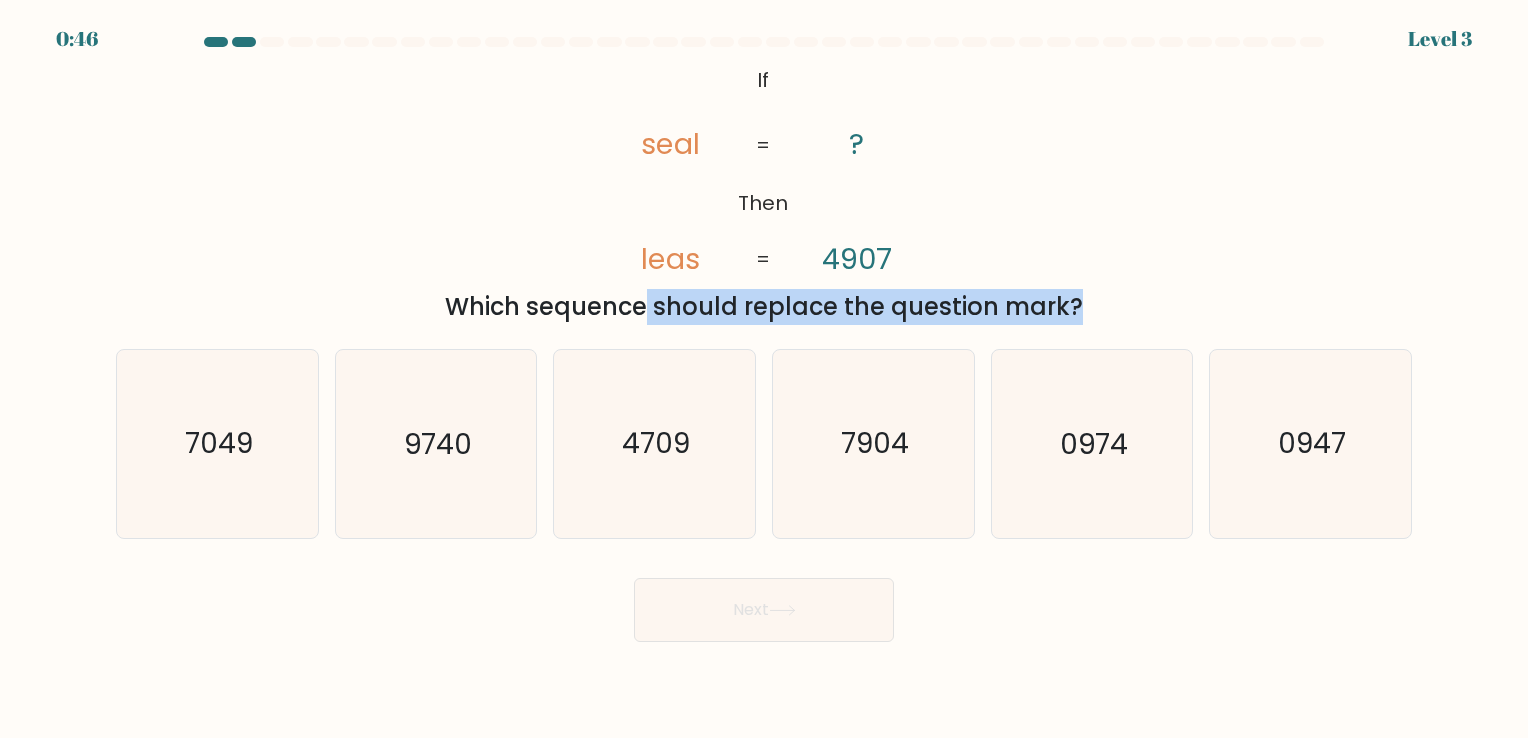 click on "Which sequence should replace the question mark?" at bounding box center (764, 307) 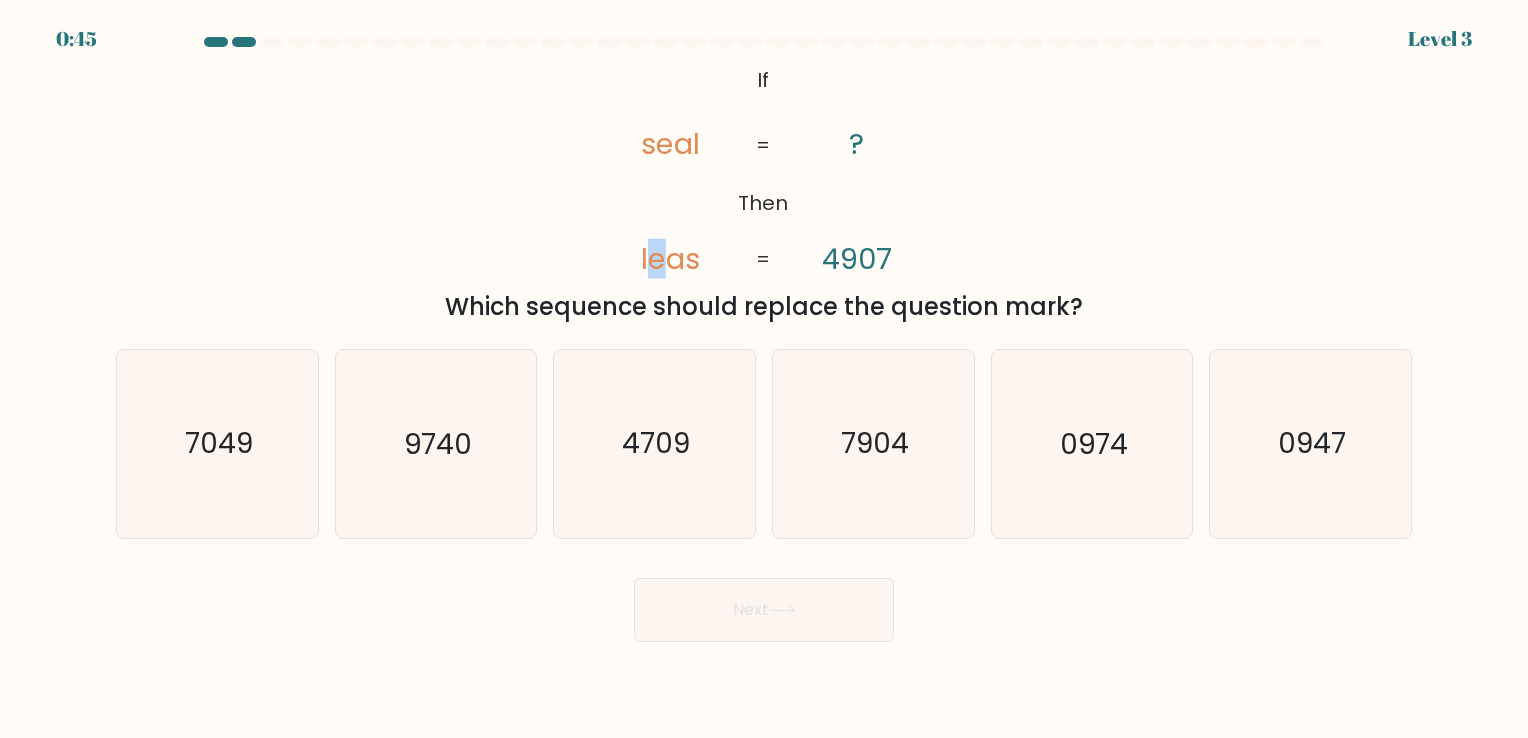 click on "leas" 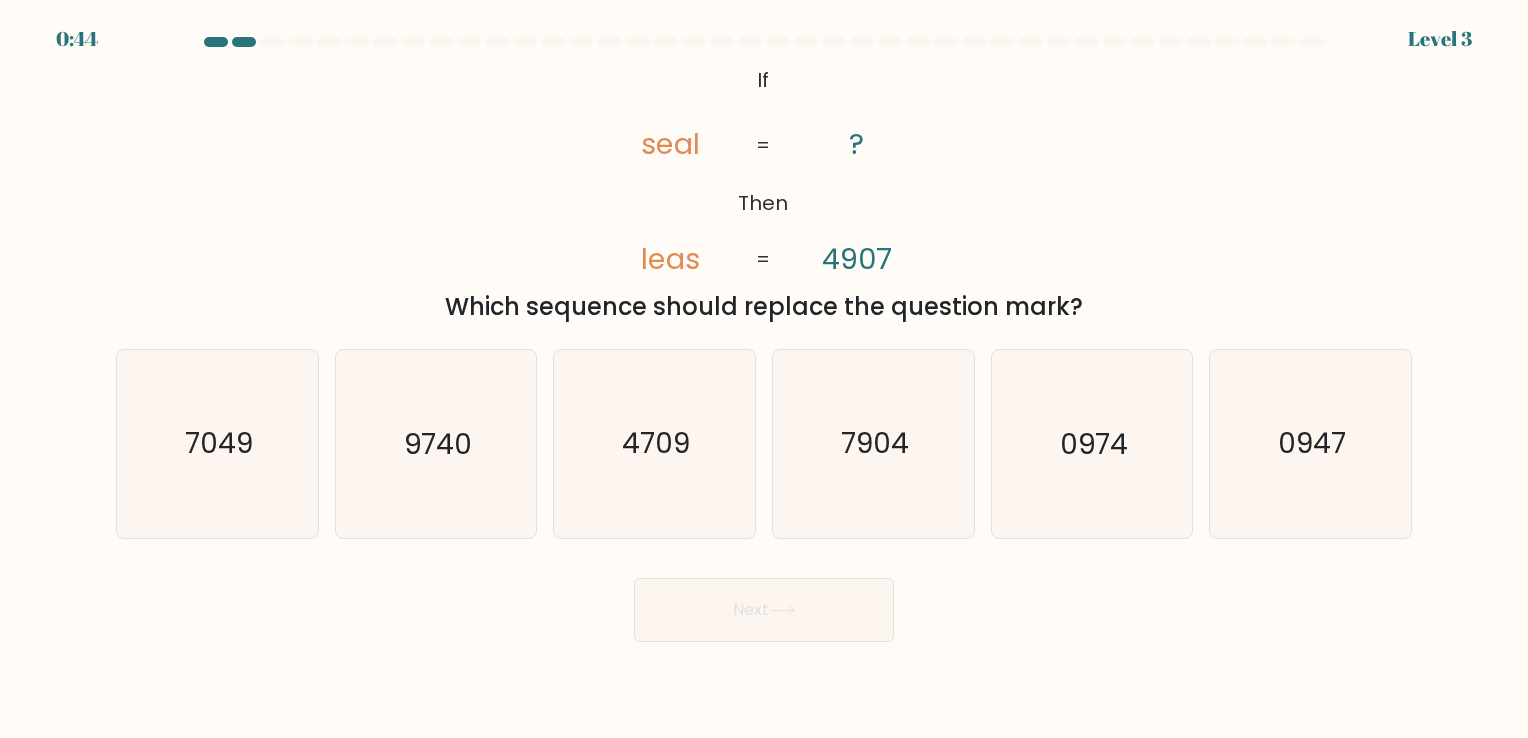 click on "leas" 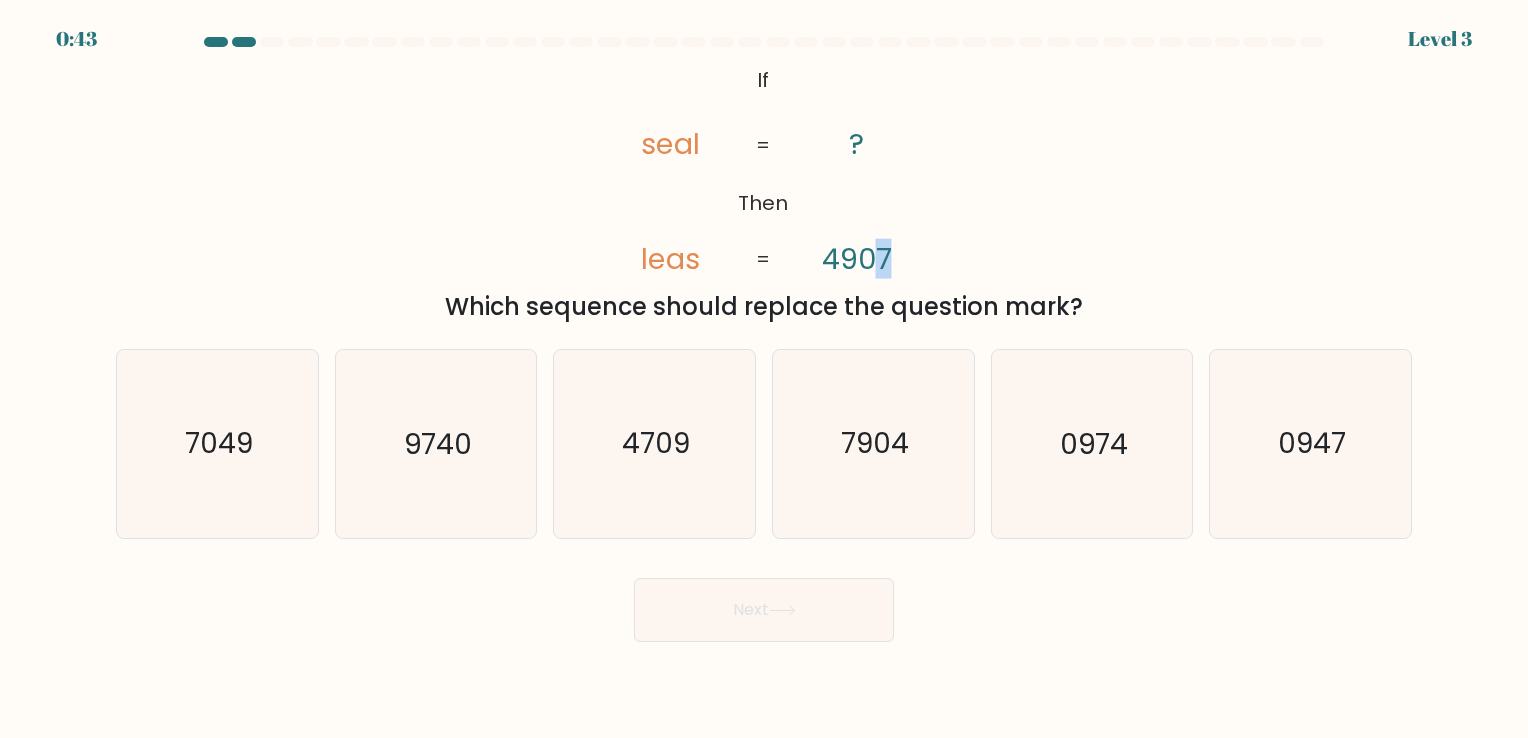click on "4907" 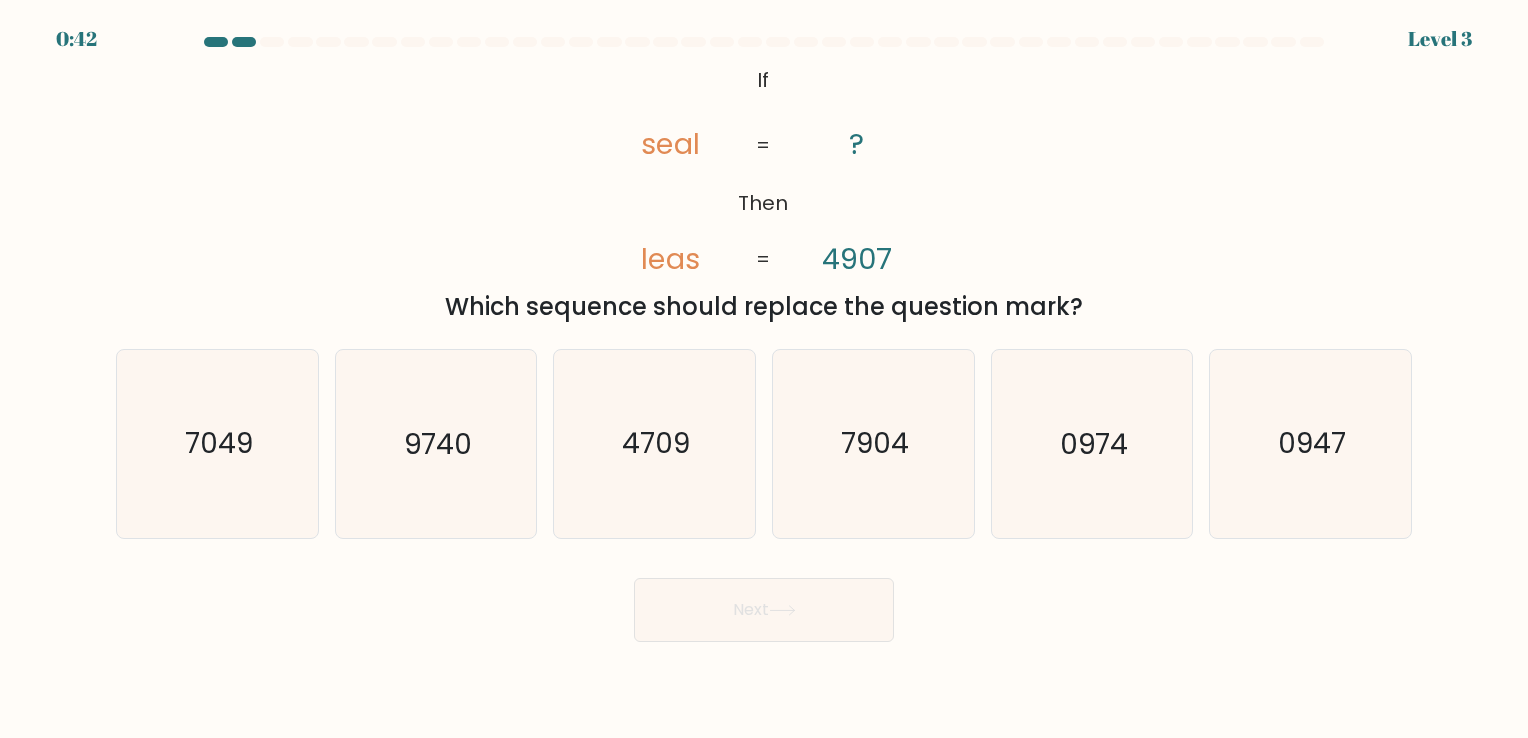 click on "seal" 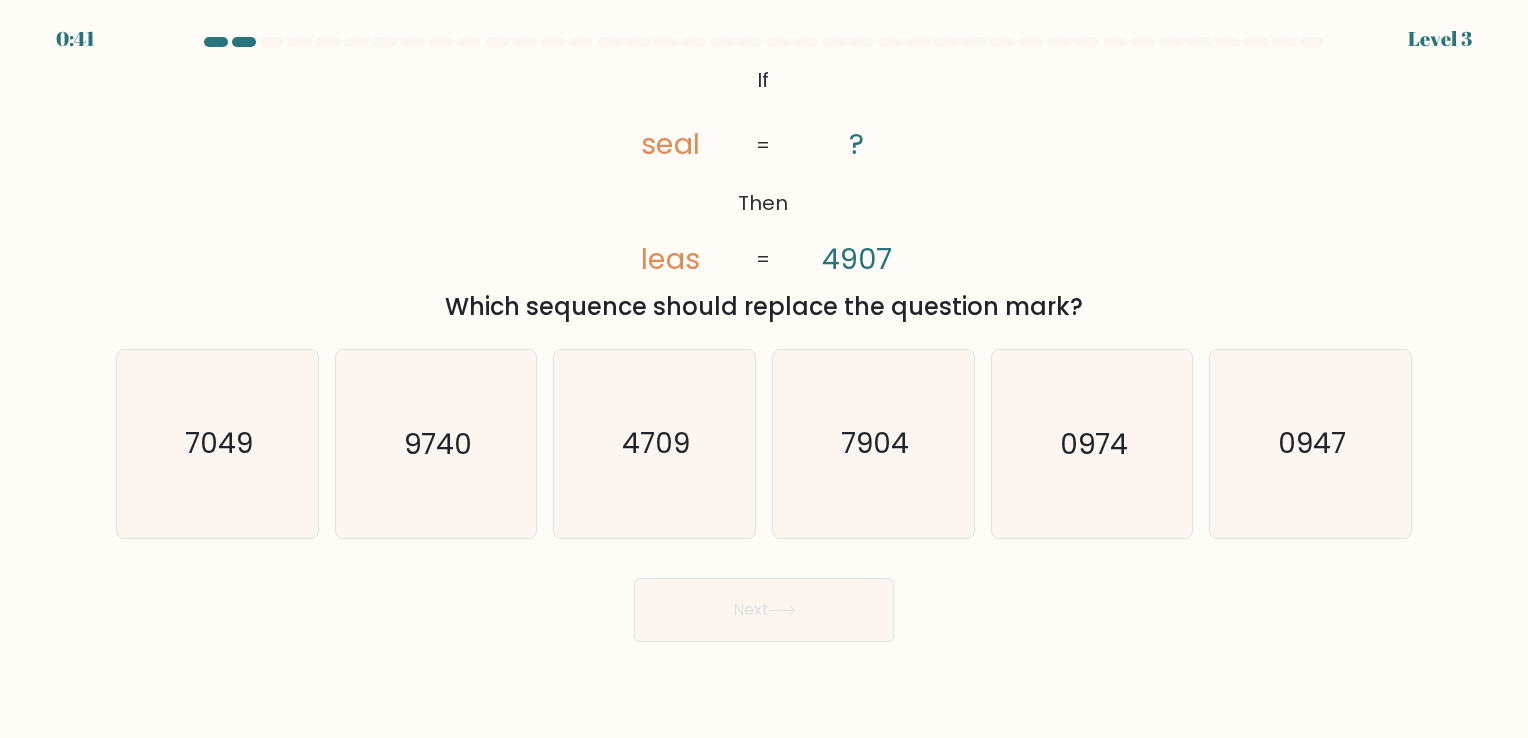 click on "seal" 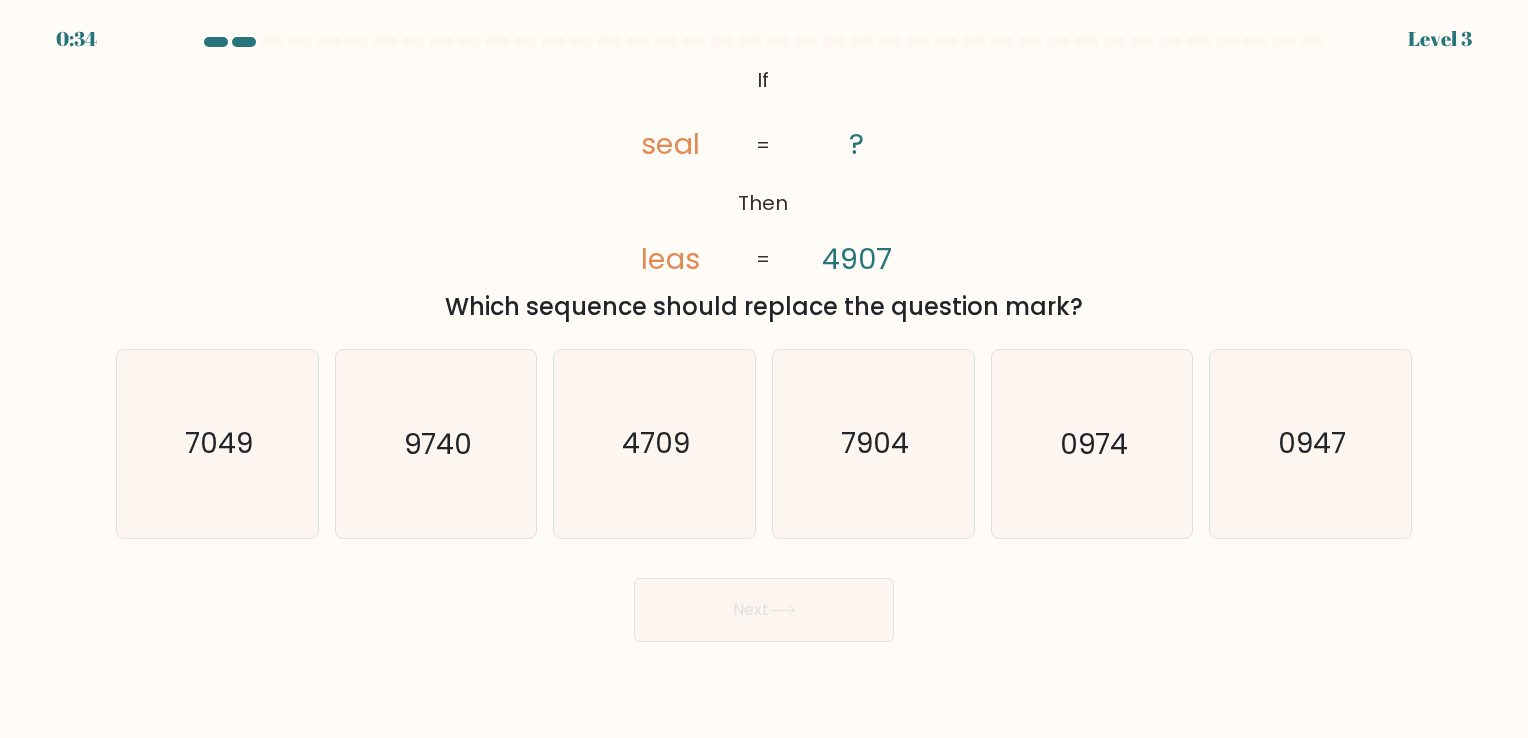 click on "seal" 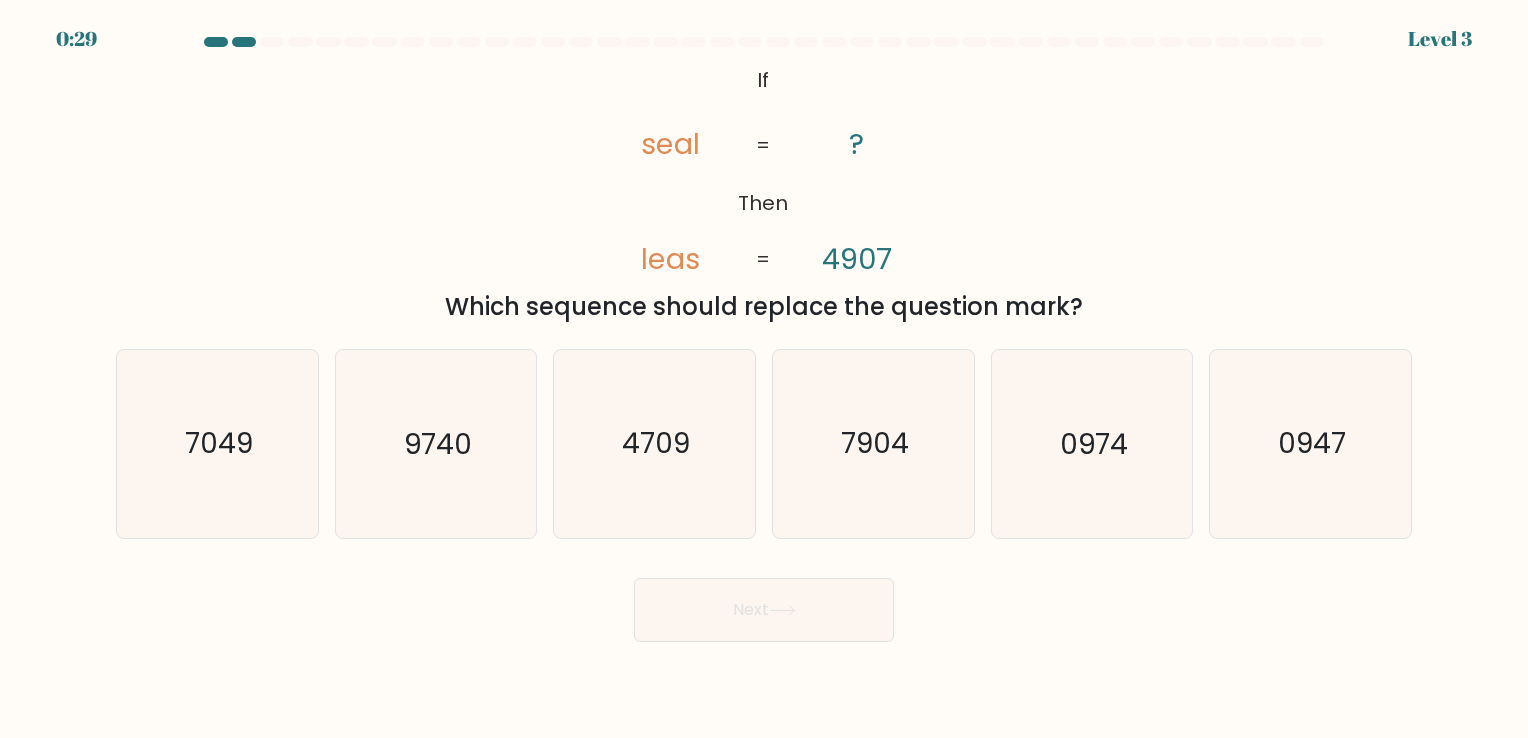 click on "seal" 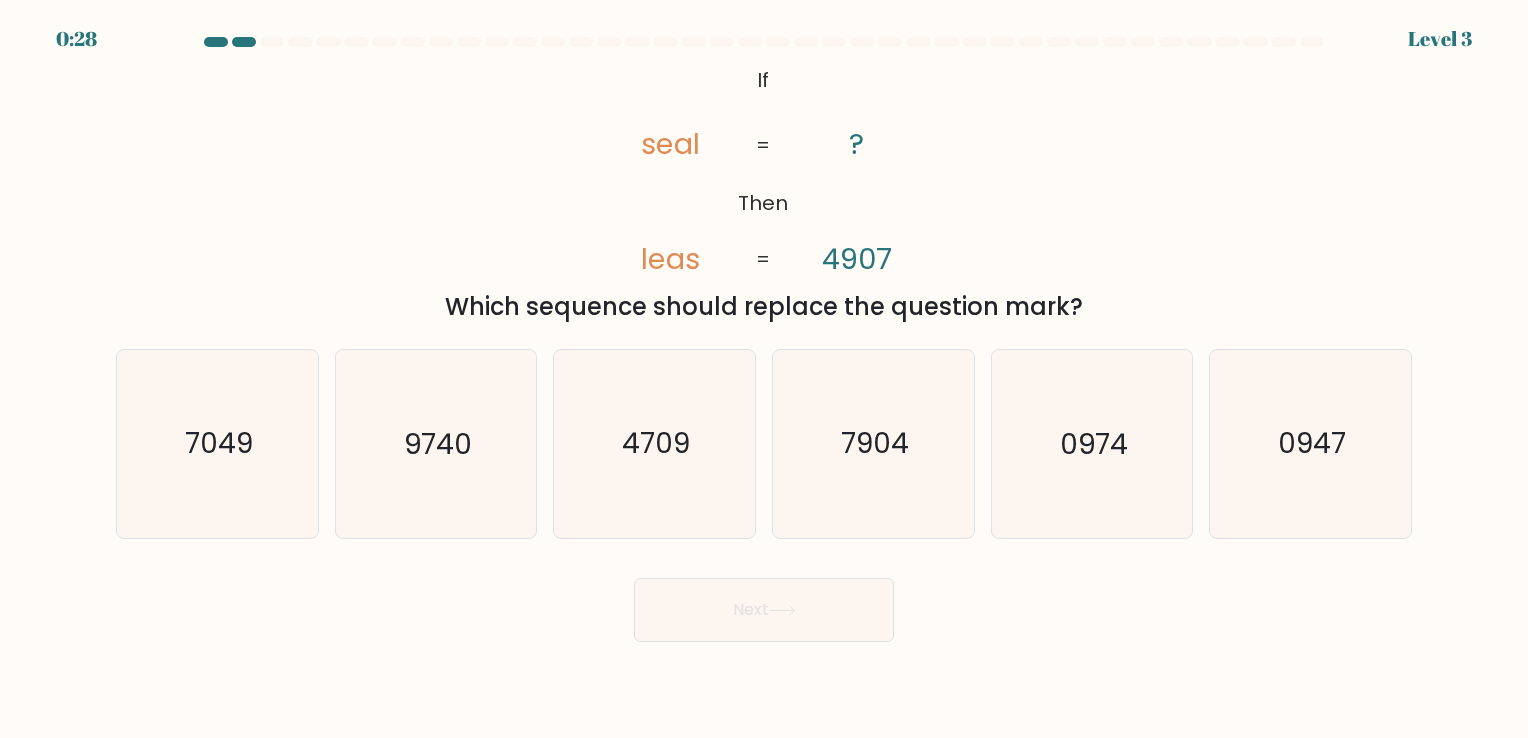 click on "seal" 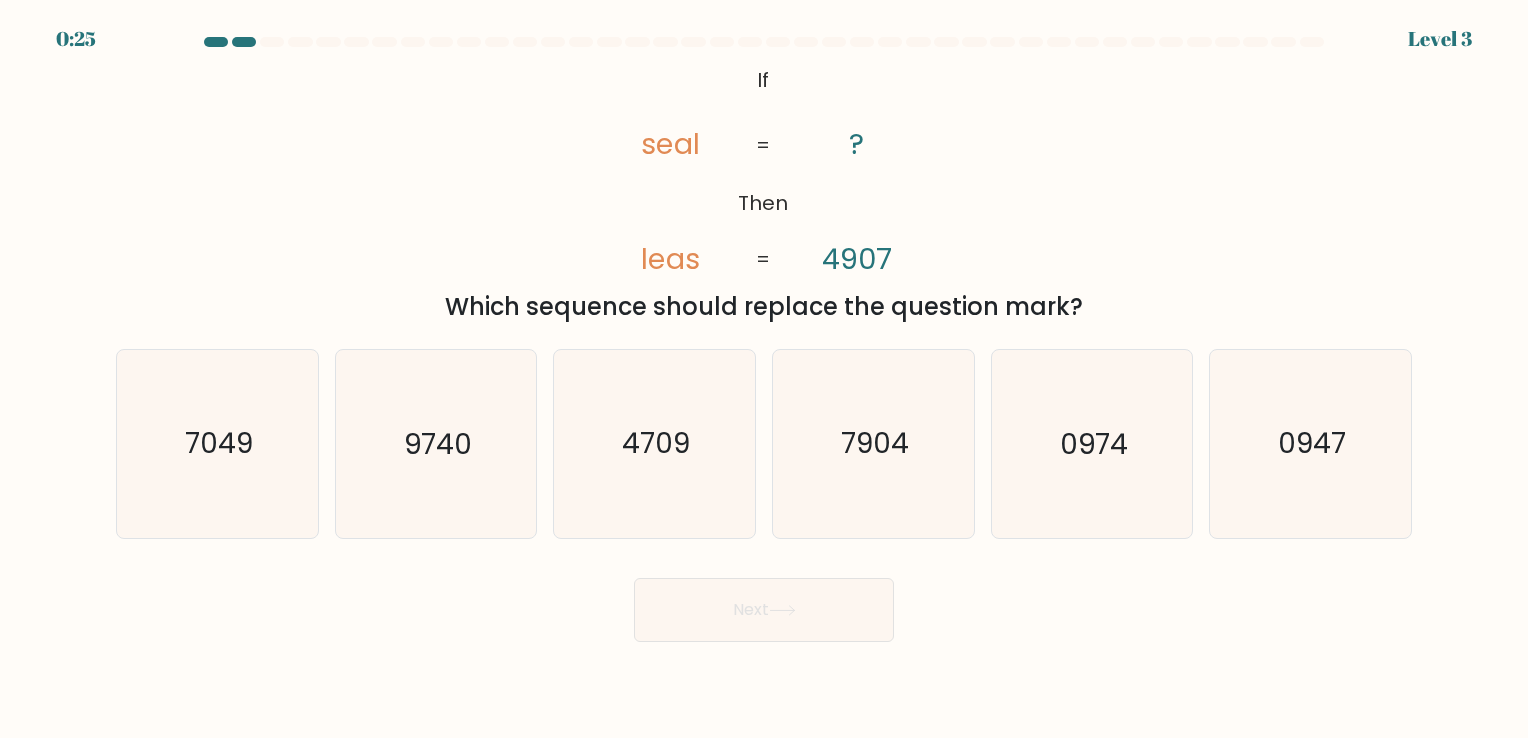 click on "seal" 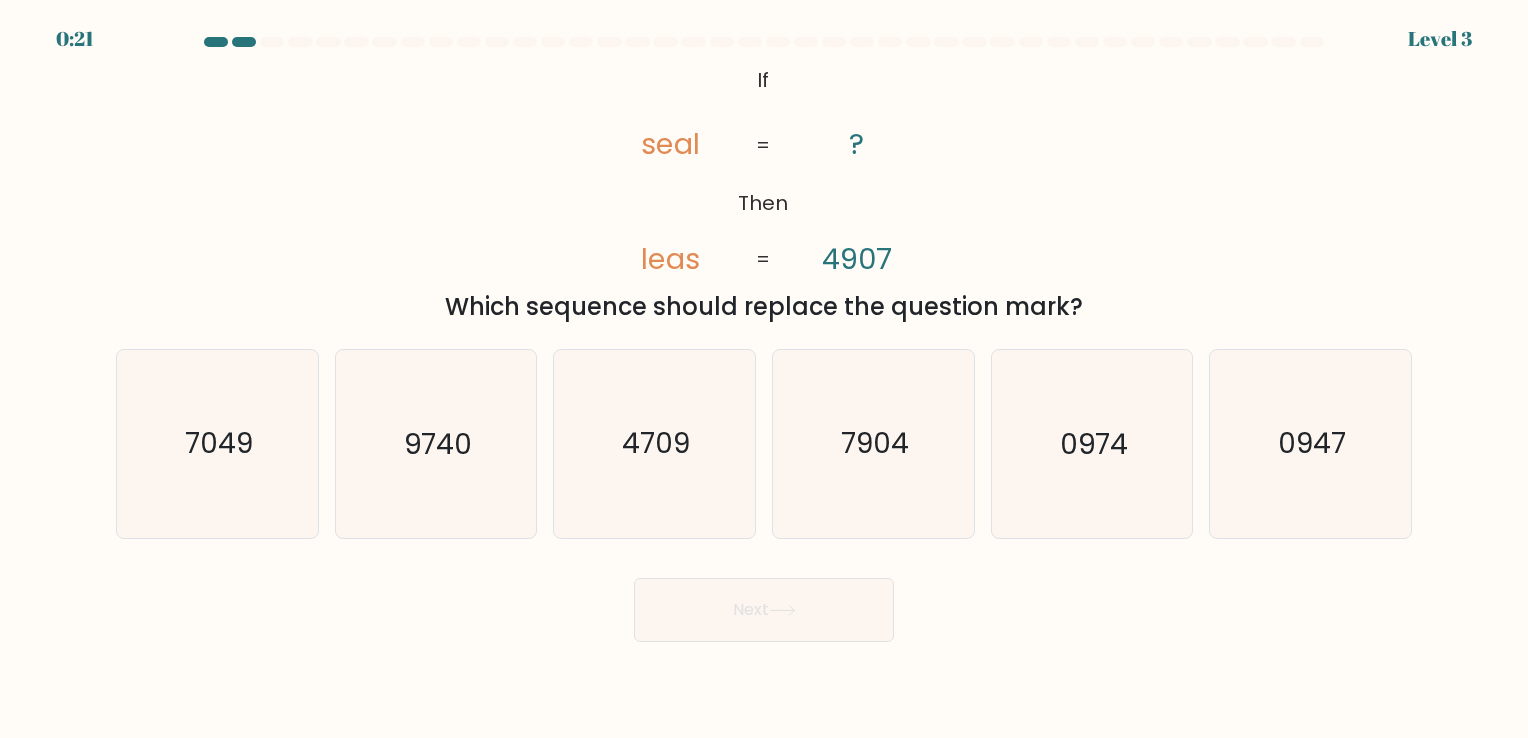drag, startPoint x: 709, startPoint y: 143, endPoint x: 724, endPoint y: 145, distance: 15.132746 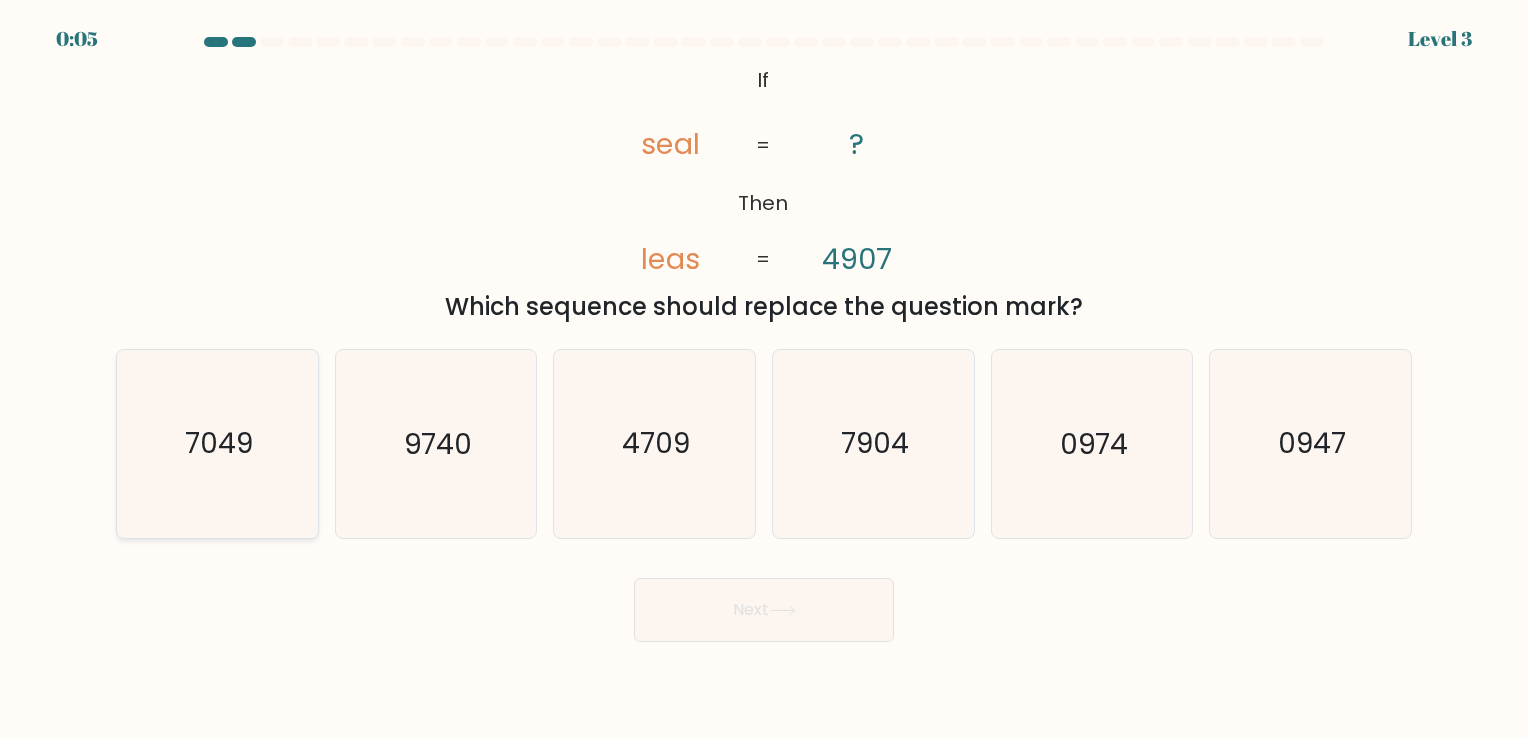 click on "7049" 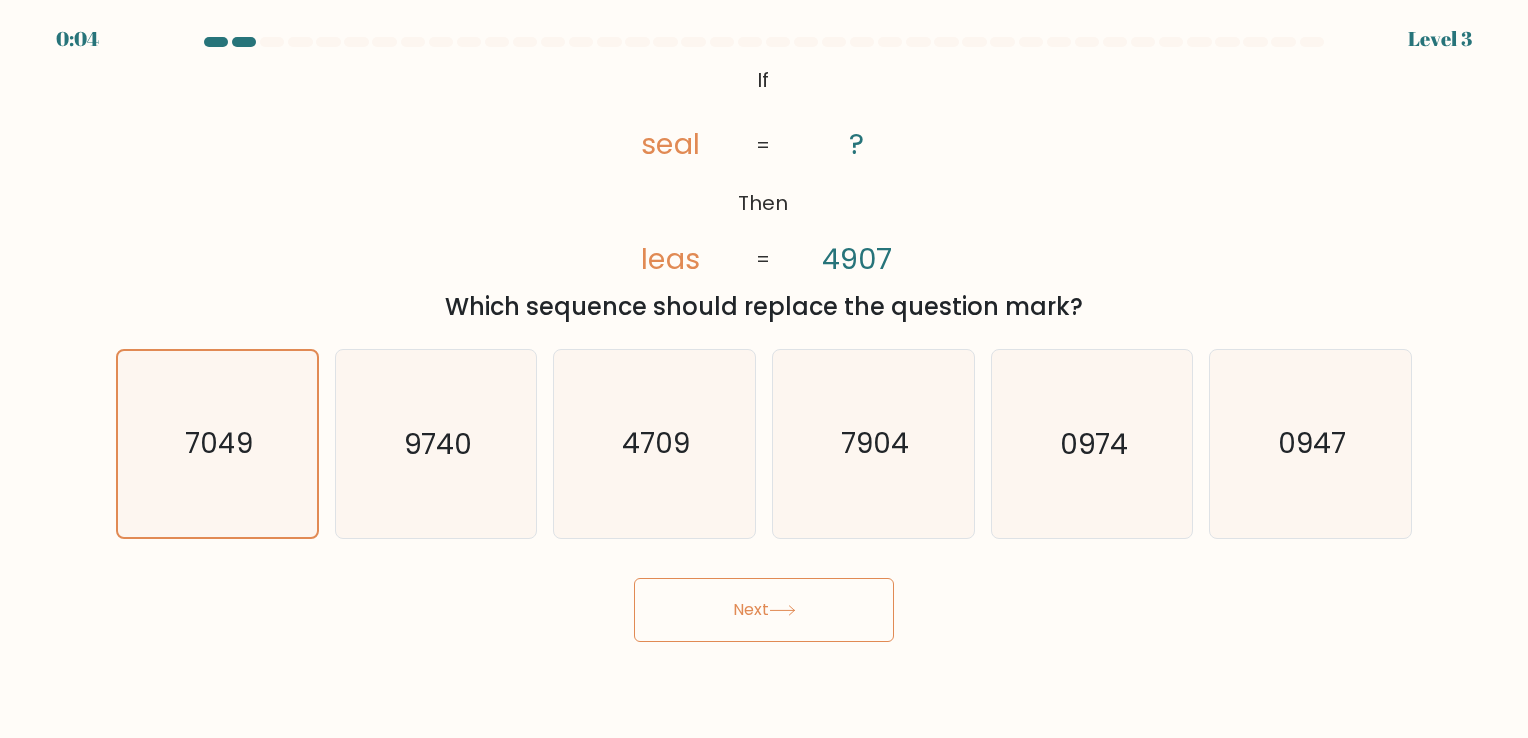 click on "Next" at bounding box center (764, 610) 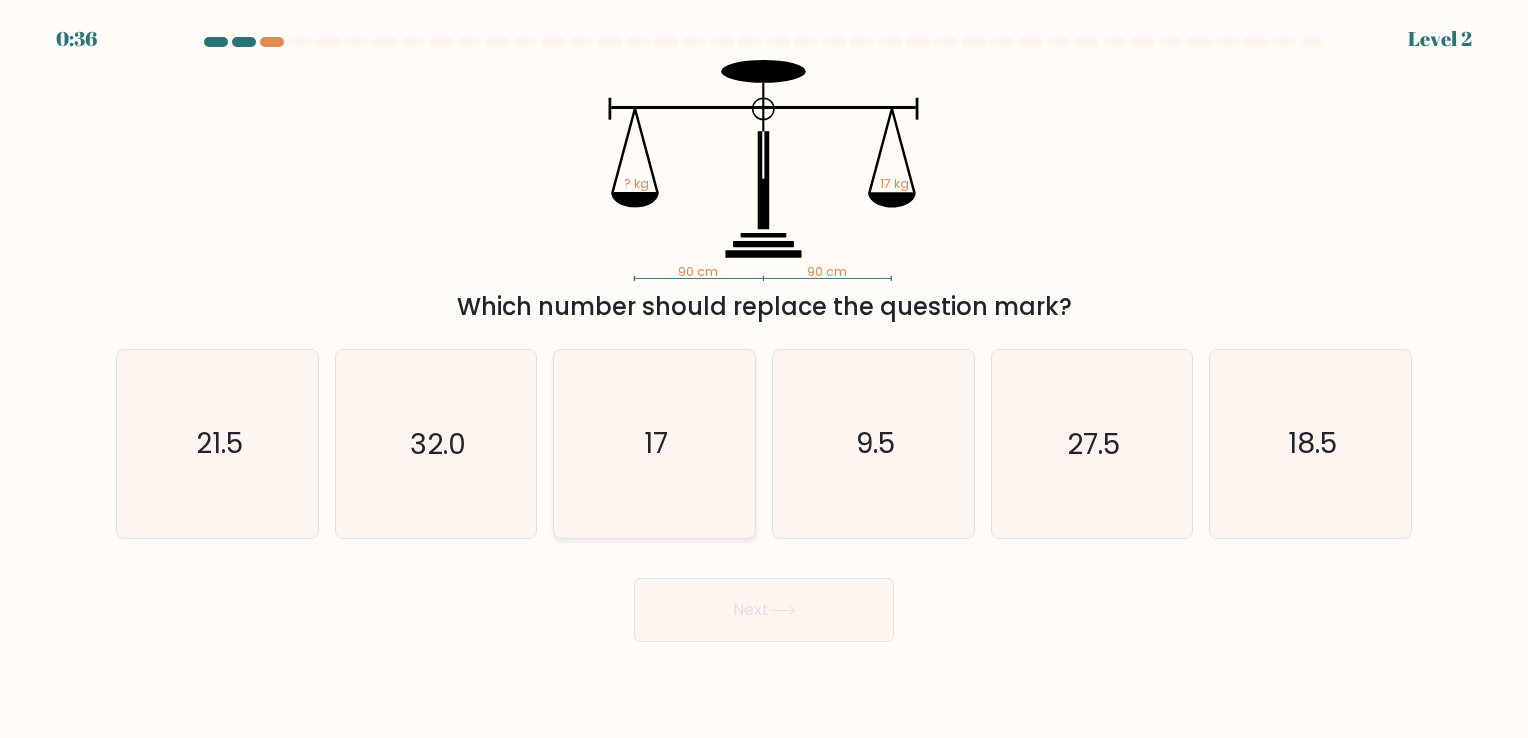 click on "17" 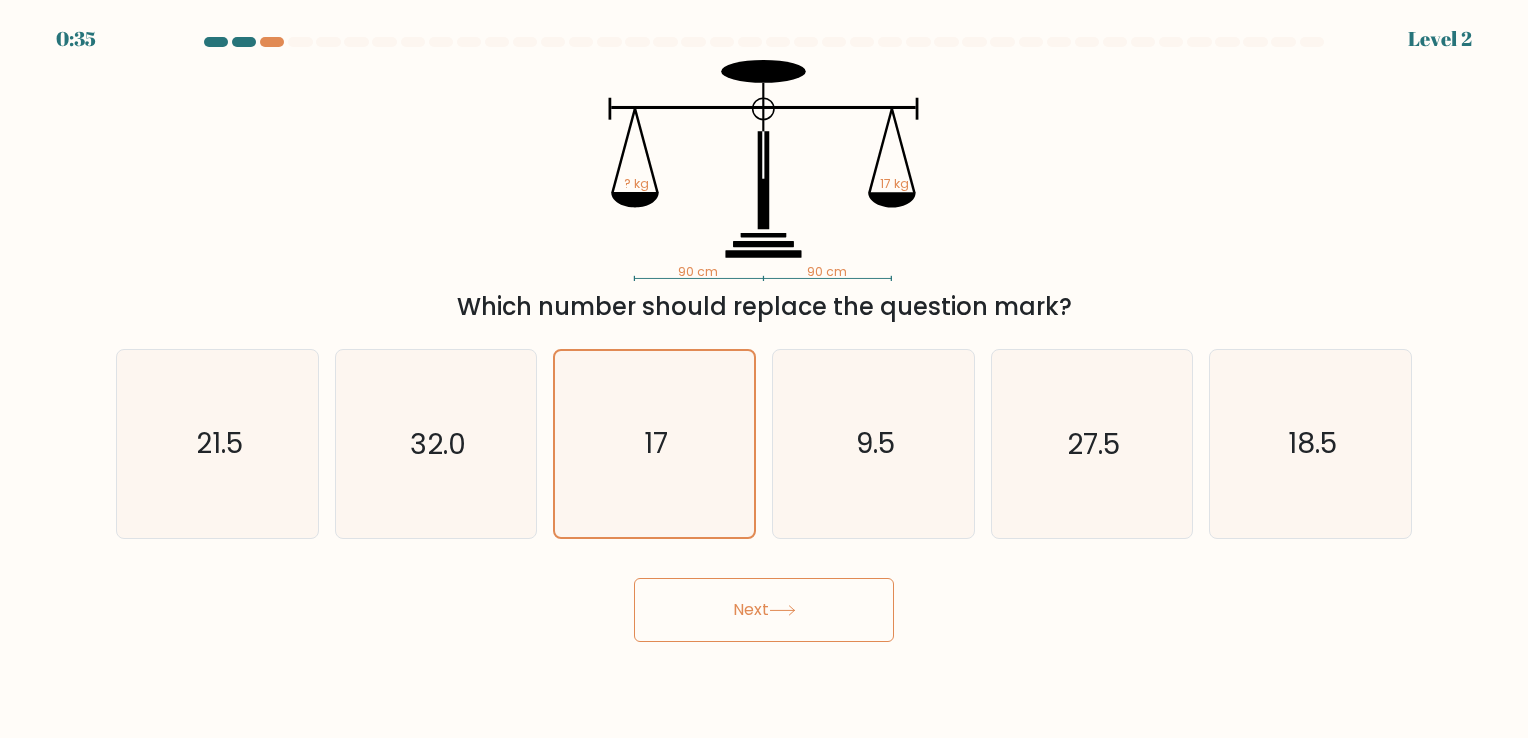 click on "Next" at bounding box center [764, 610] 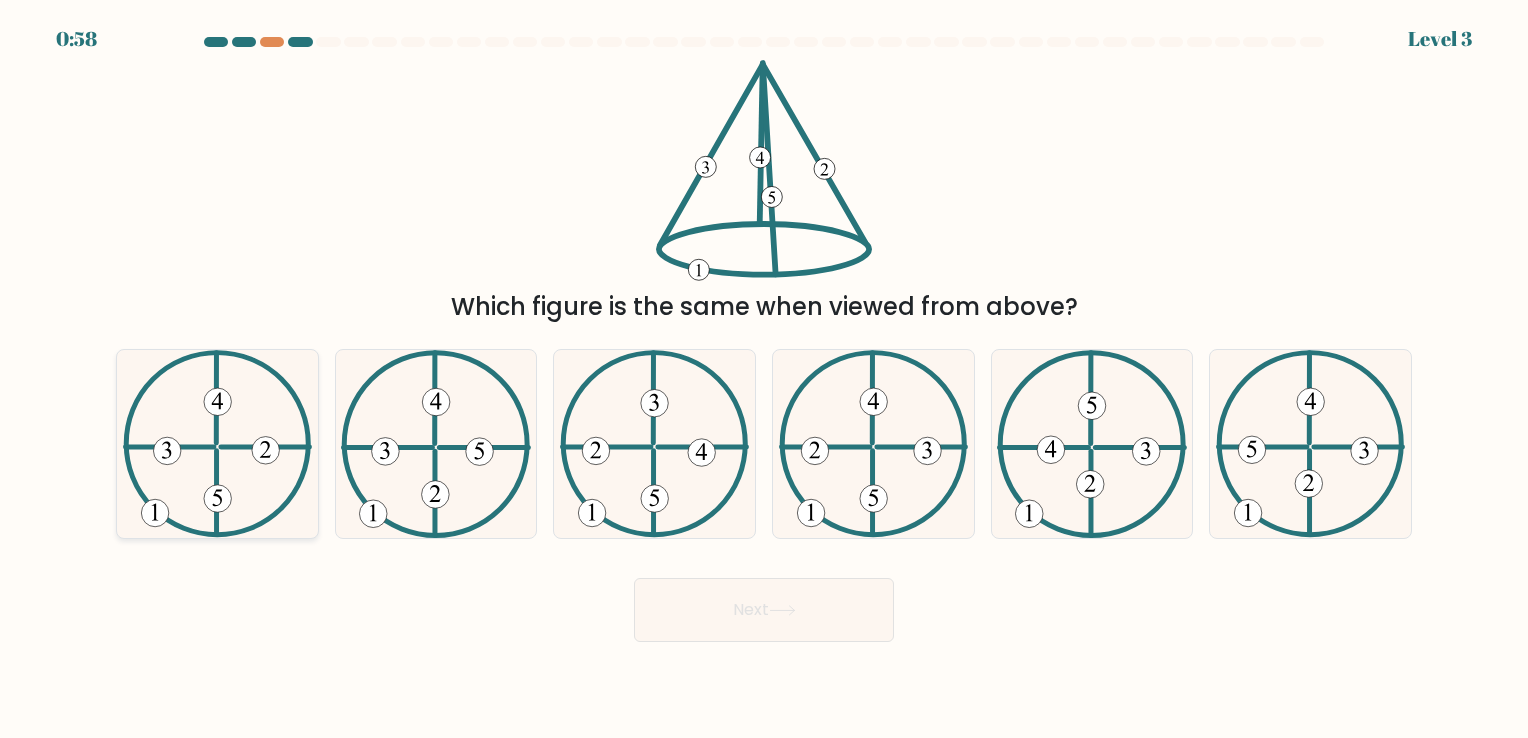 click 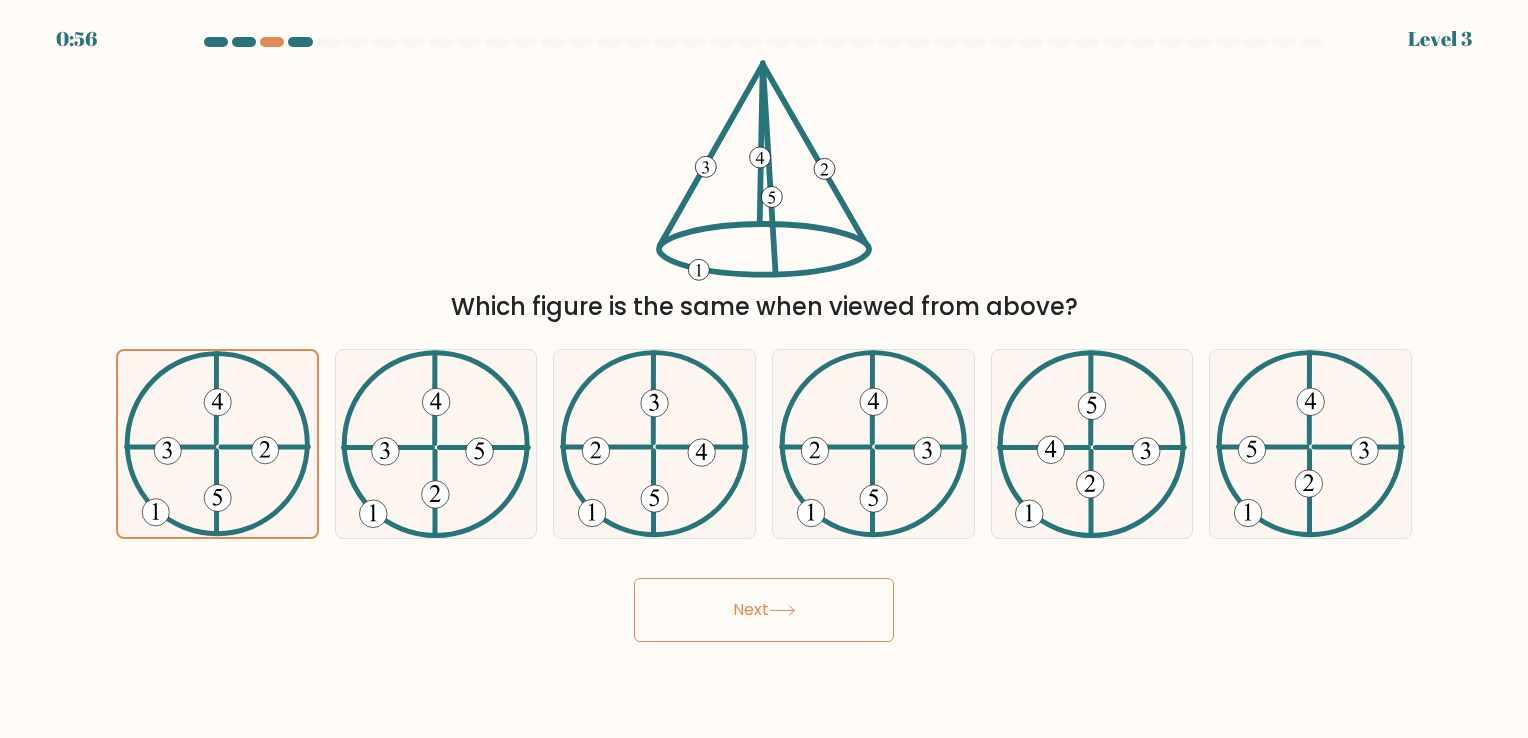click on "Next" at bounding box center [764, 610] 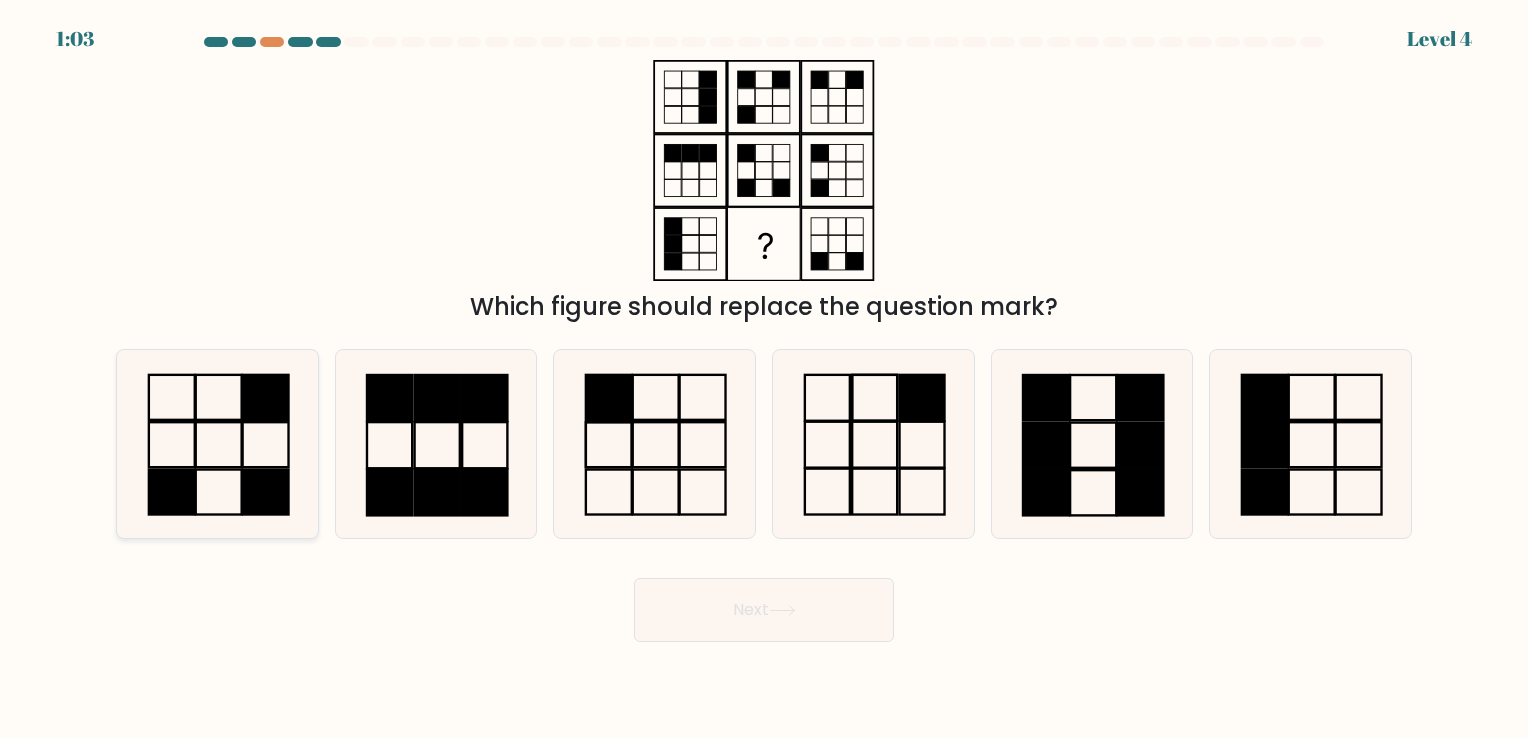 click 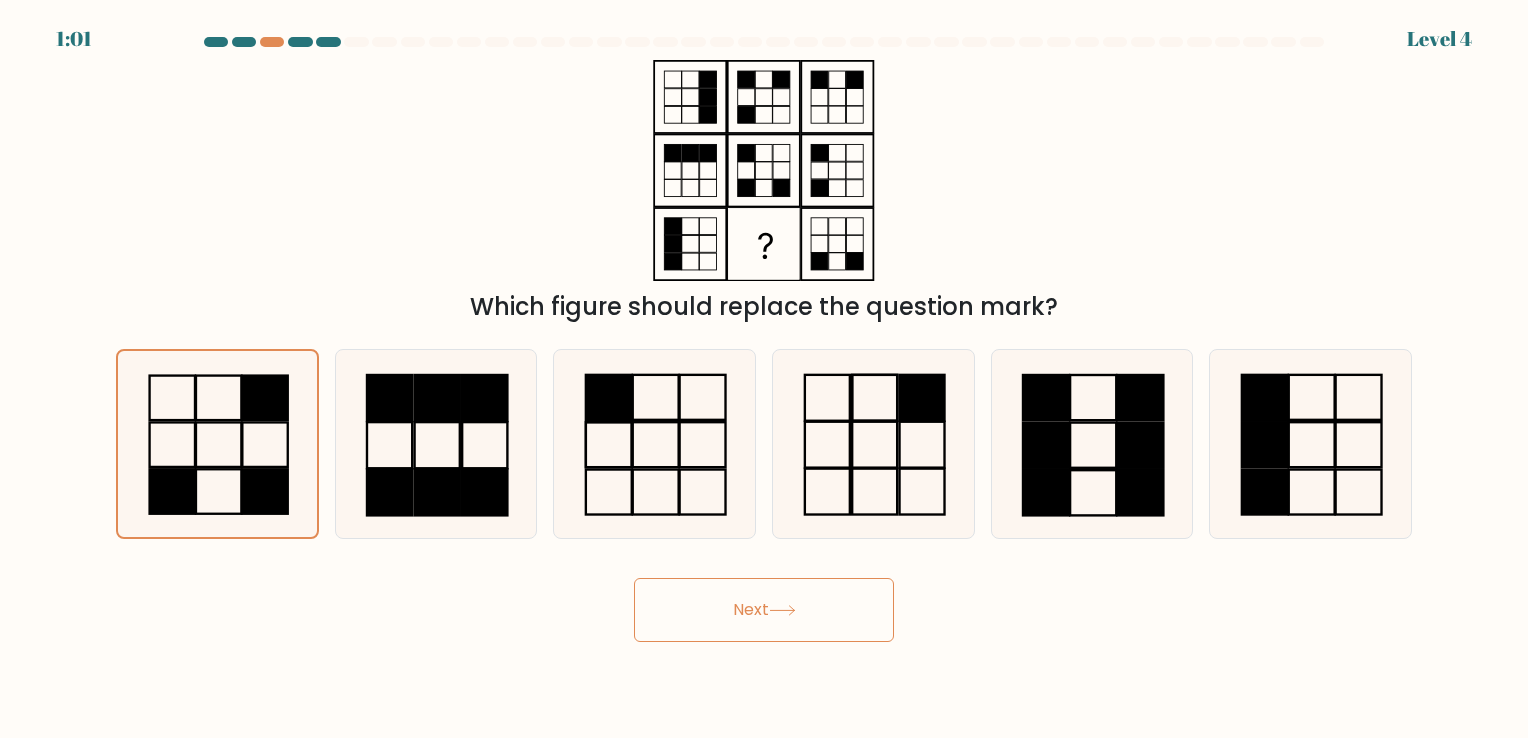 click on "Next" at bounding box center [764, 610] 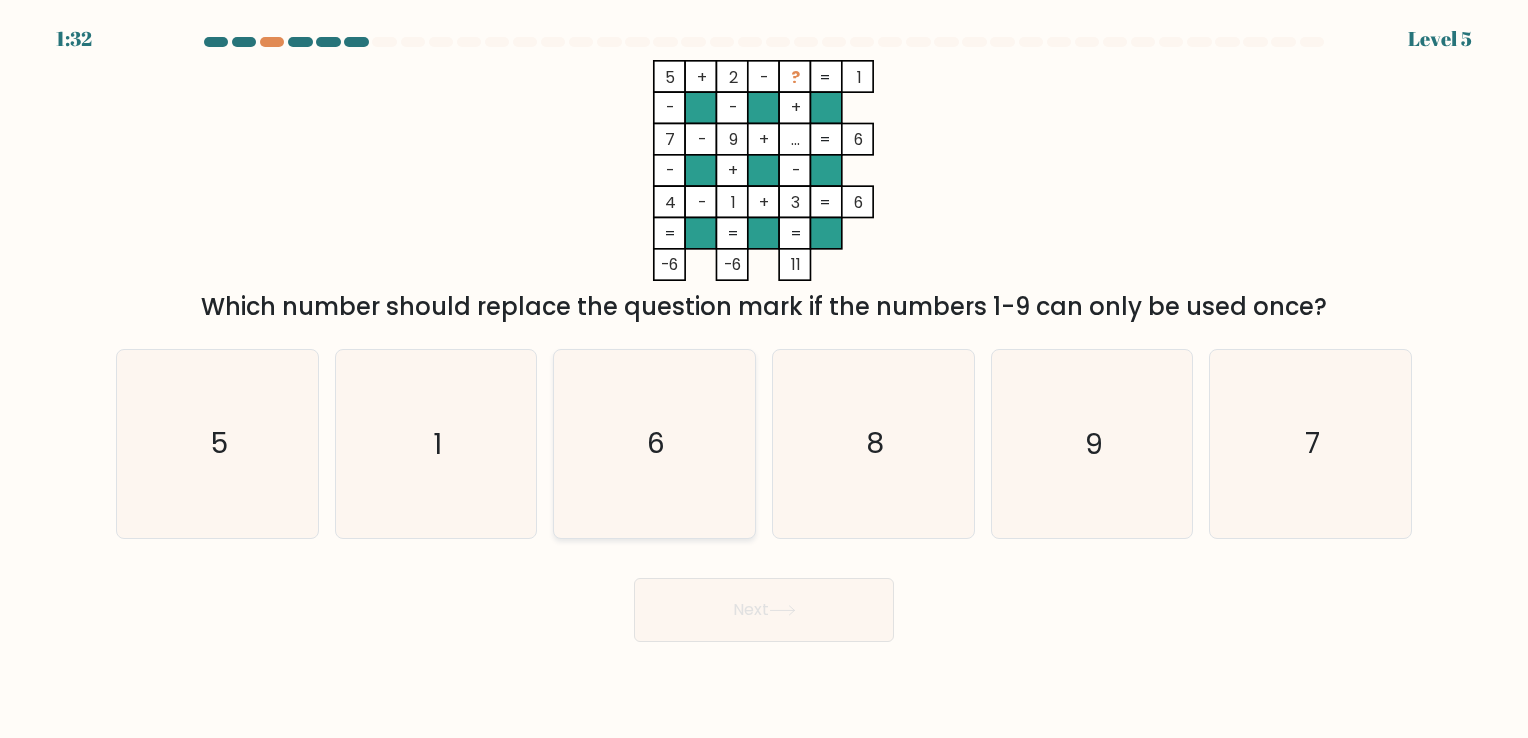 click on "6" 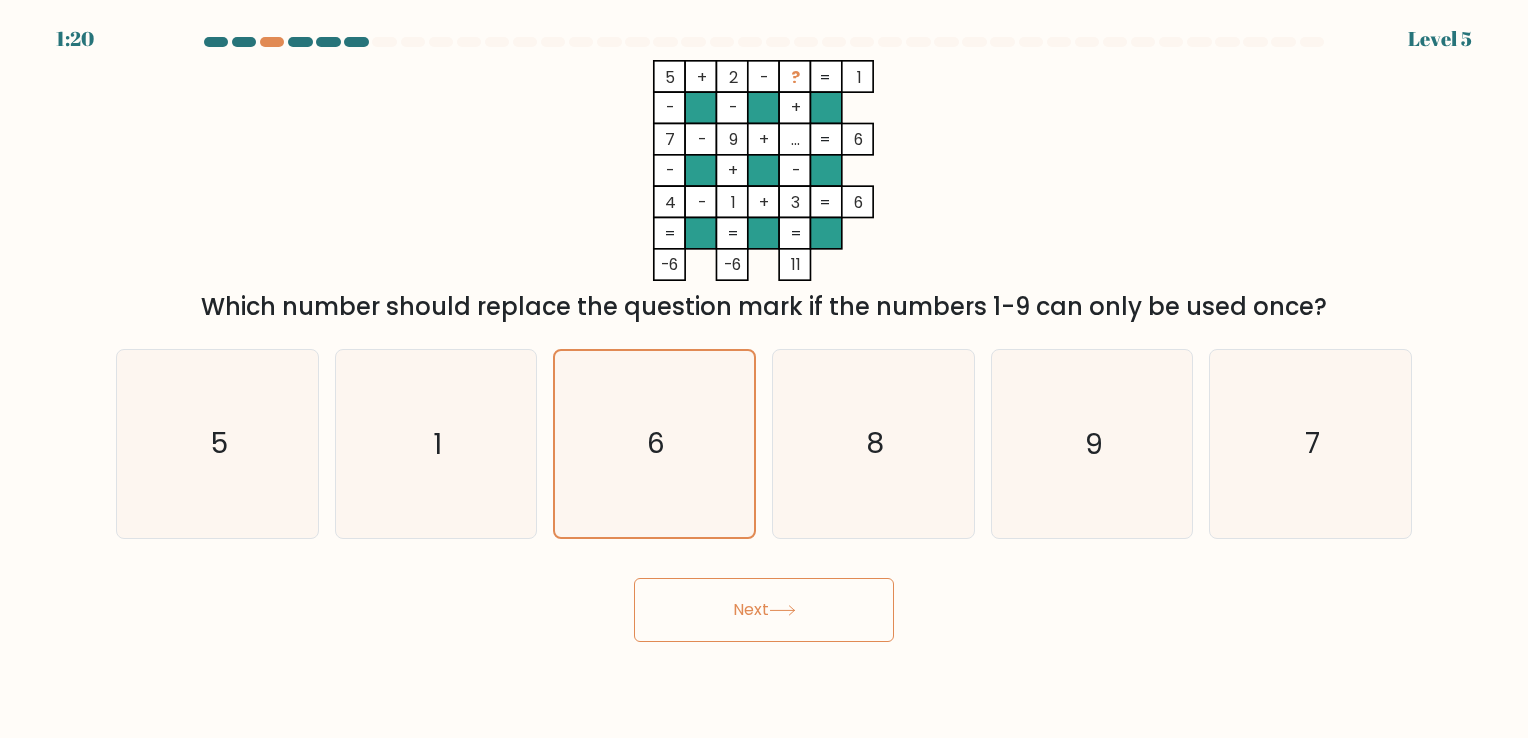 click on "Next" at bounding box center [764, 610] 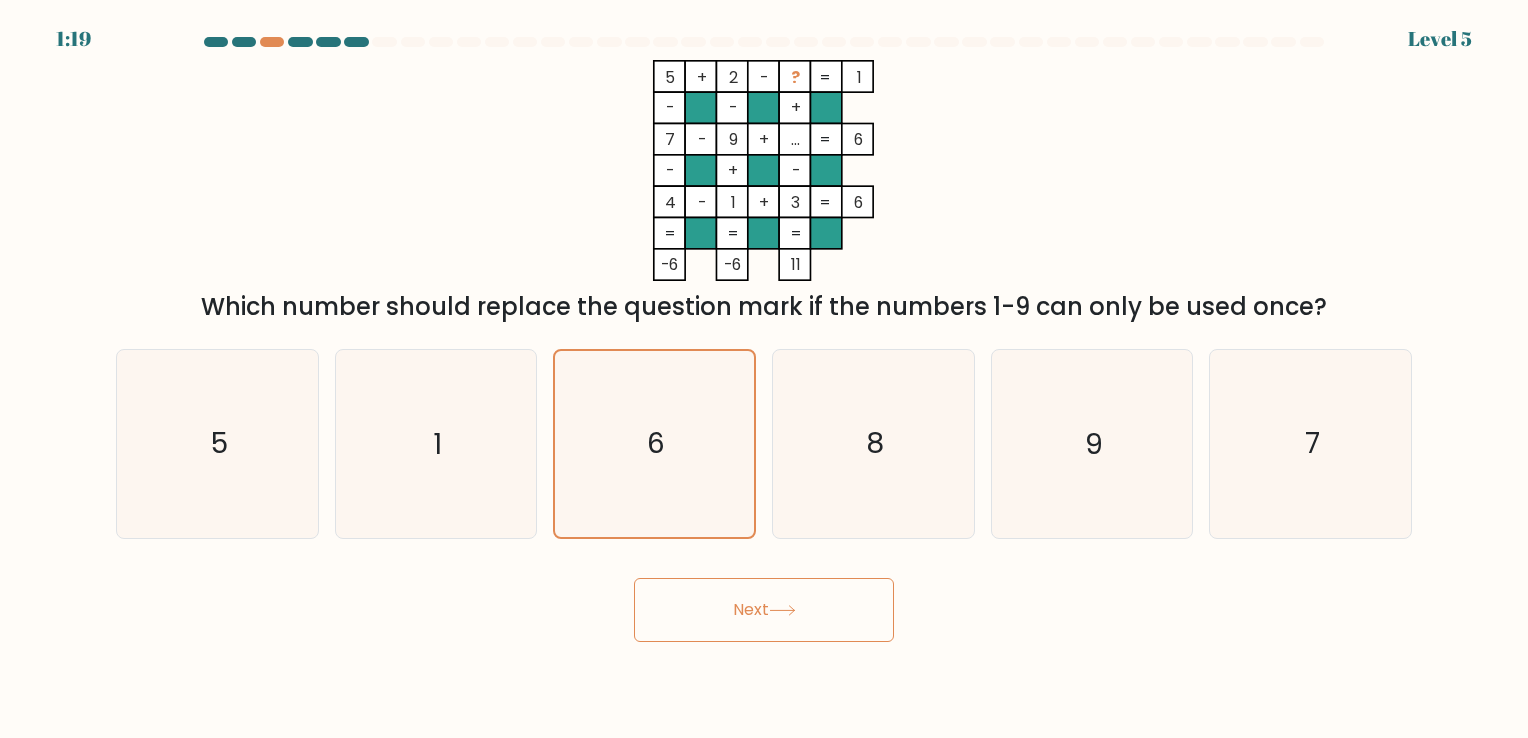 click on "Next" at bounding box center (764, 610) 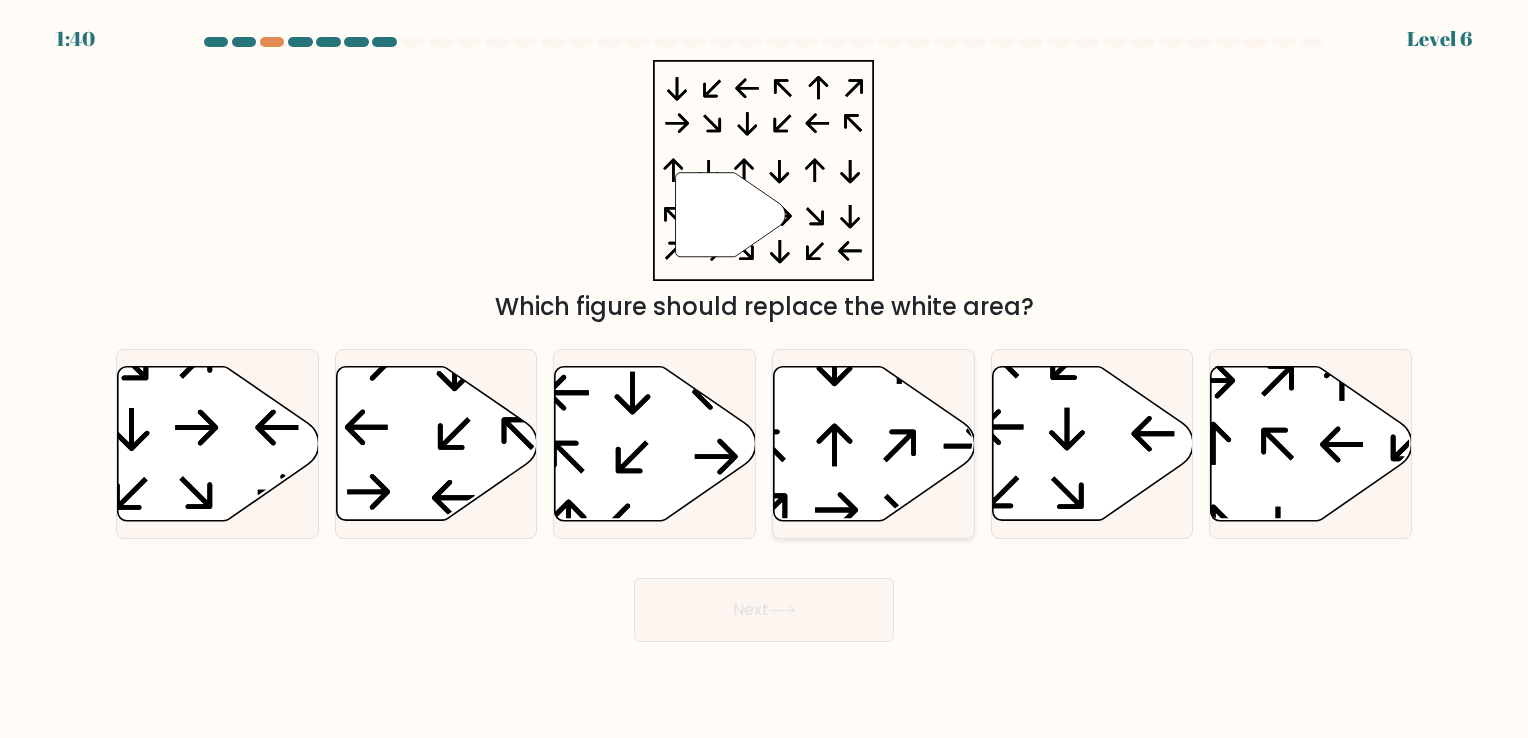 drag, startPoint x: 895, startPoint y: 418, endPoint x: 910, endPoint y: 418, distance: 15 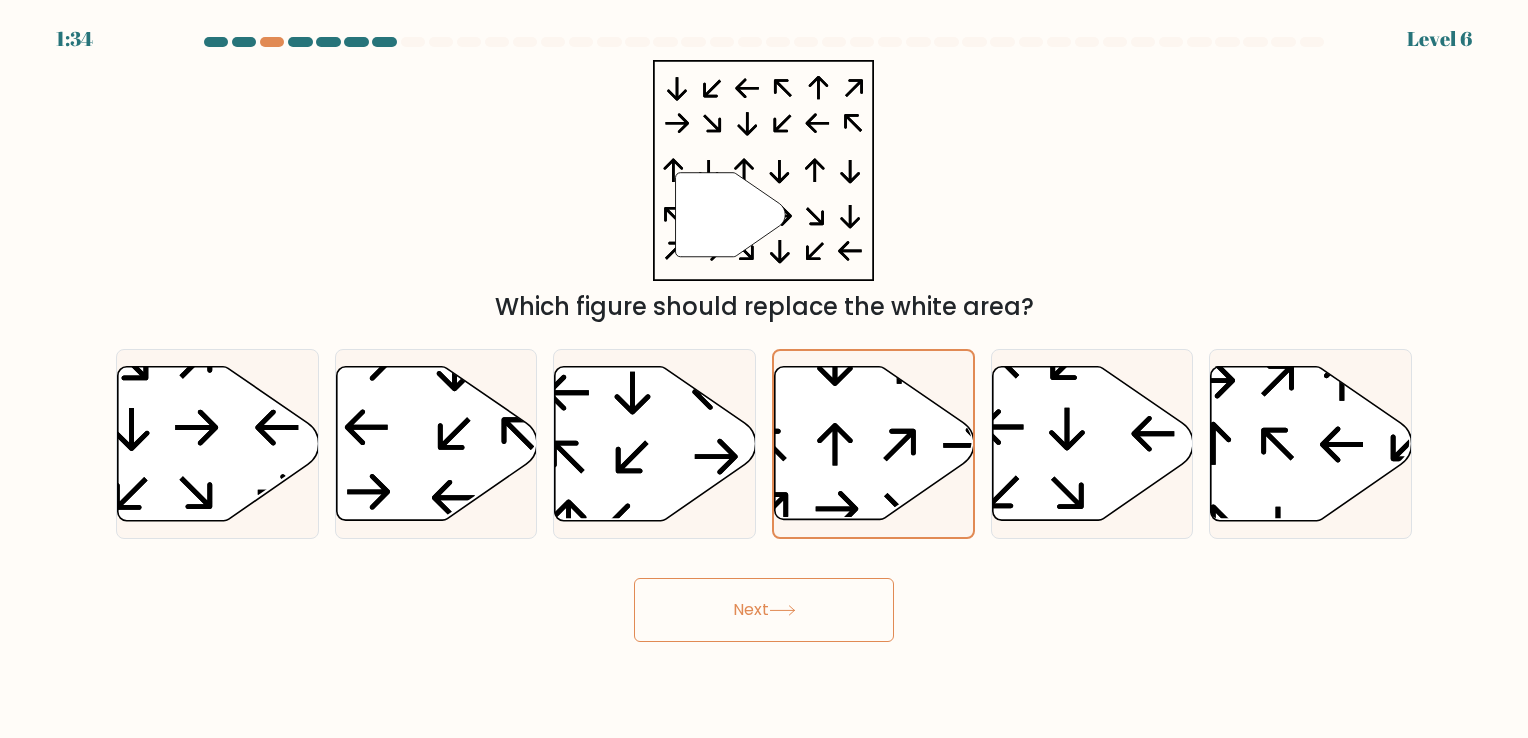 click 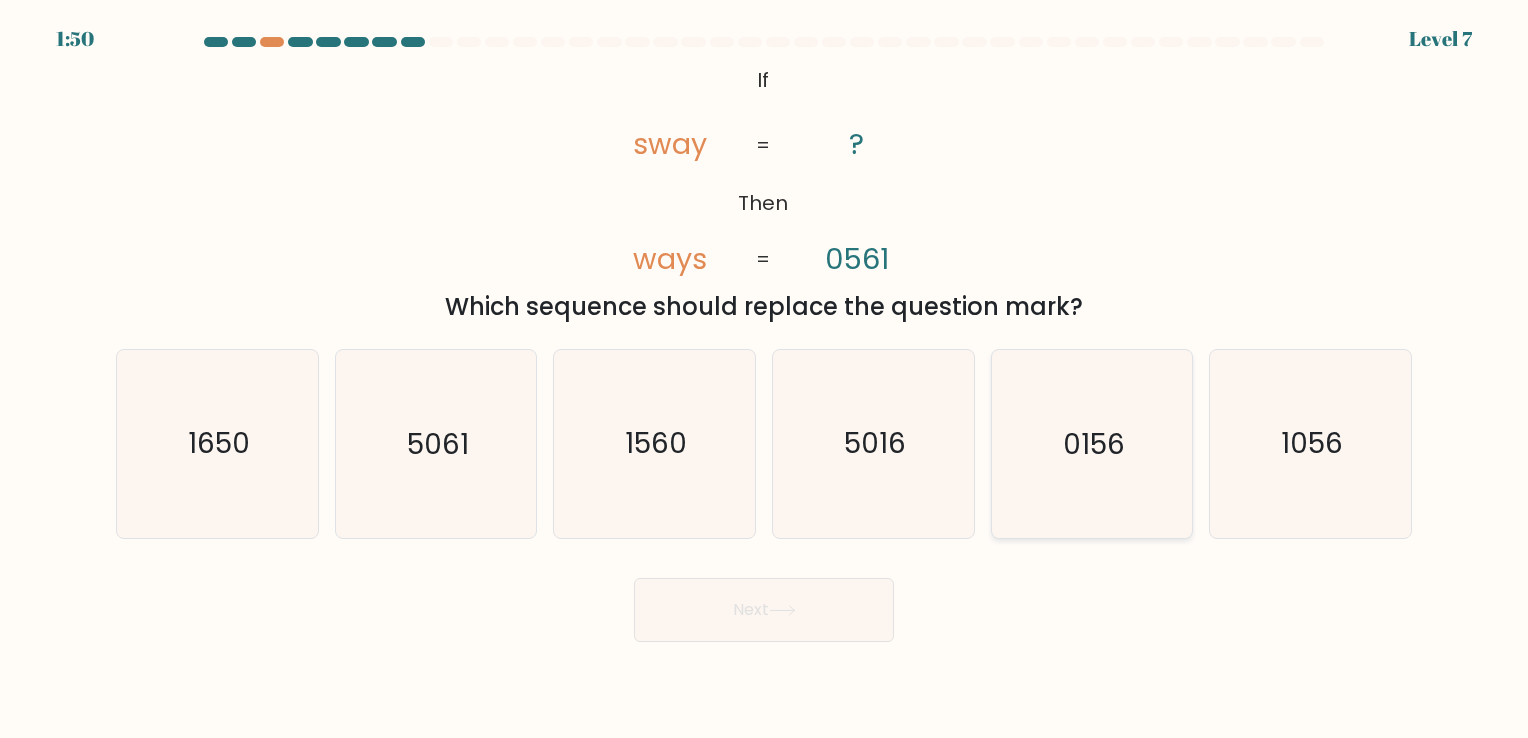 click on "0156" 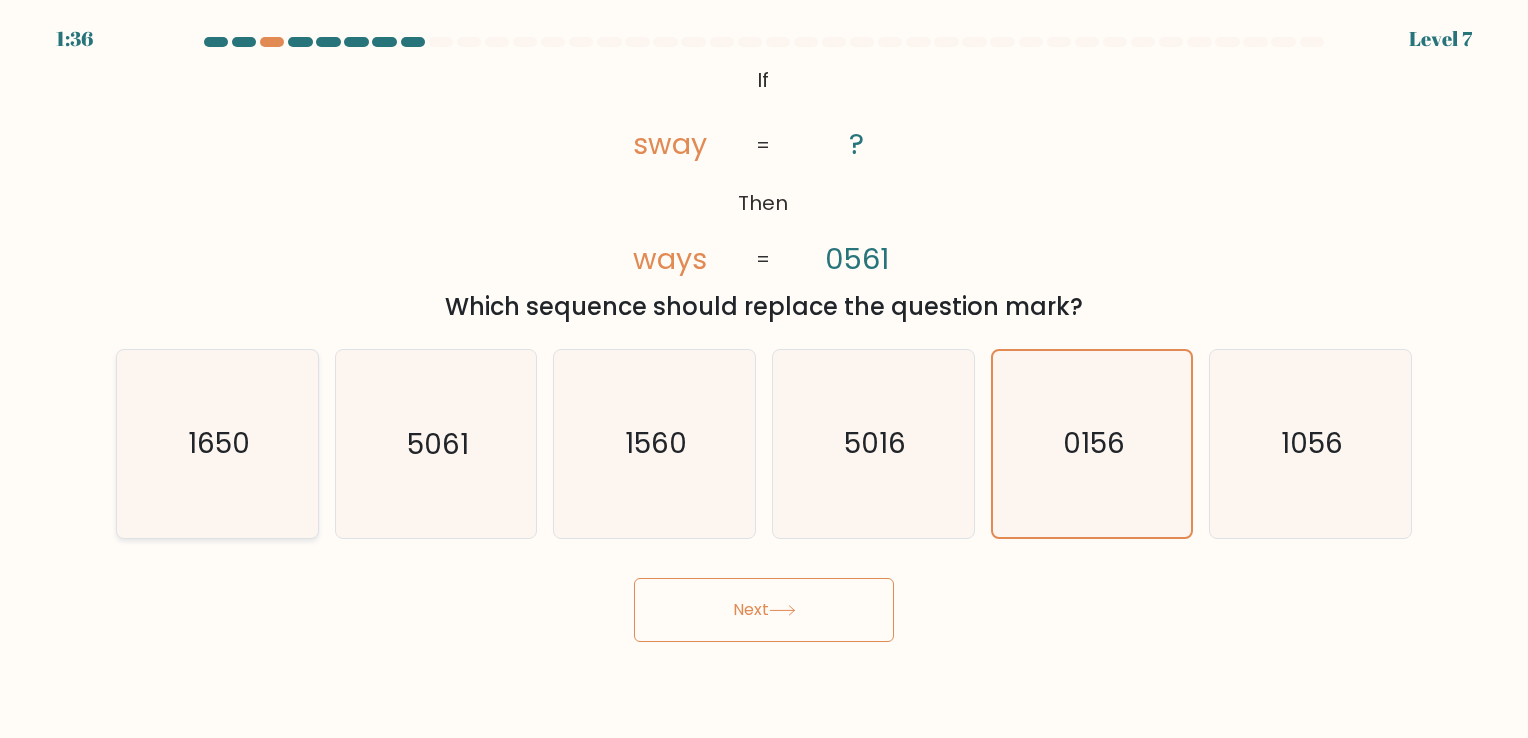 click on "1650" 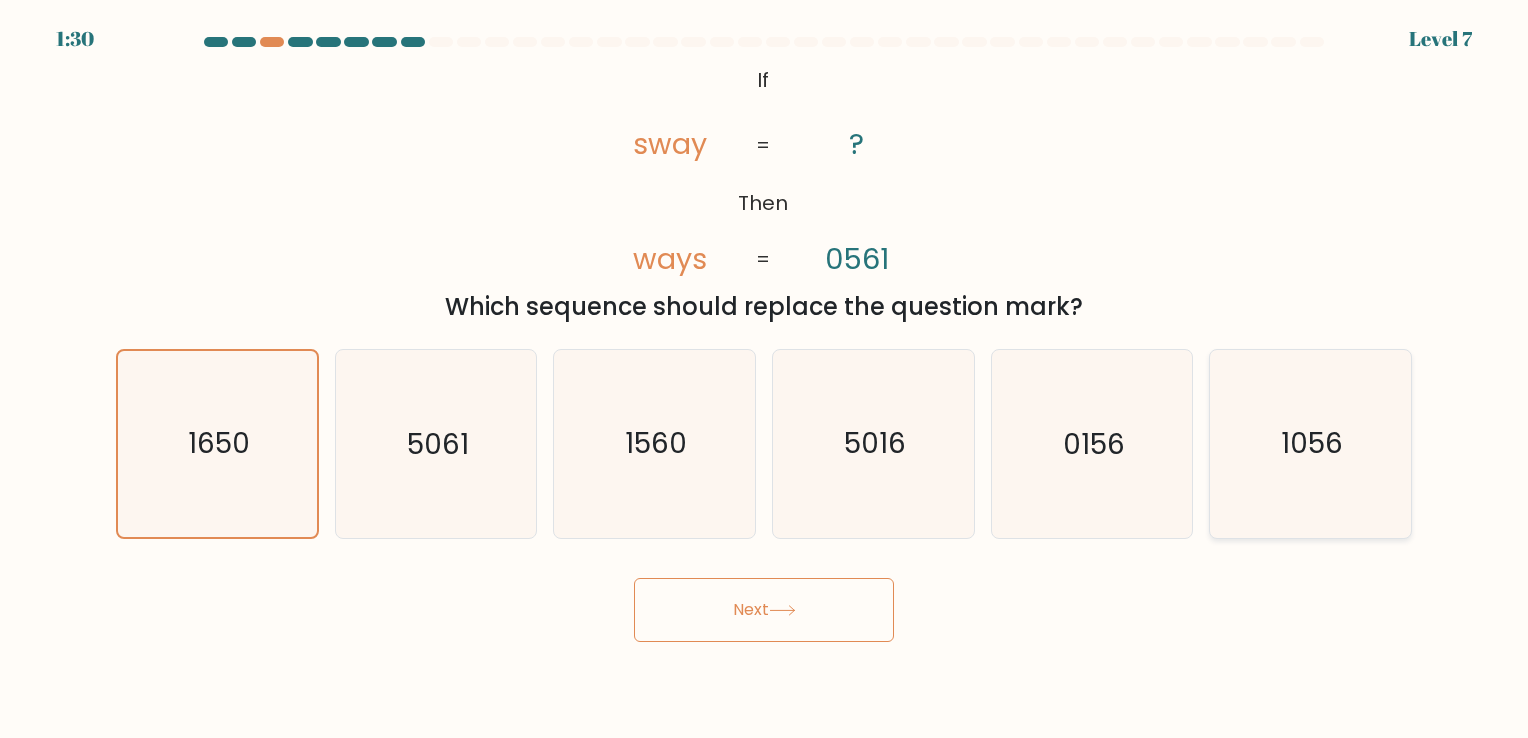 drag, startPoint x: 1340, startPoint y: 429, endPoint x: 1359, endPoint y: 427, distance: 19.104973 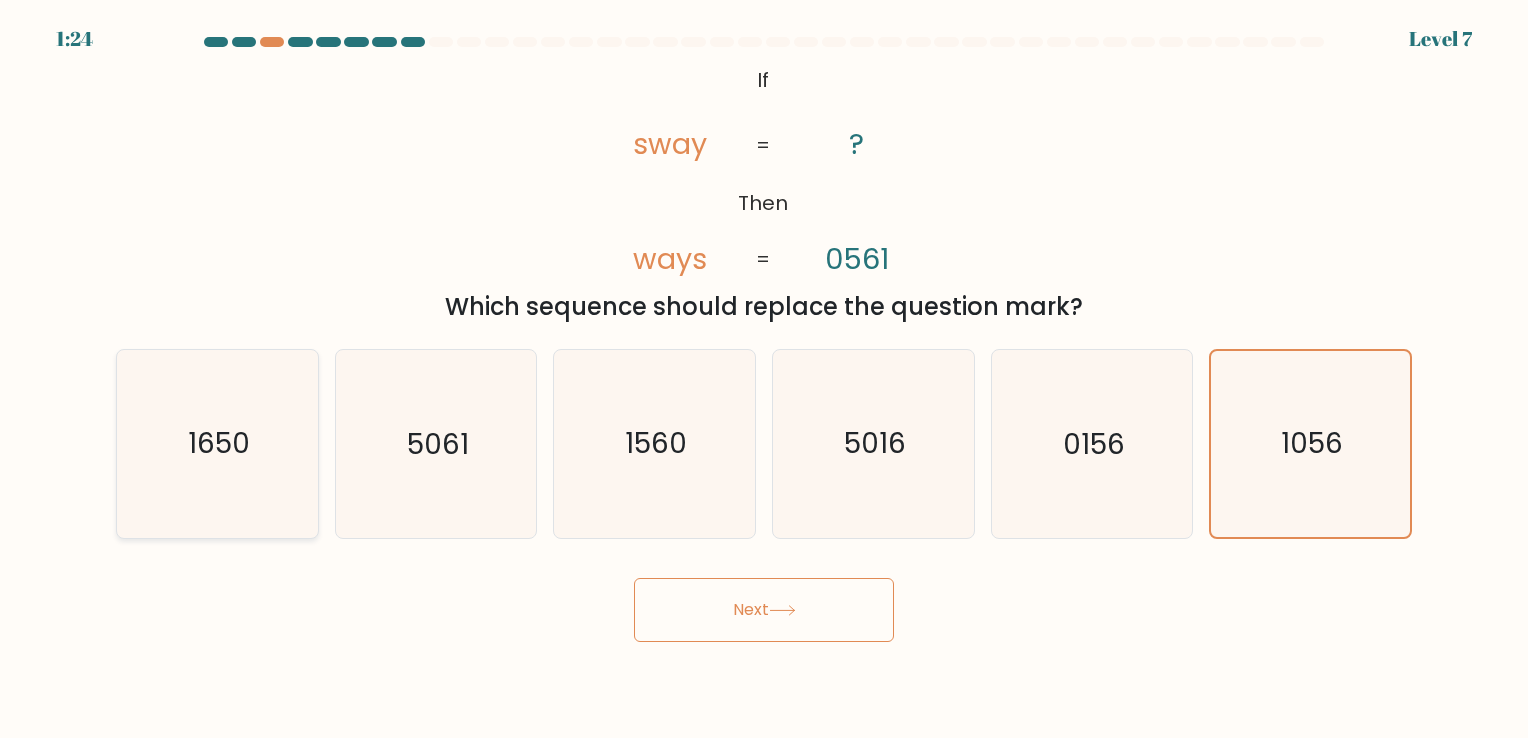 click on "1650" 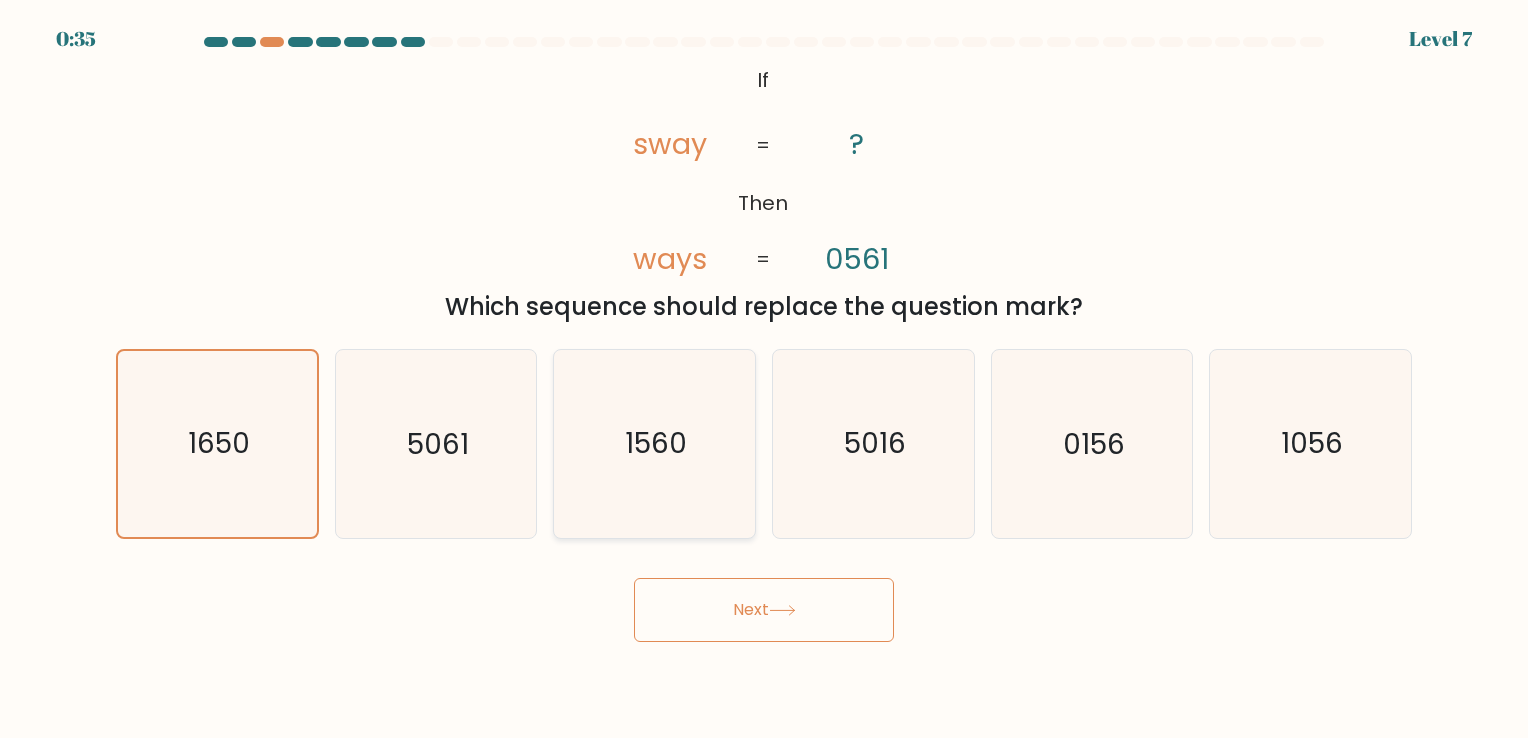 click on "1560" 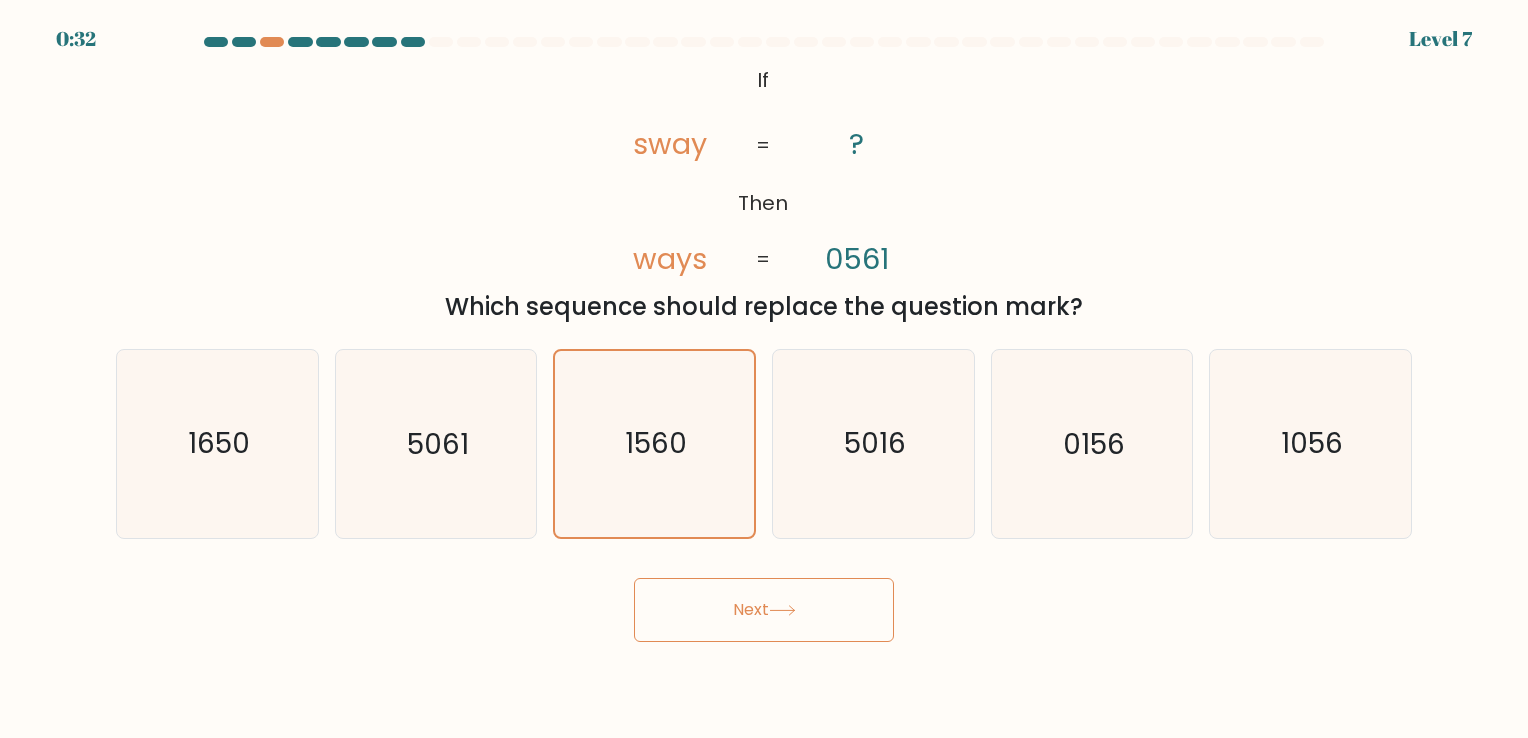click on "Next" at bounding box center (764, 610) 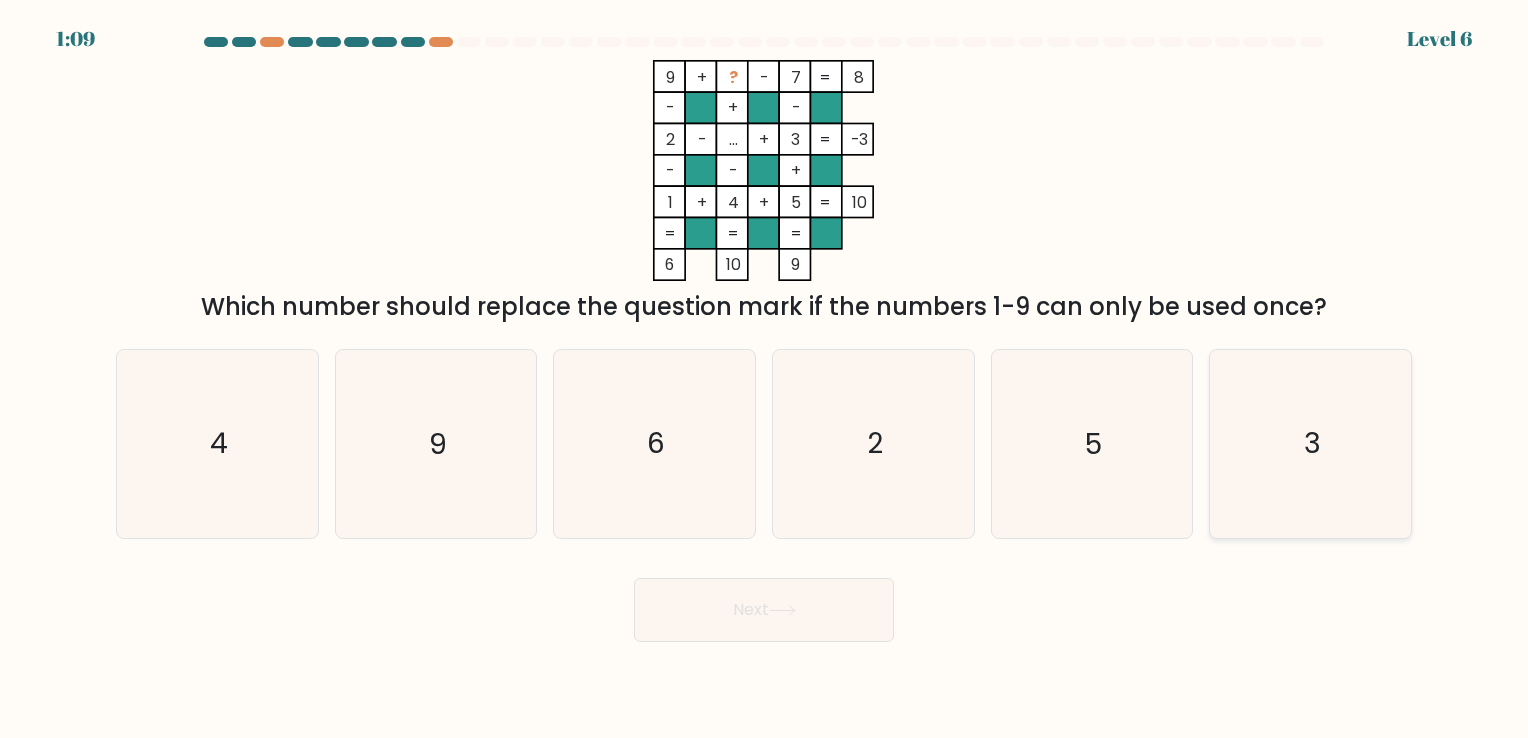 click on "3" 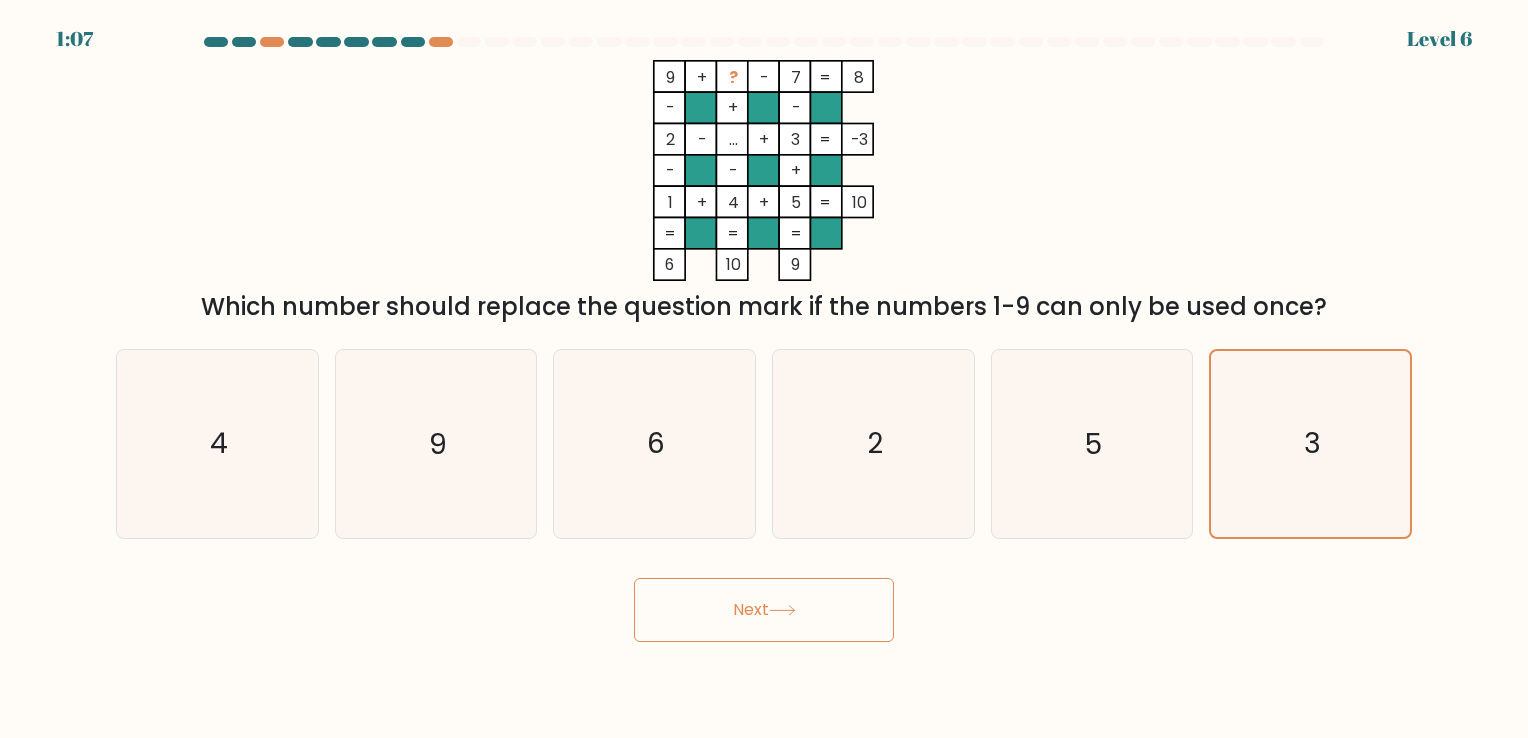 click on "Next" at bounding box center [764, 610] 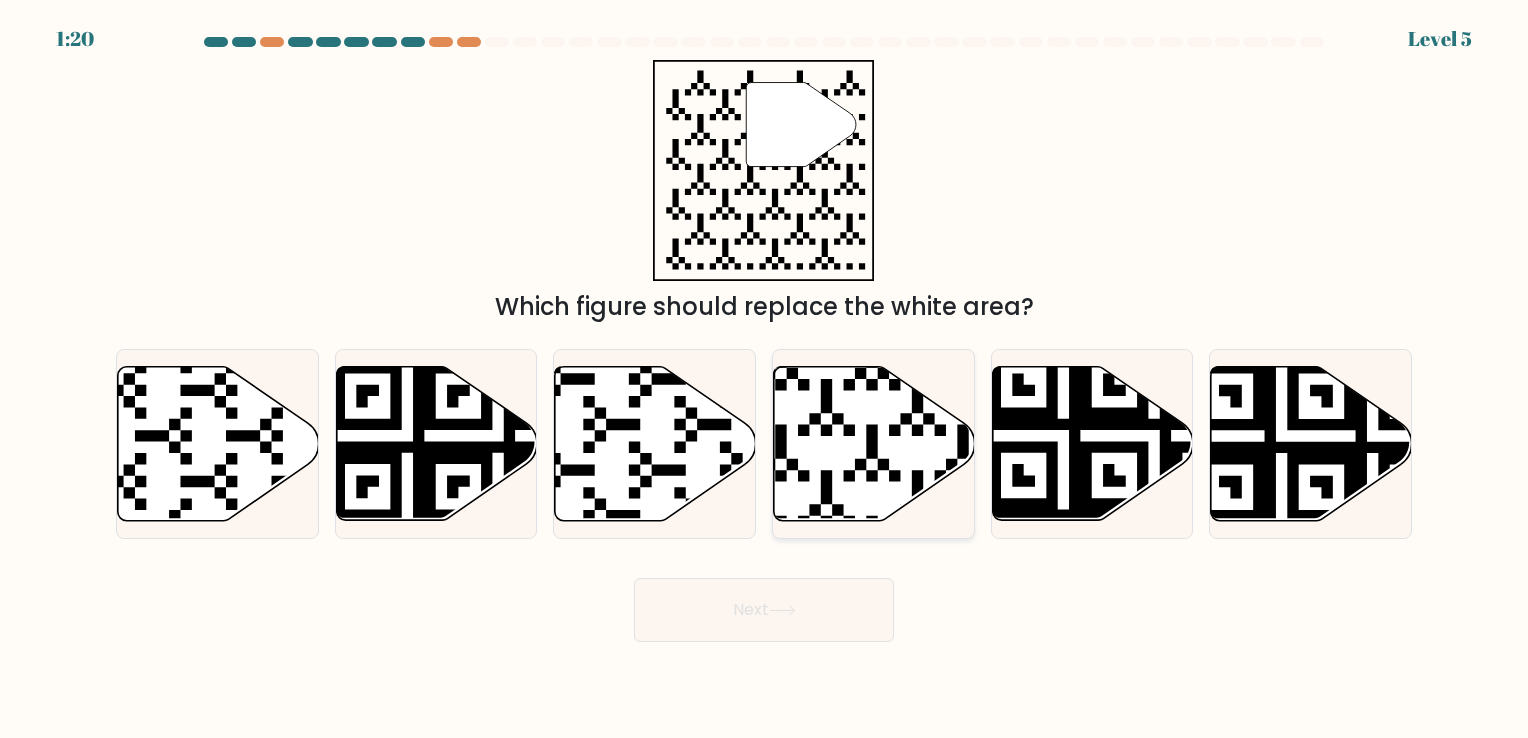 drag, startPoint x: 920, startPoint y: 410, endPoint x: 931, endPoint y: 414, distance: 11.7046995 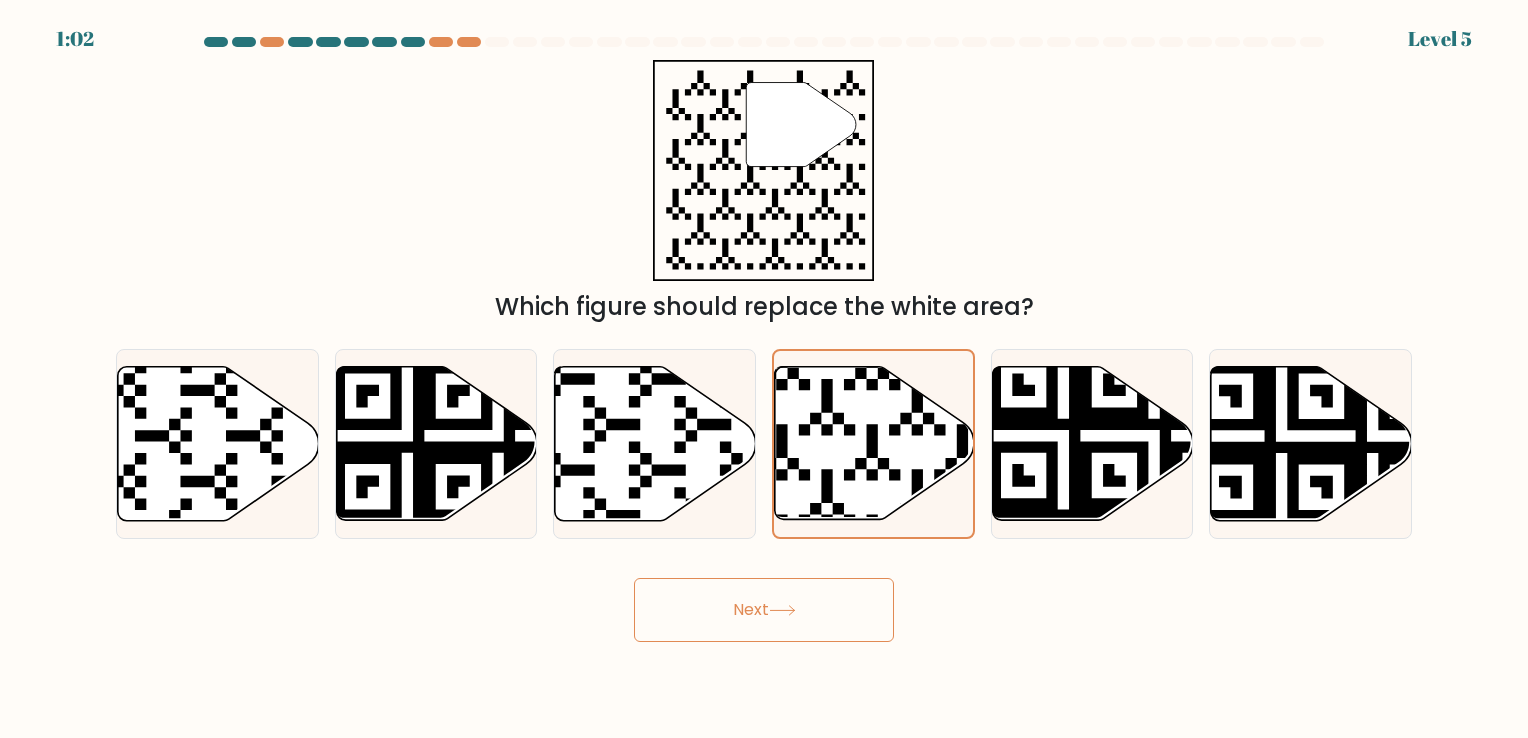 click on "Next" at bounding box center [764, 610] 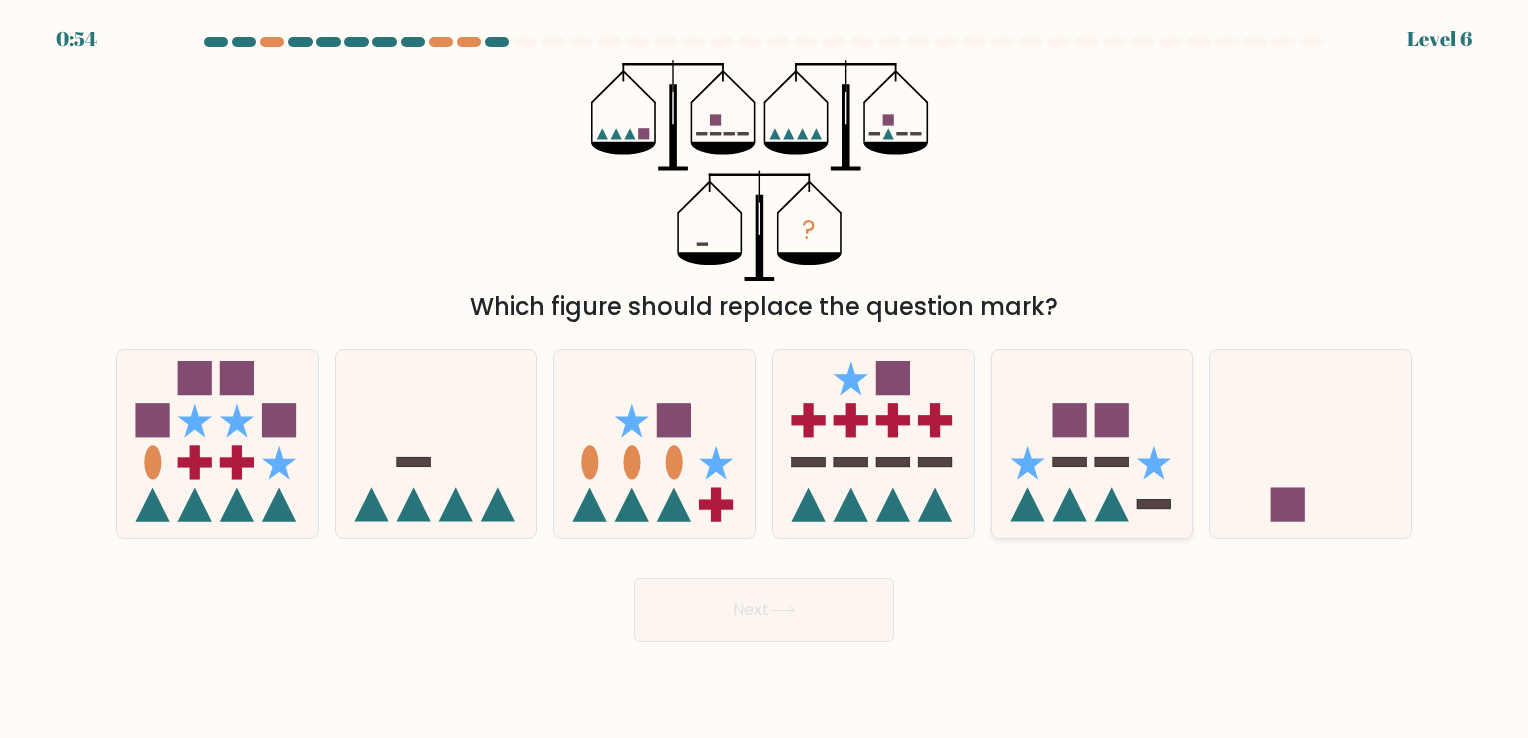click 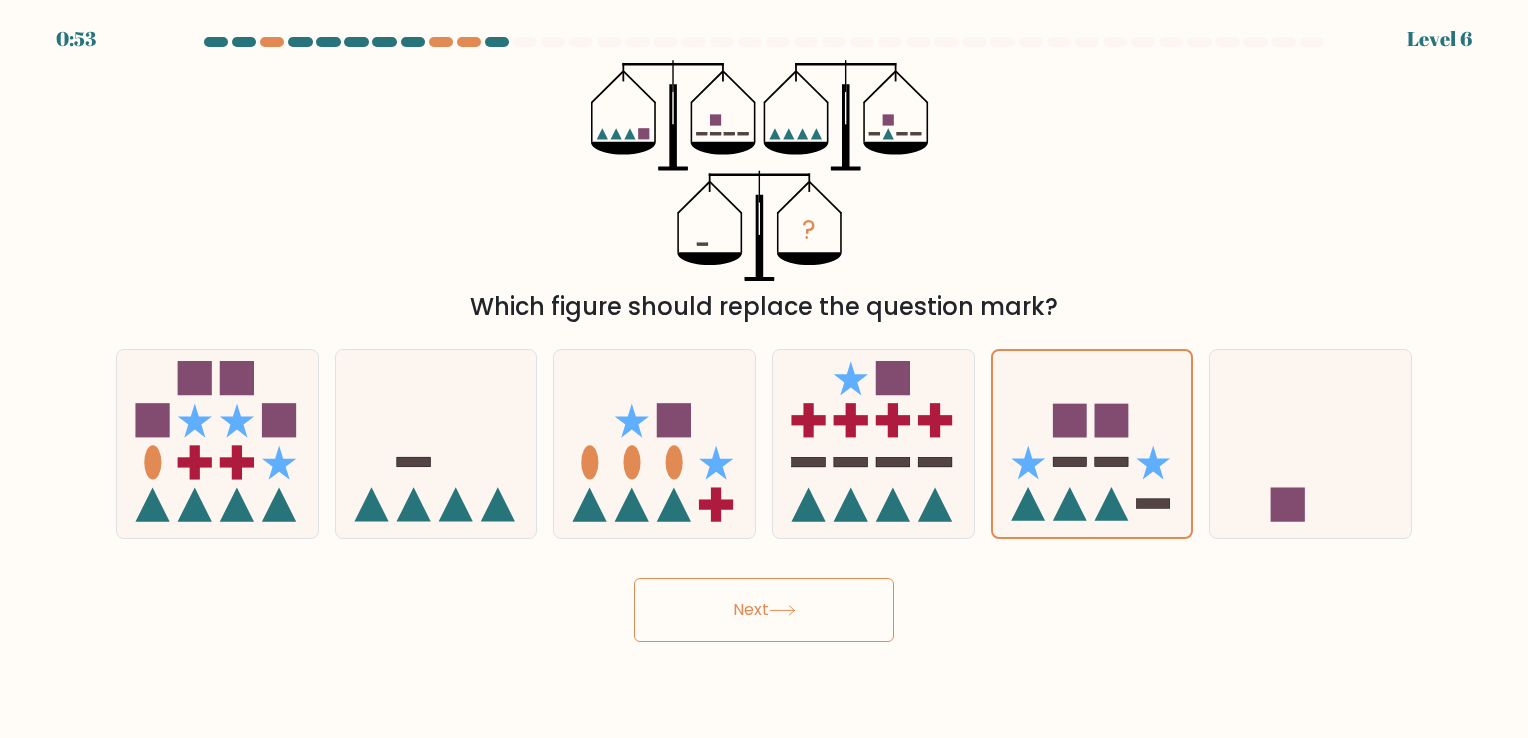 click on "Next" at bounding box center (764, 610) 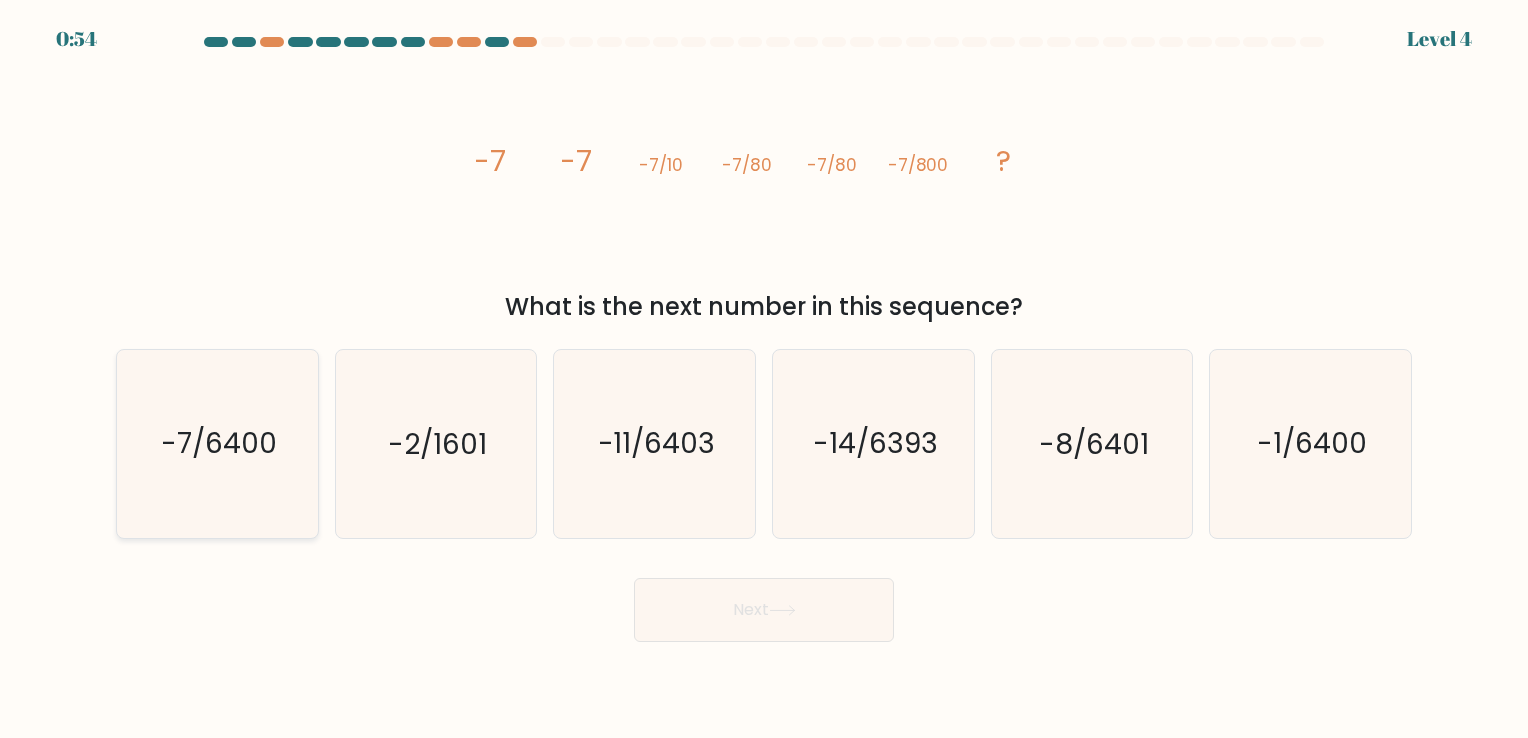 click on "-7/6400" 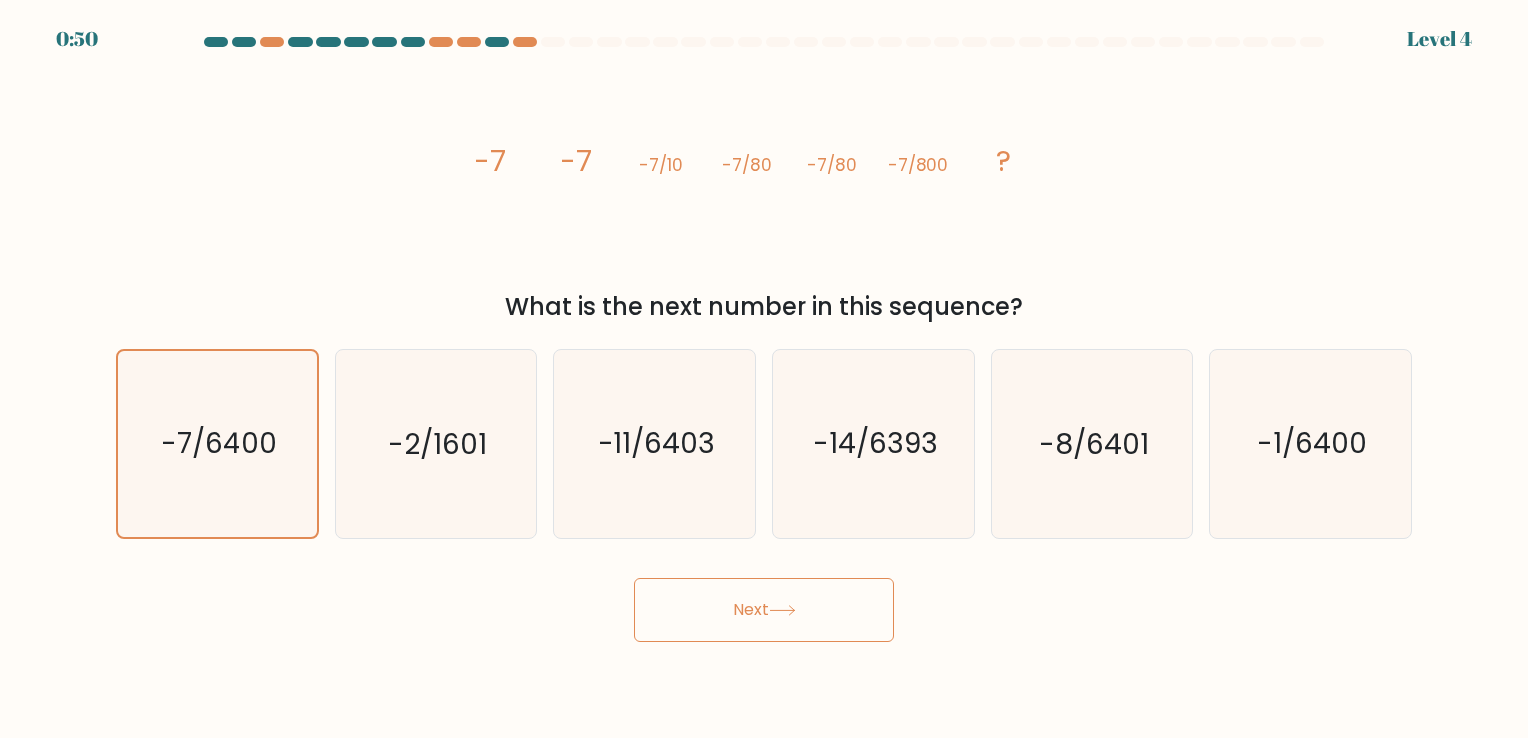 click 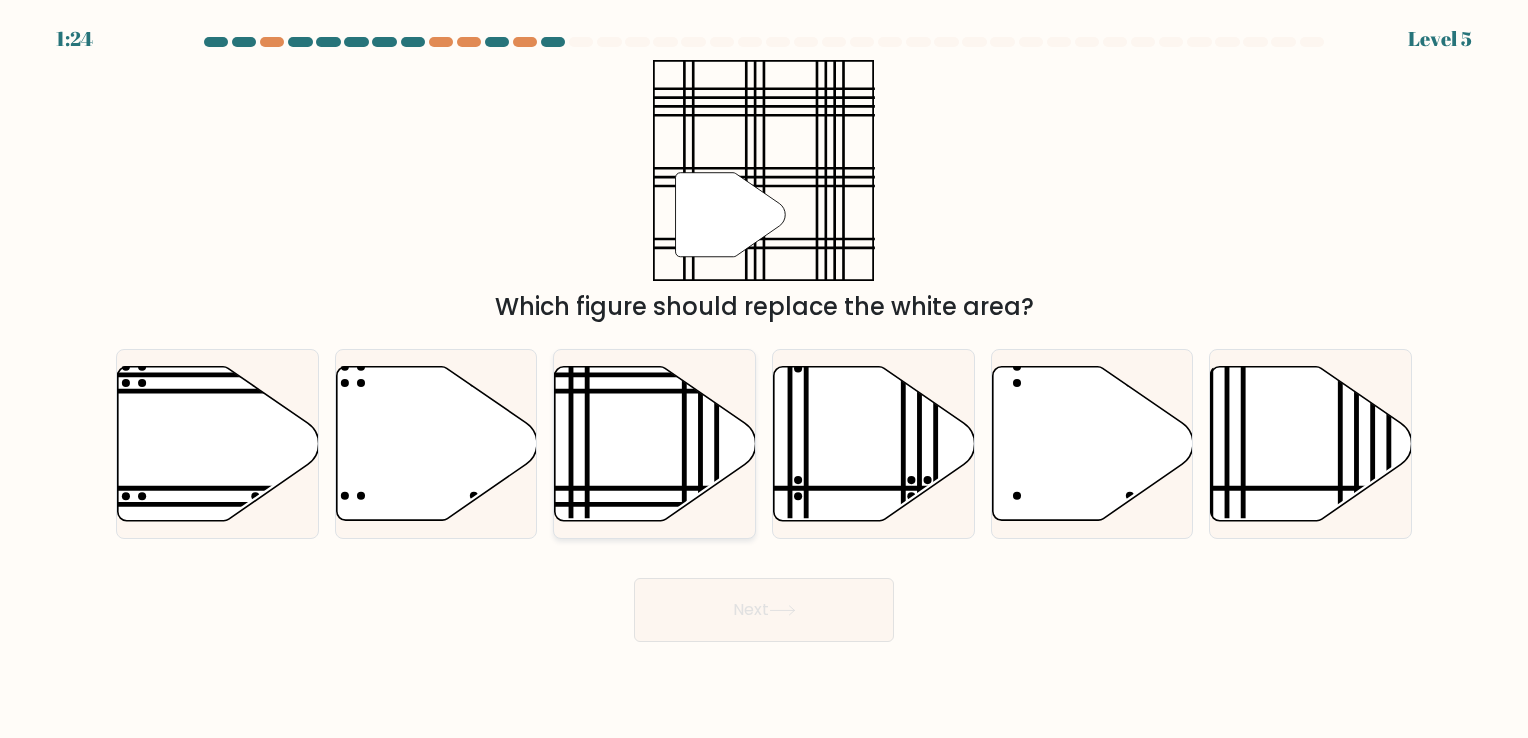 click 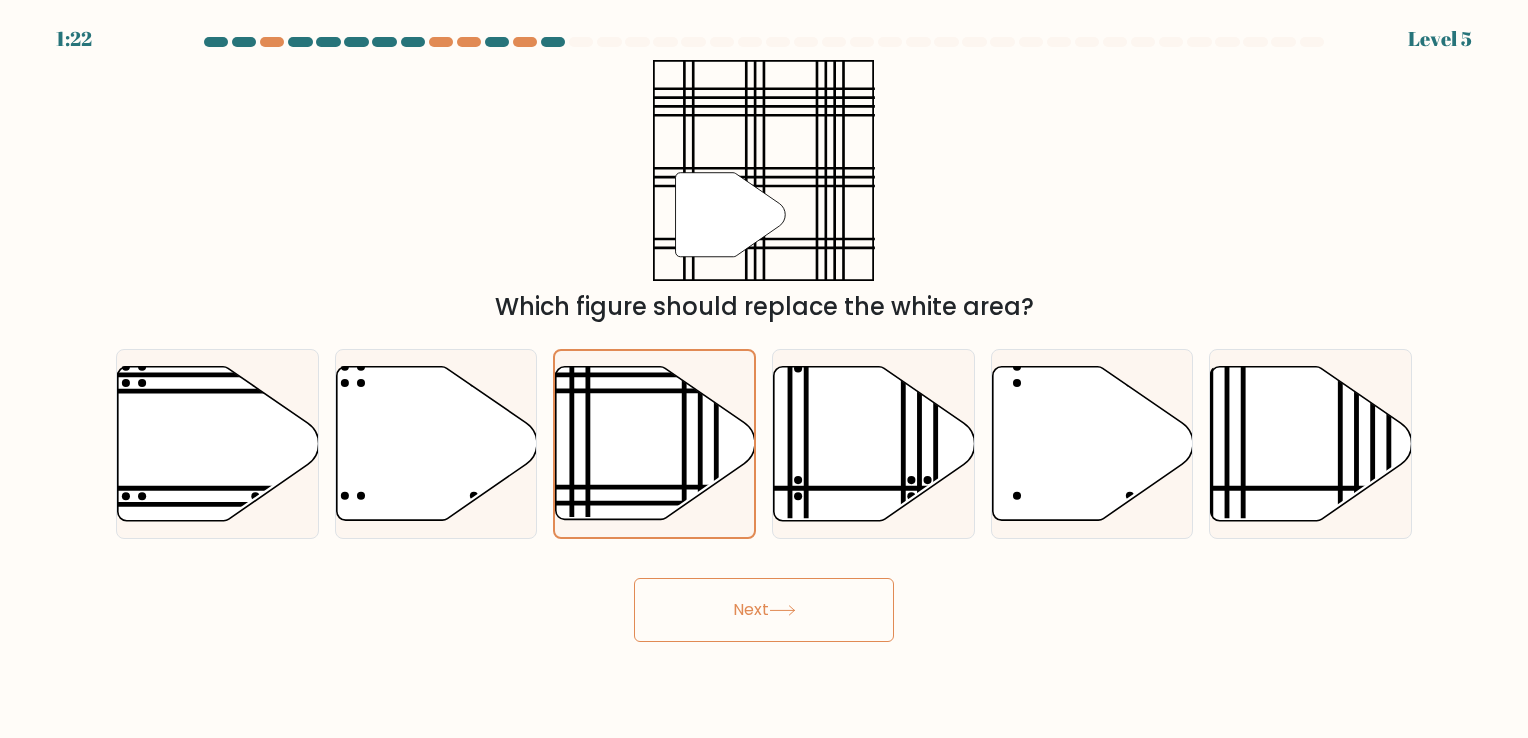 click on "Next" at bounding box center (764, 610) 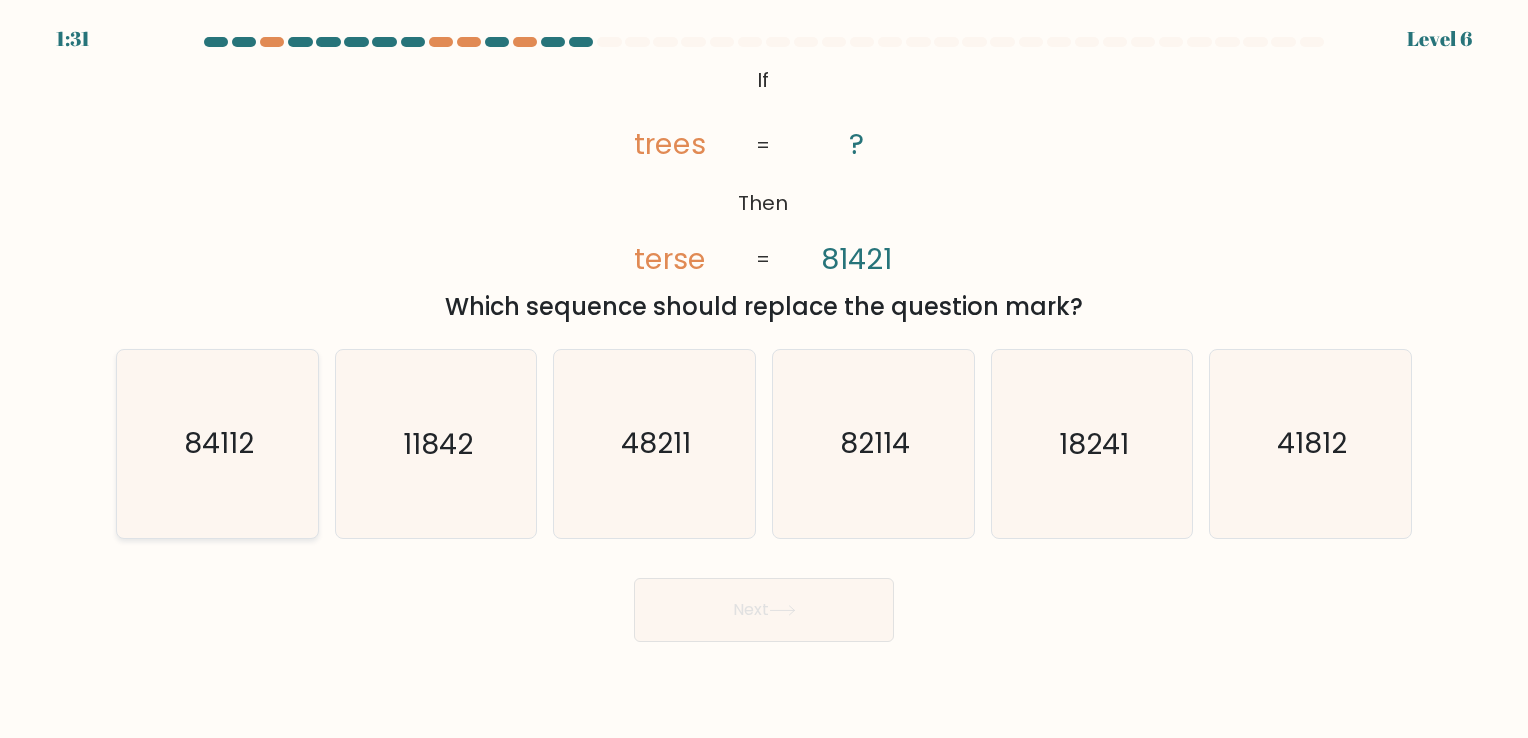click on "84112" 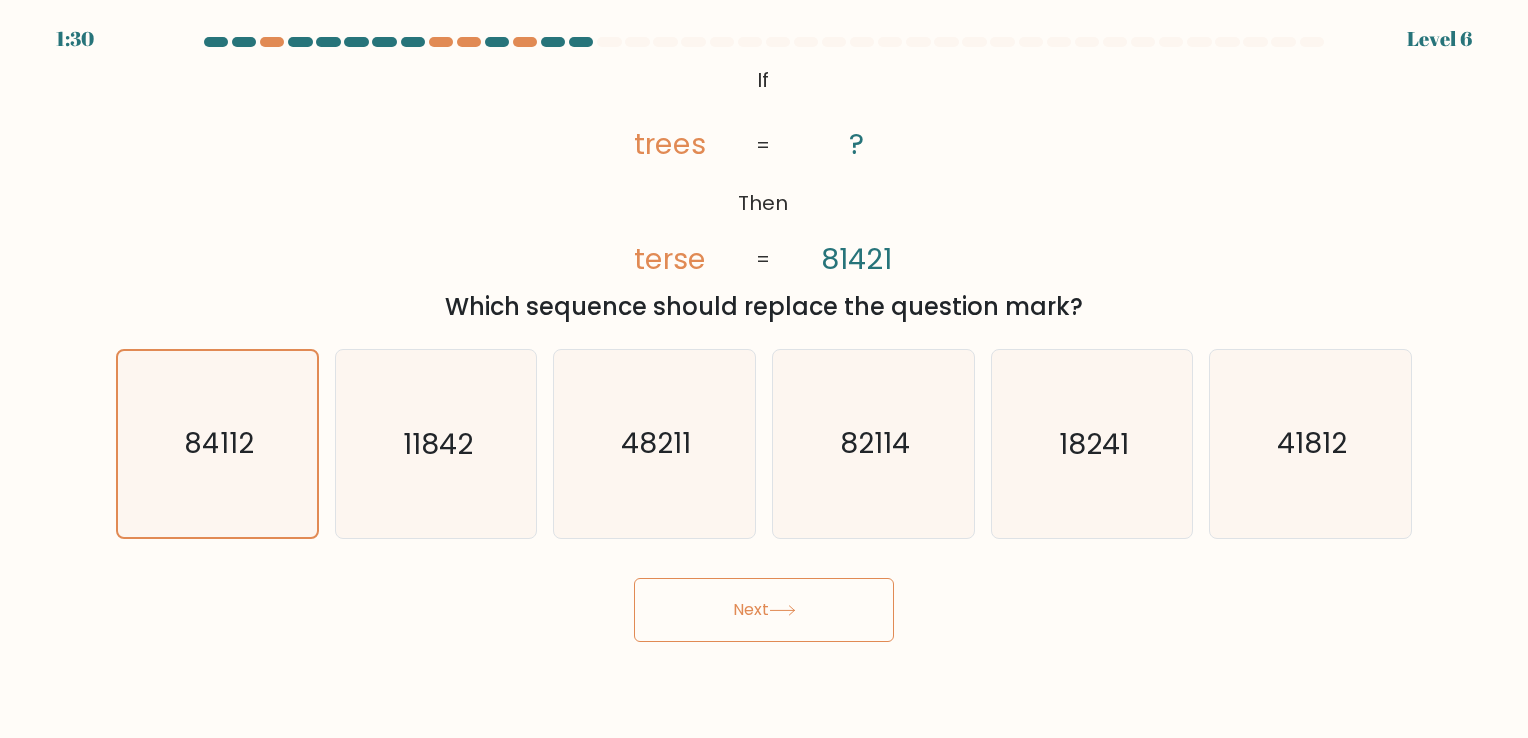 click on "Next" at bounding box center (764, 610) 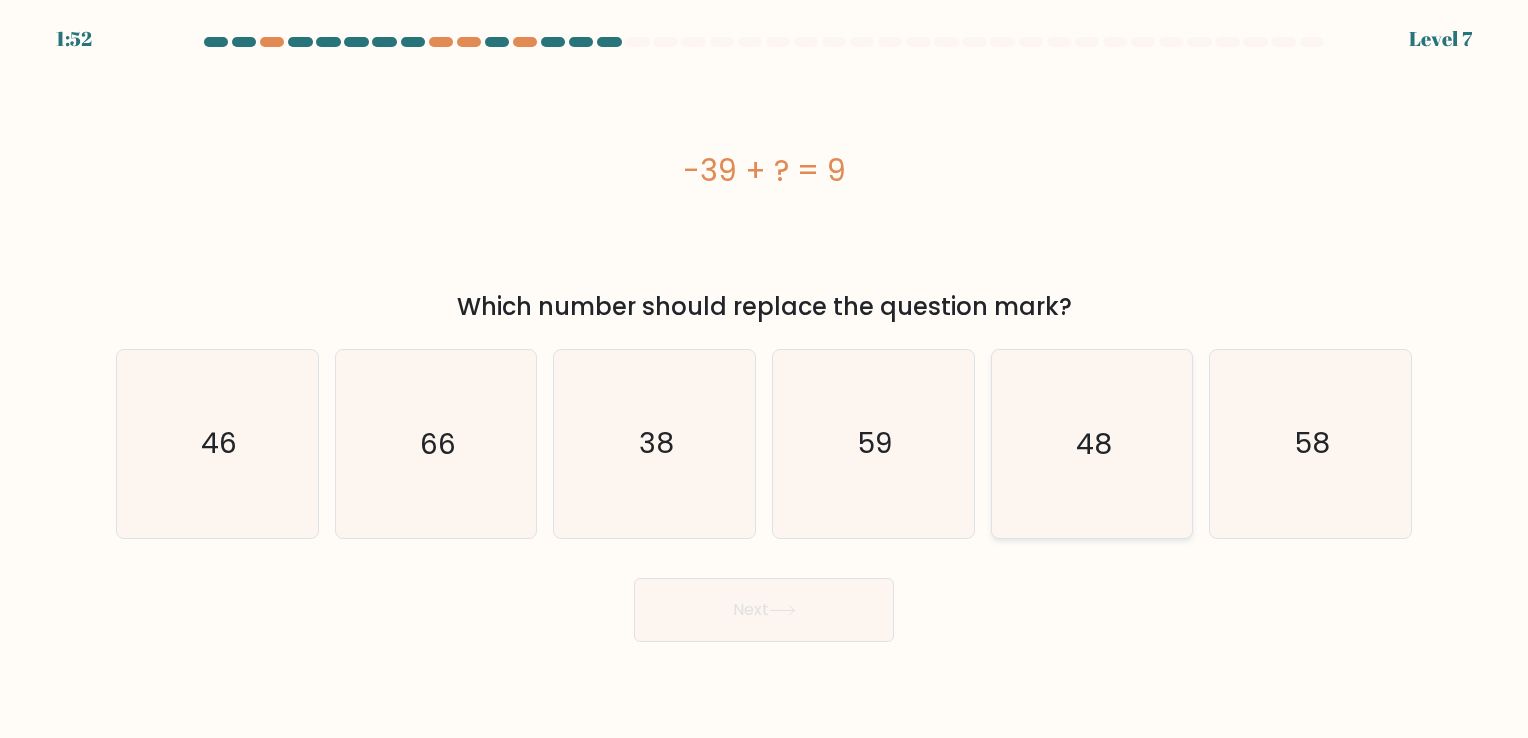 click on "48" 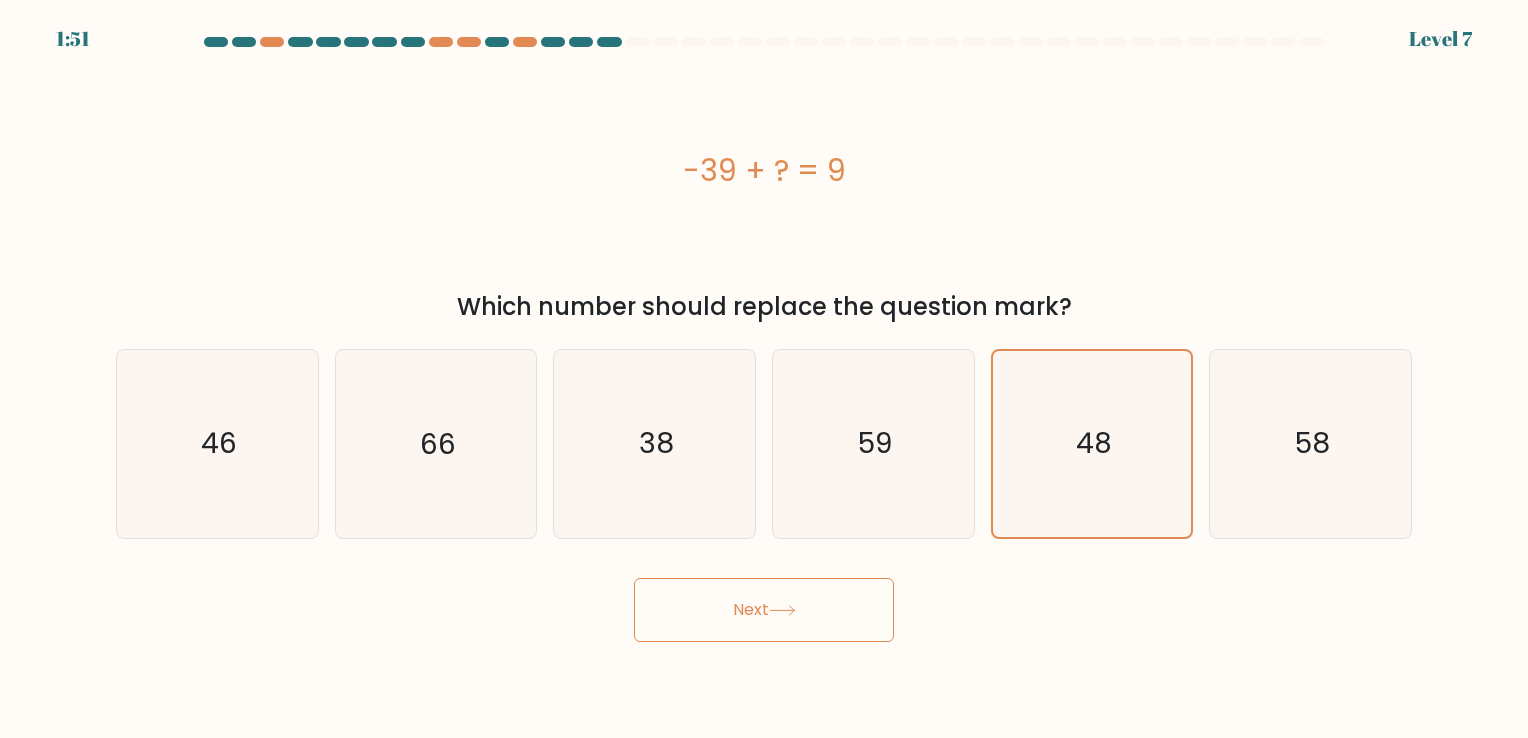 click on "Next" at bounding box center [764, 610] 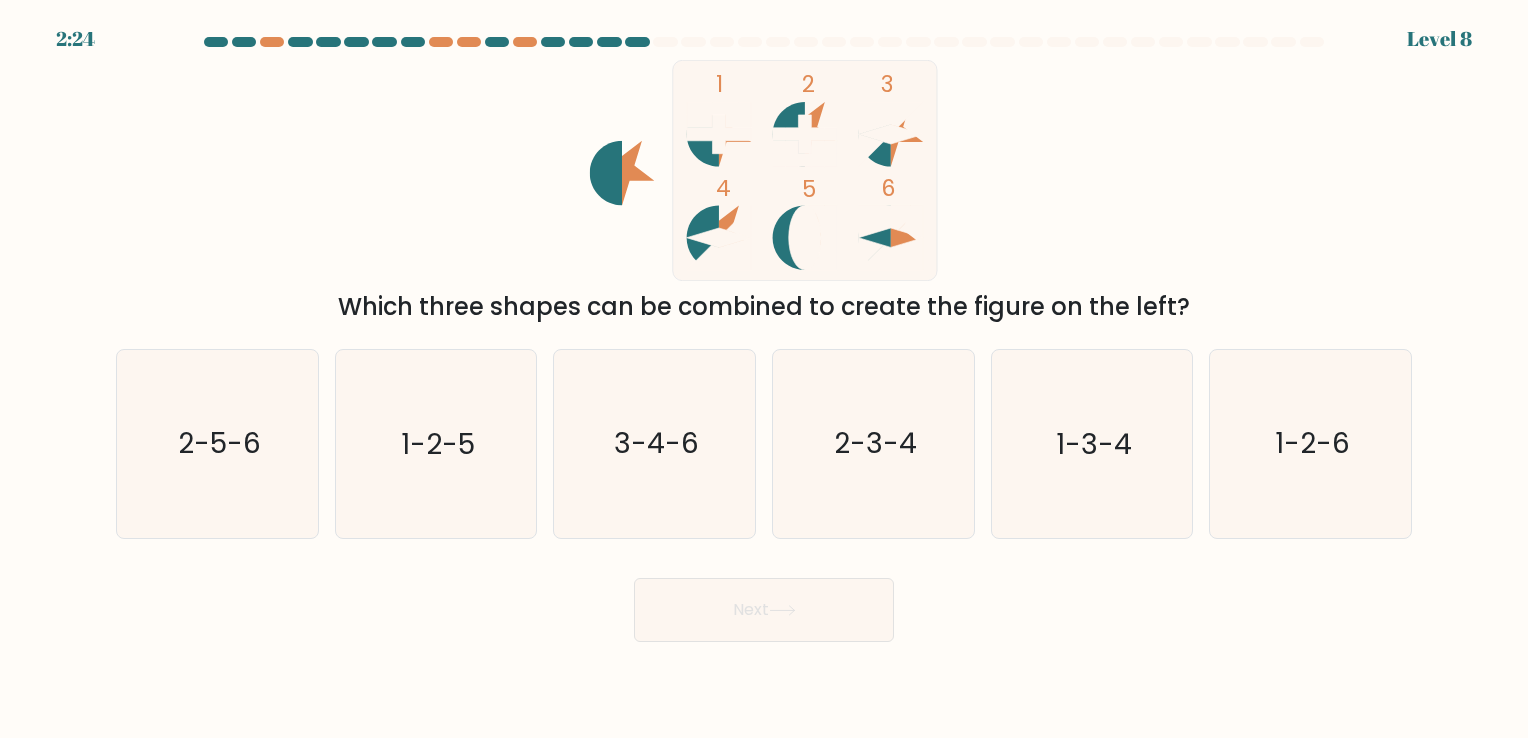 drag, startPoint x: 948, startPoint y: 302, endPoint x: 959, endPoint y: 304, distance: 11.18034 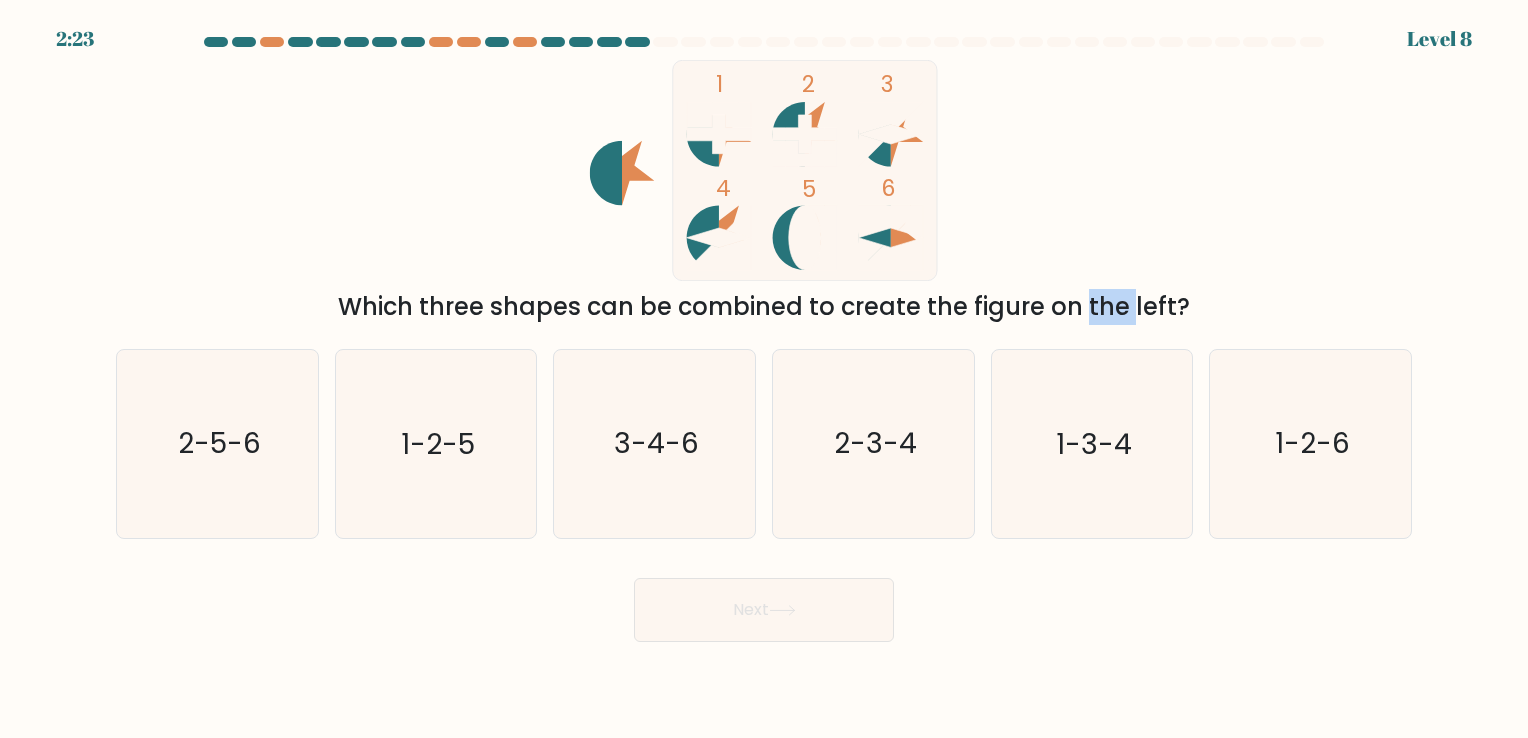 click on "Which three shapes can be combined to create the figure on the left?" at bounding box center [764, 307] 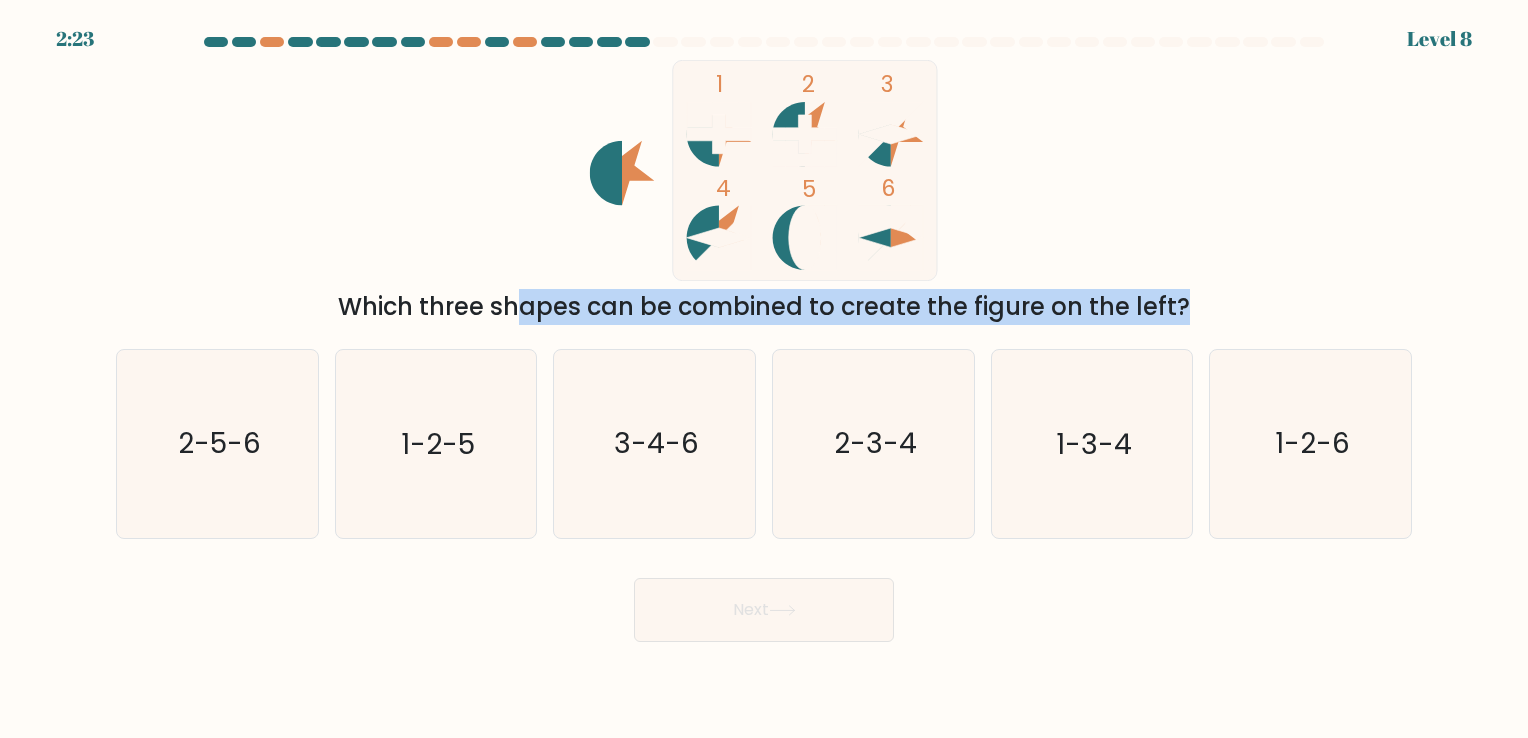 click on "Which three shapes can be combined to create the figure on the left?" at bounding box center [764, 307] 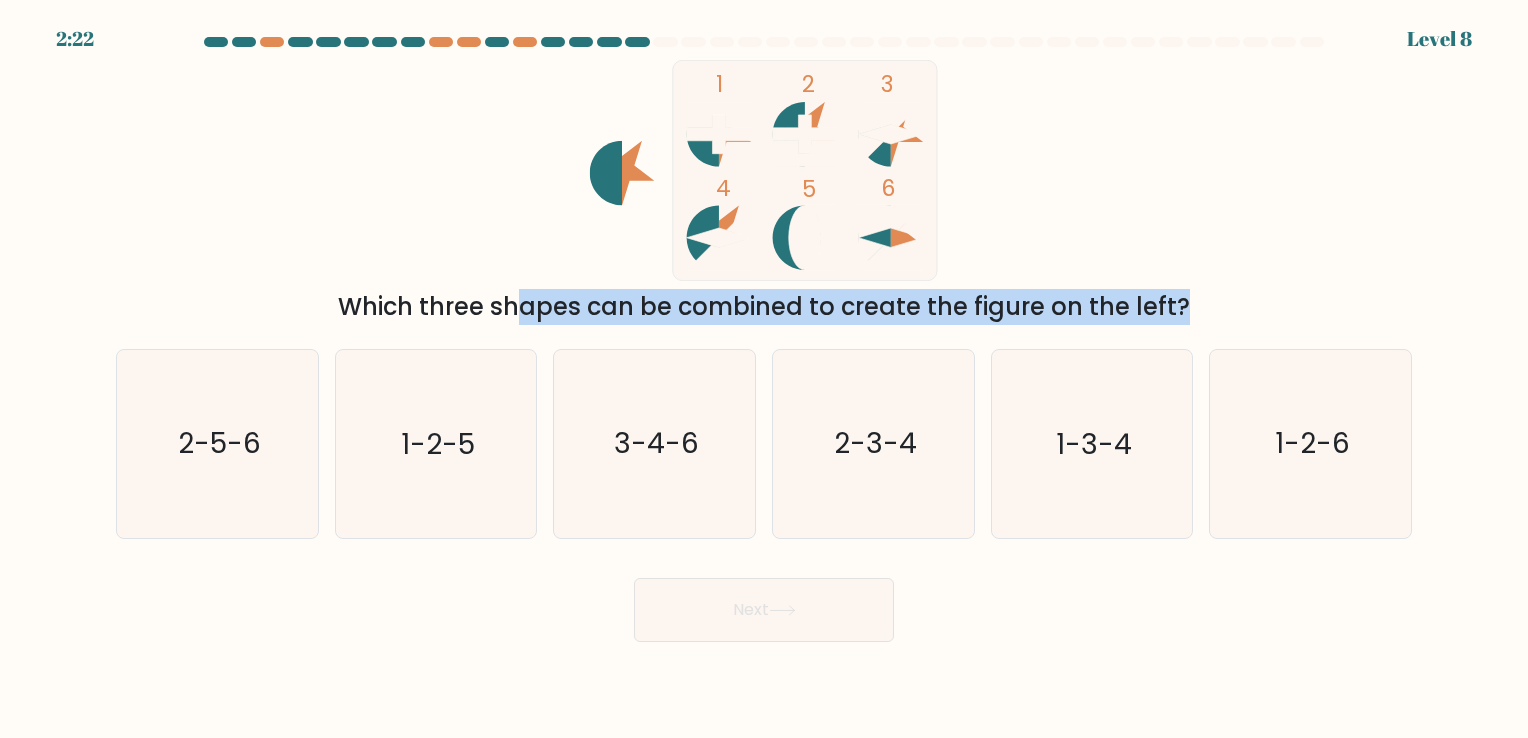 click on "Which three shapes can be combined to create the figure on the left?" at bounding box center [764, 307] 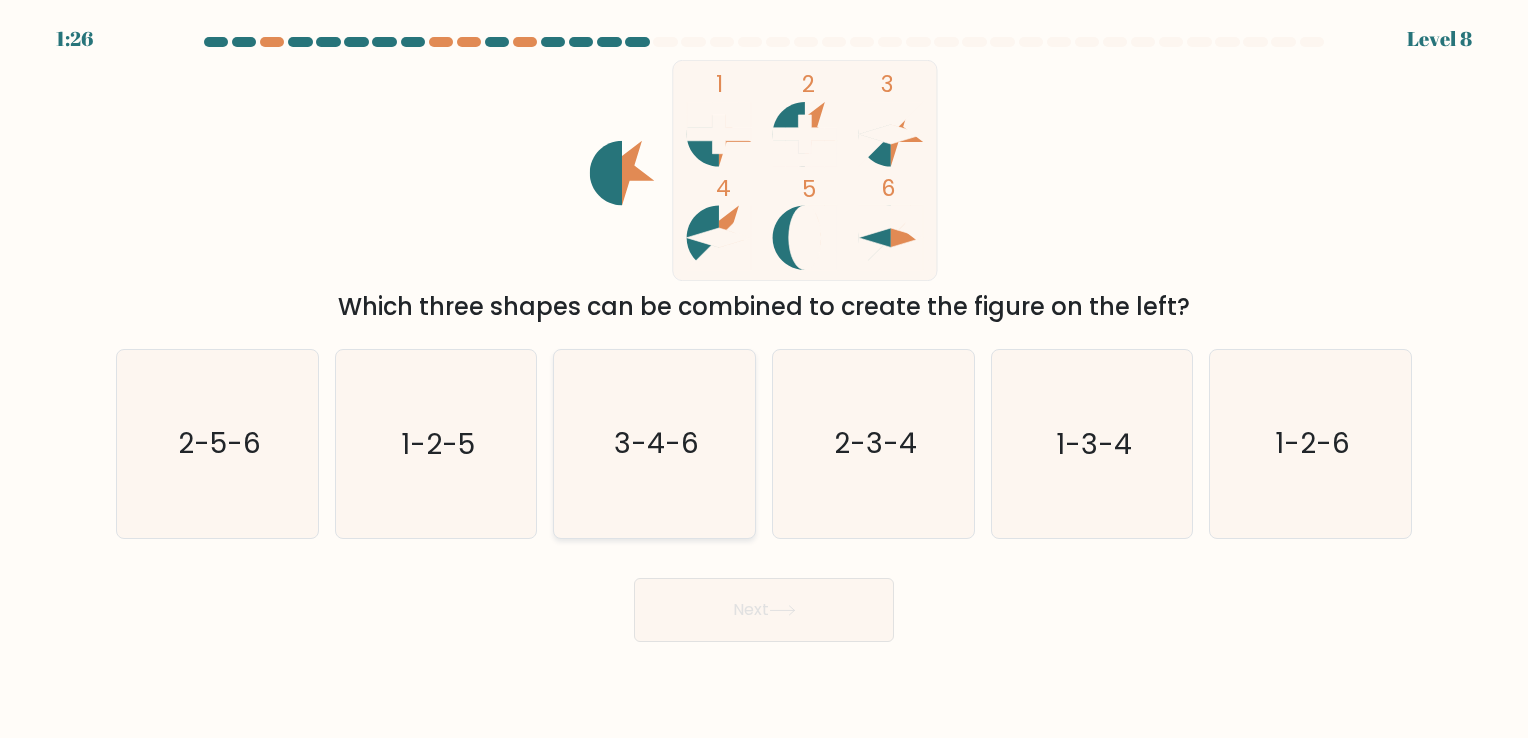click on "3-4-6" 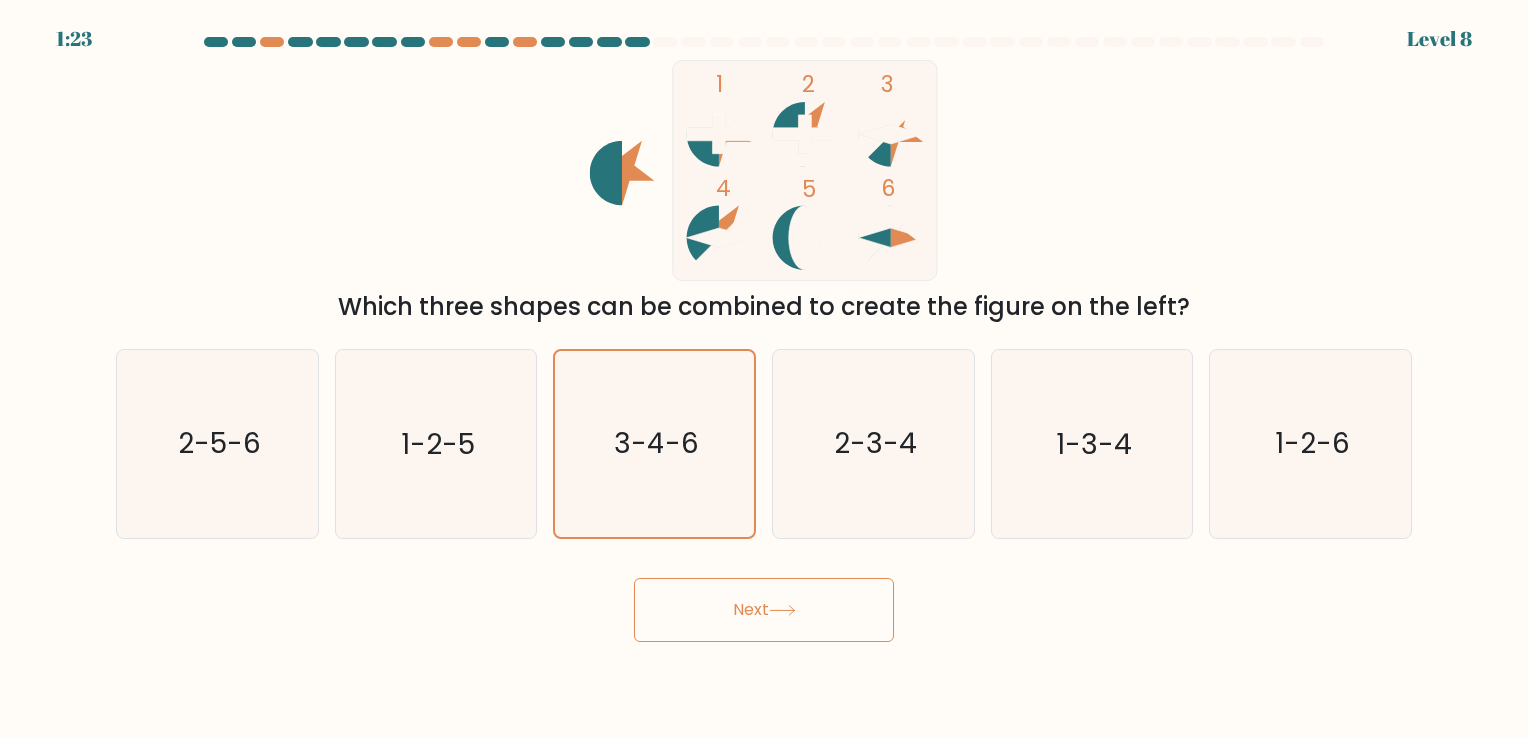 click on "Next" at bounding box center (764, 610) 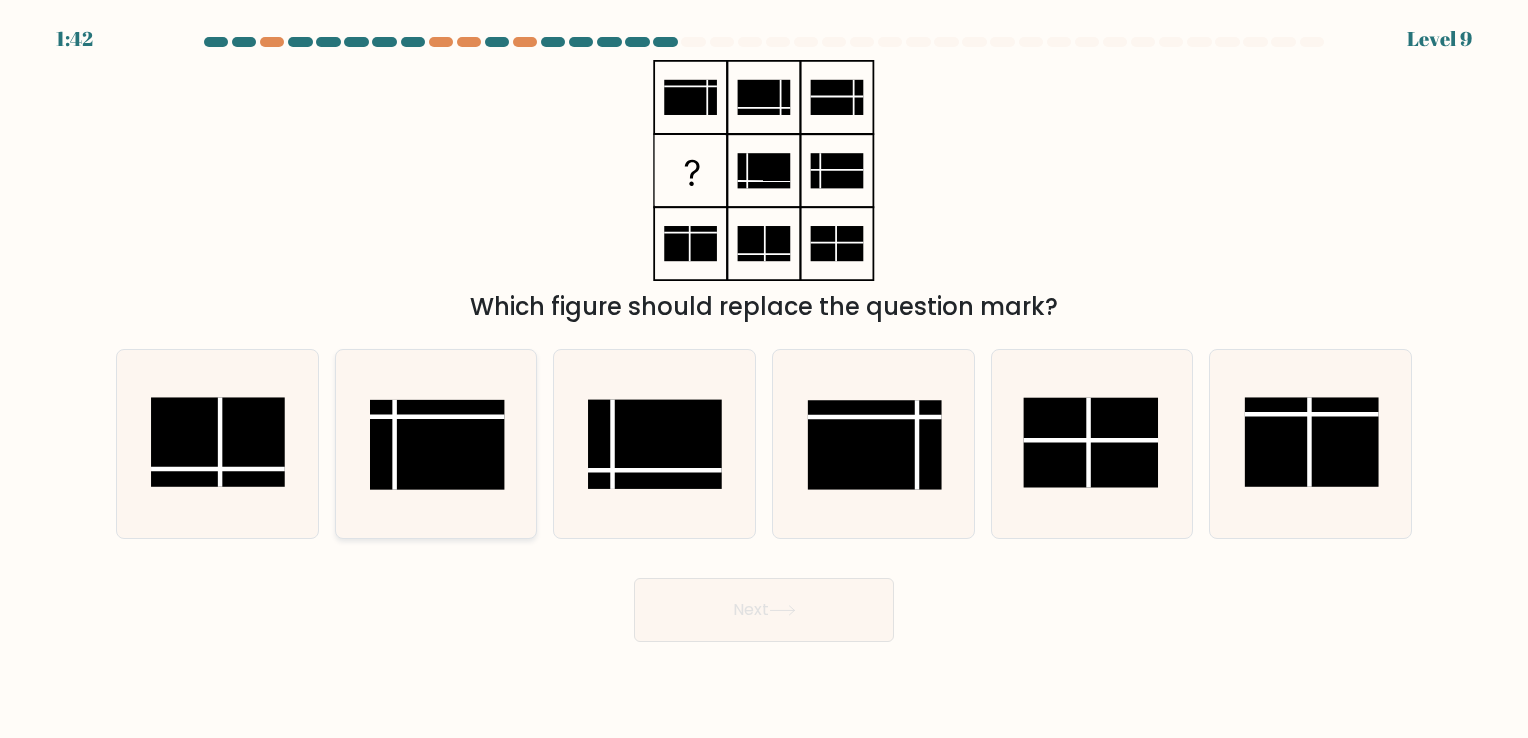 click 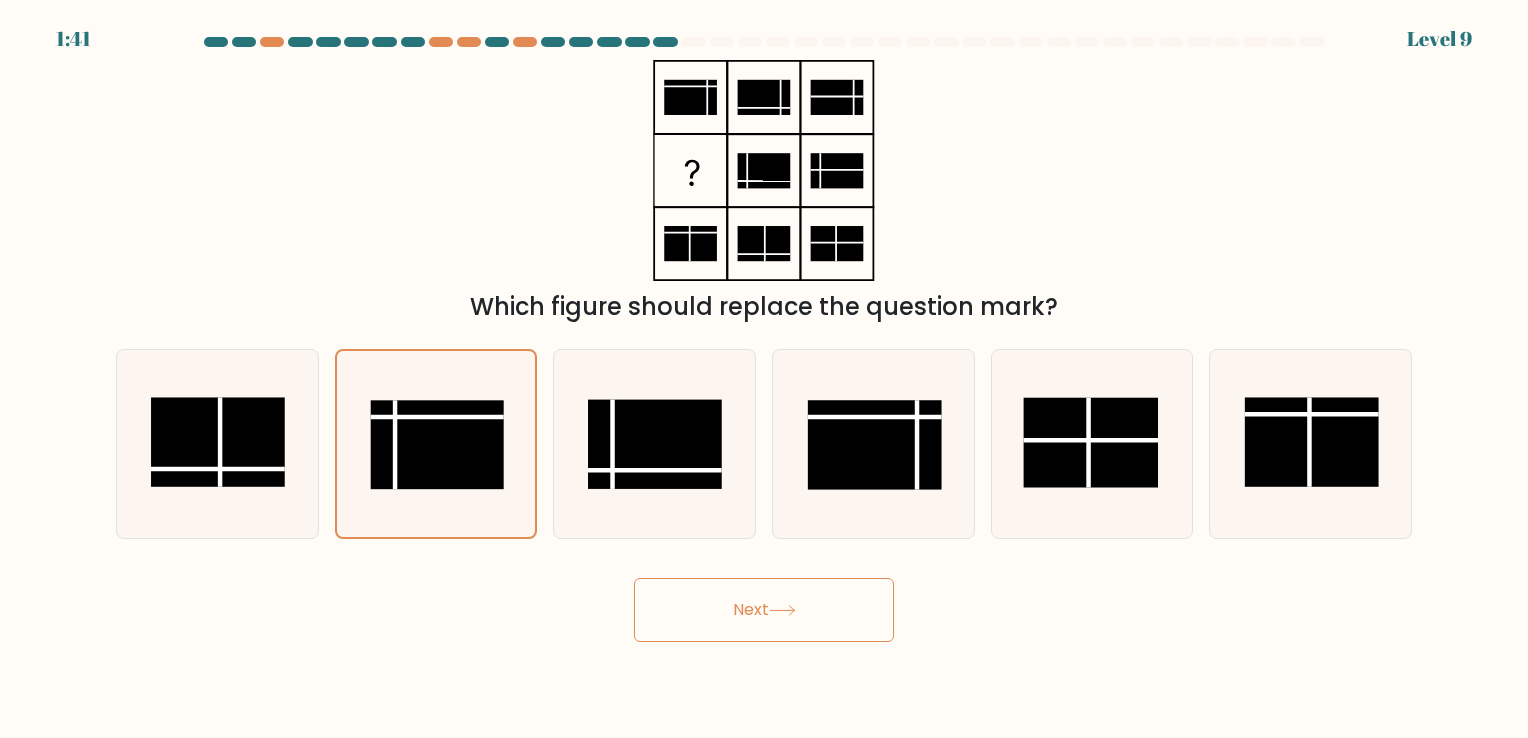 click on "Next" at bounding box center (764, 610) 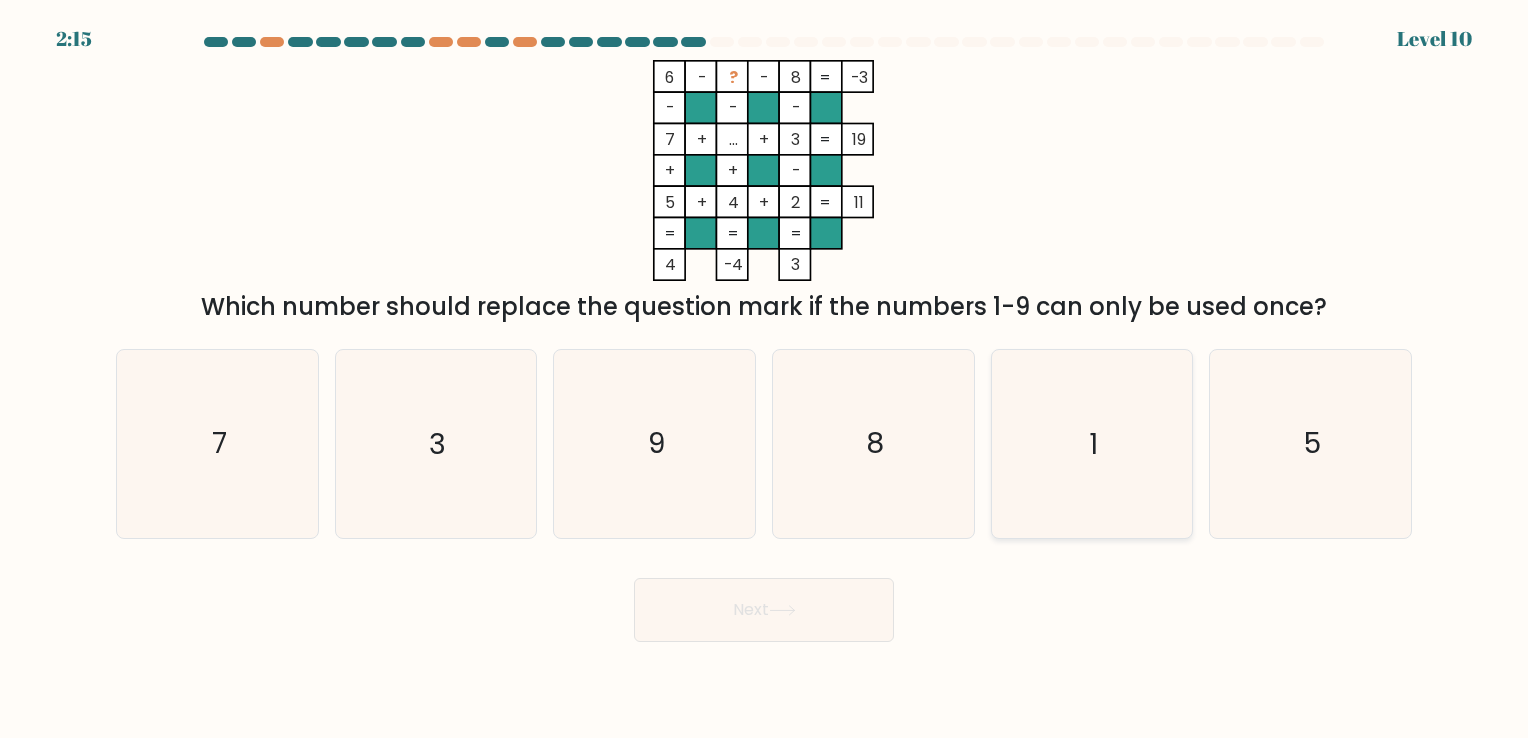 click on "1" 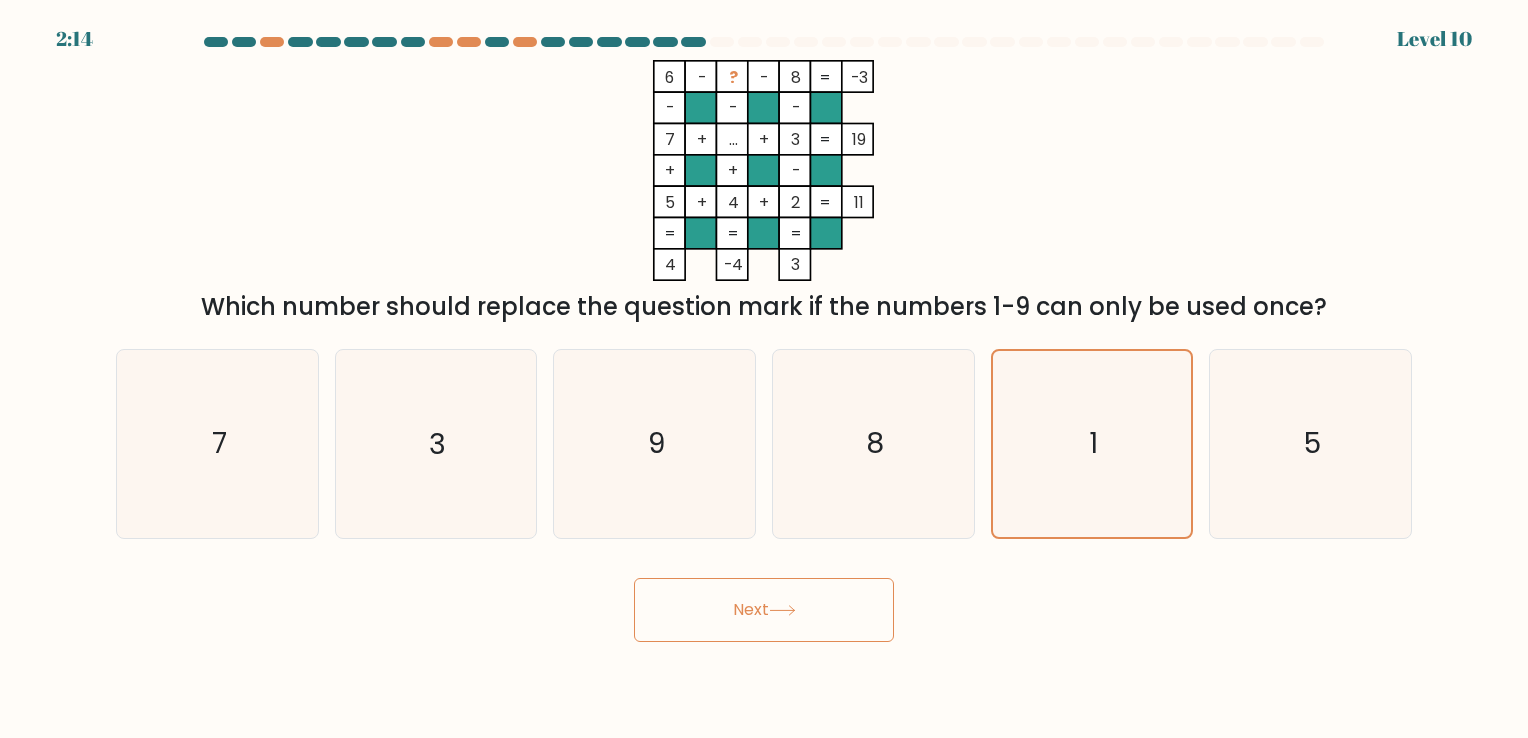 click on "Next" at bounding box center [764, 610] 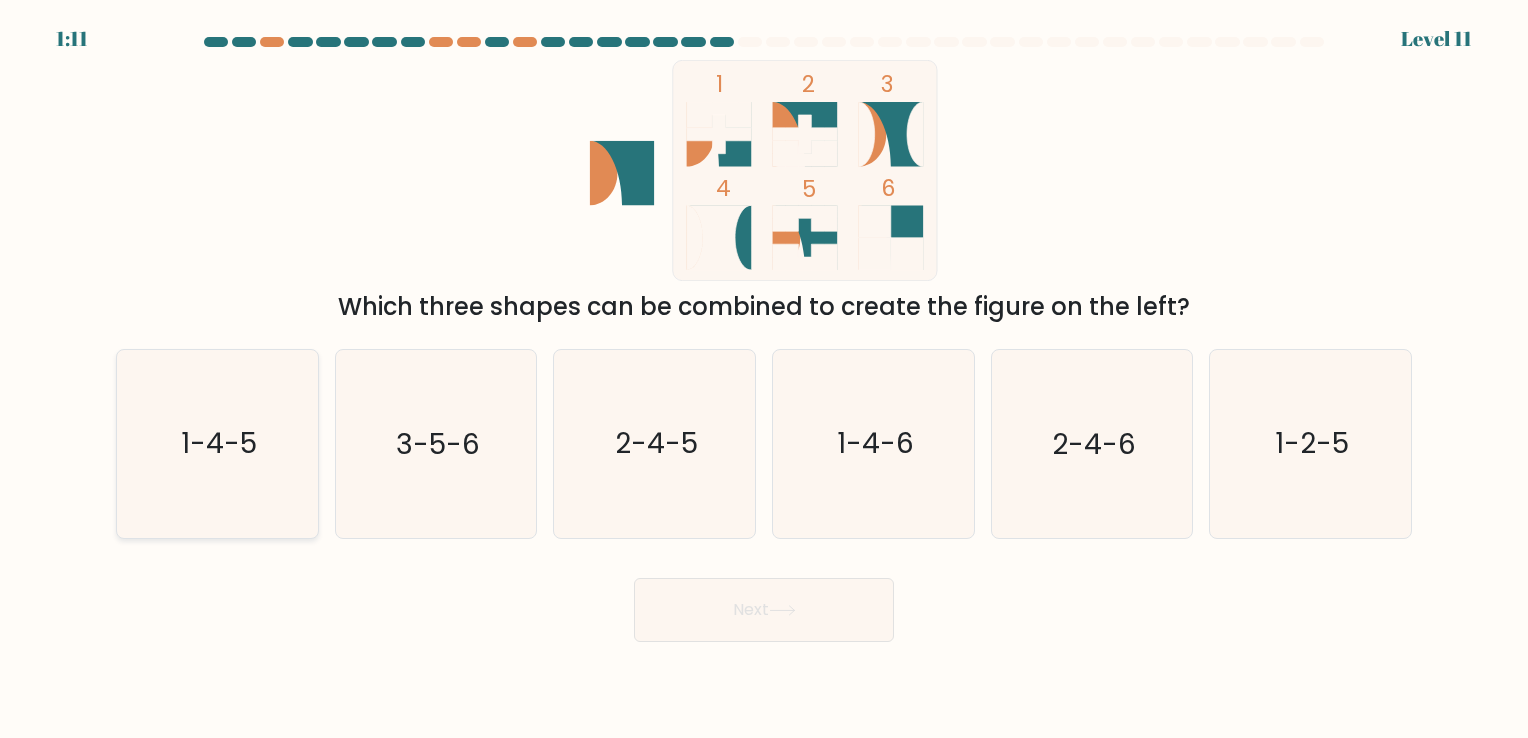 click on "1-4-5" 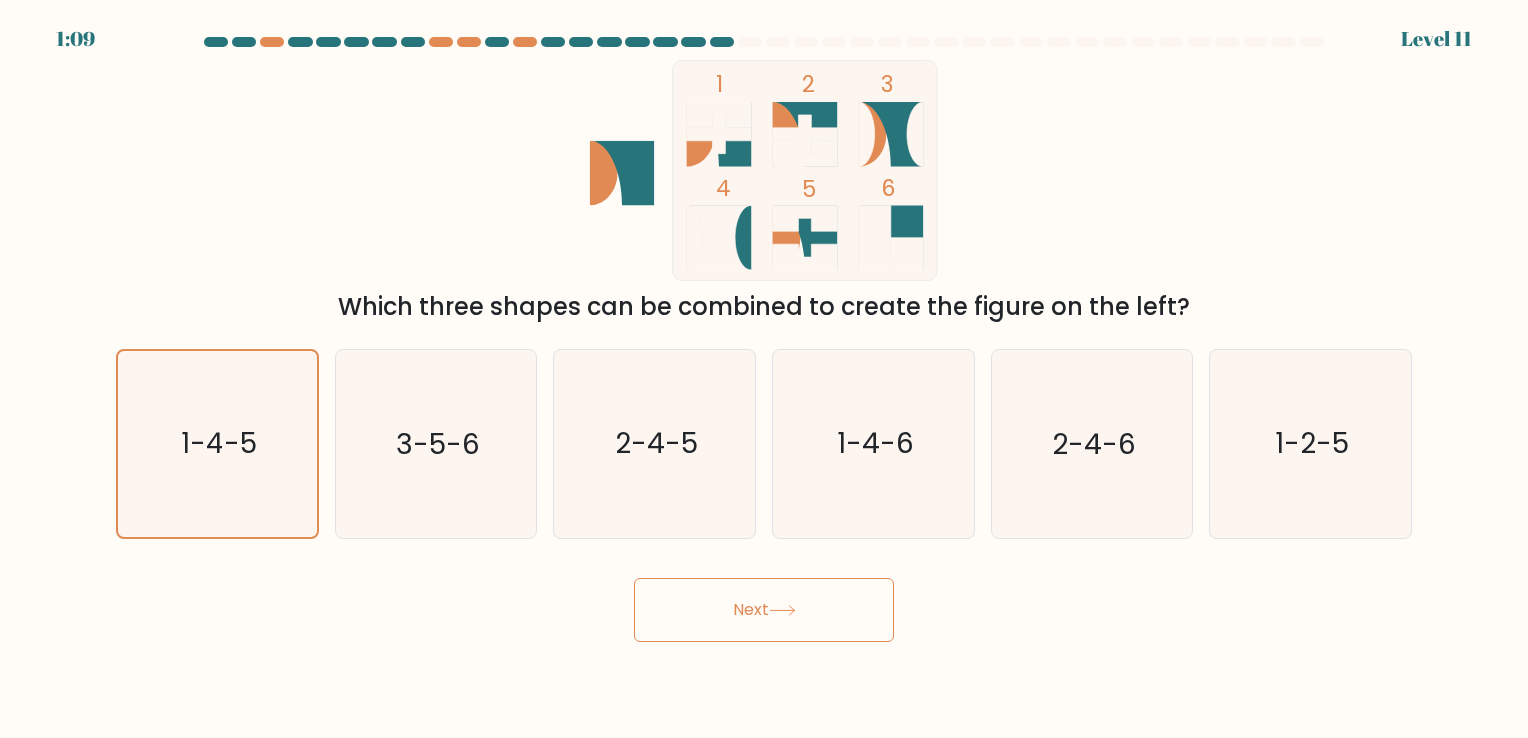 click on "Next" at bounding box center [764, 610] 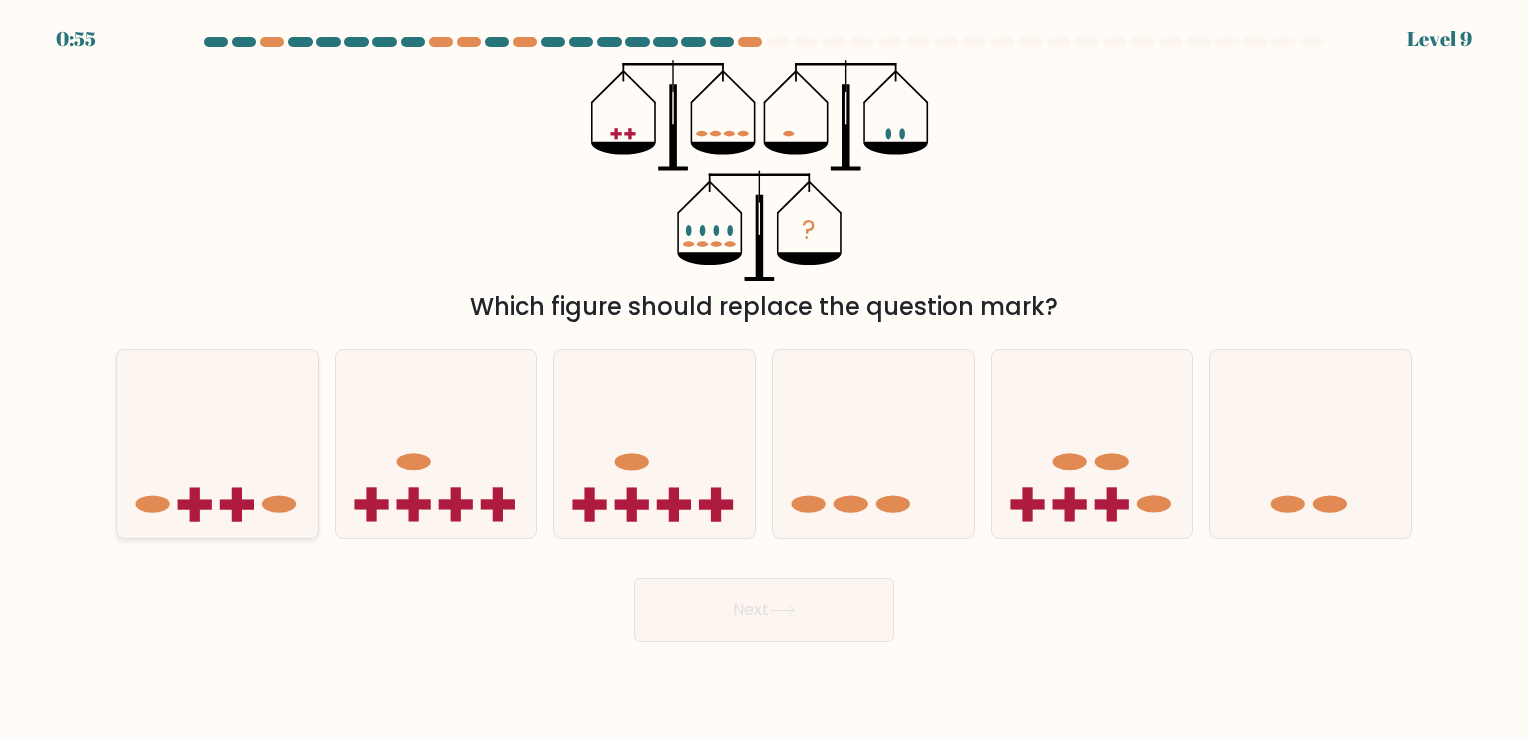 click 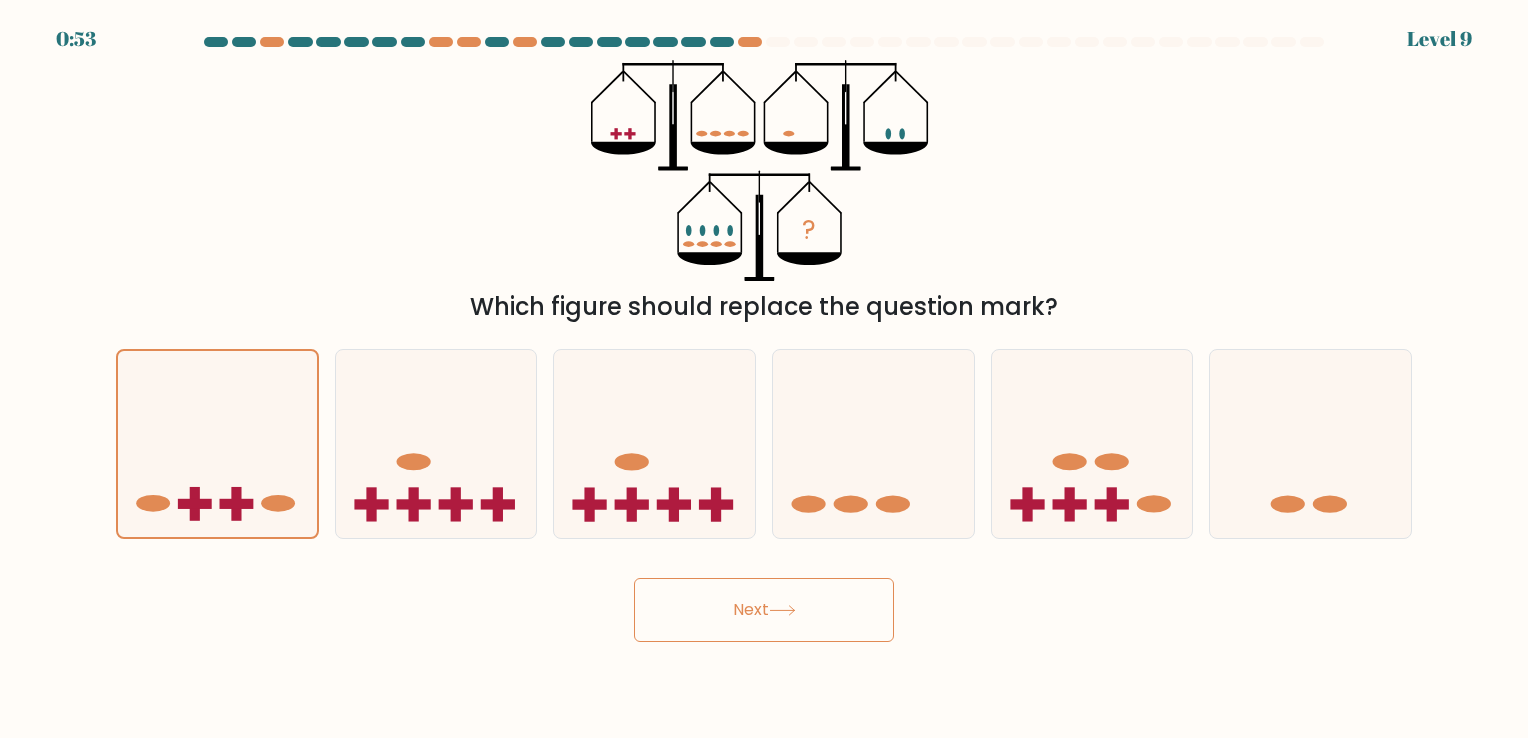 click on "Next" at bounding box center (764, 610) 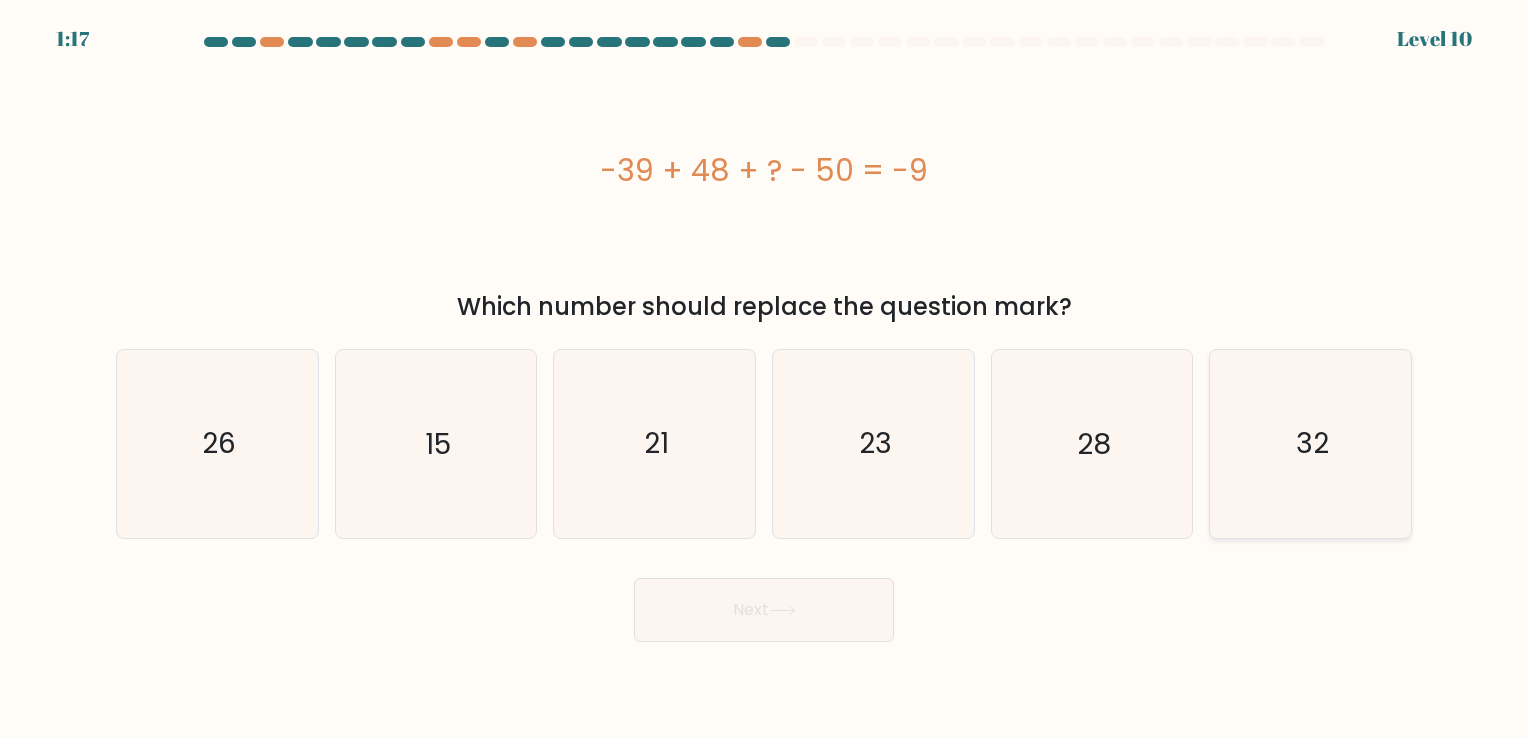 click on "32" 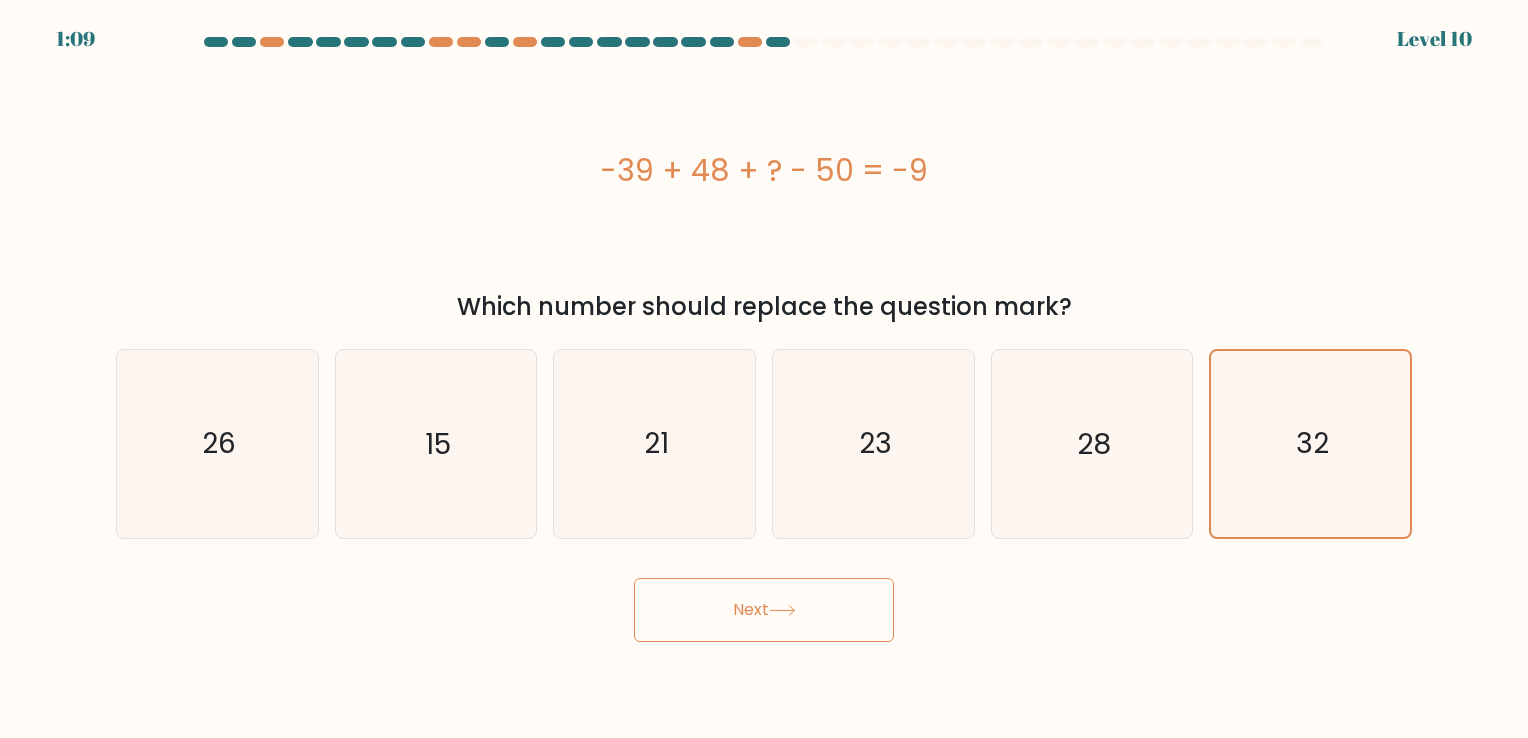 click on "Next" at bounding box center [764, 610] 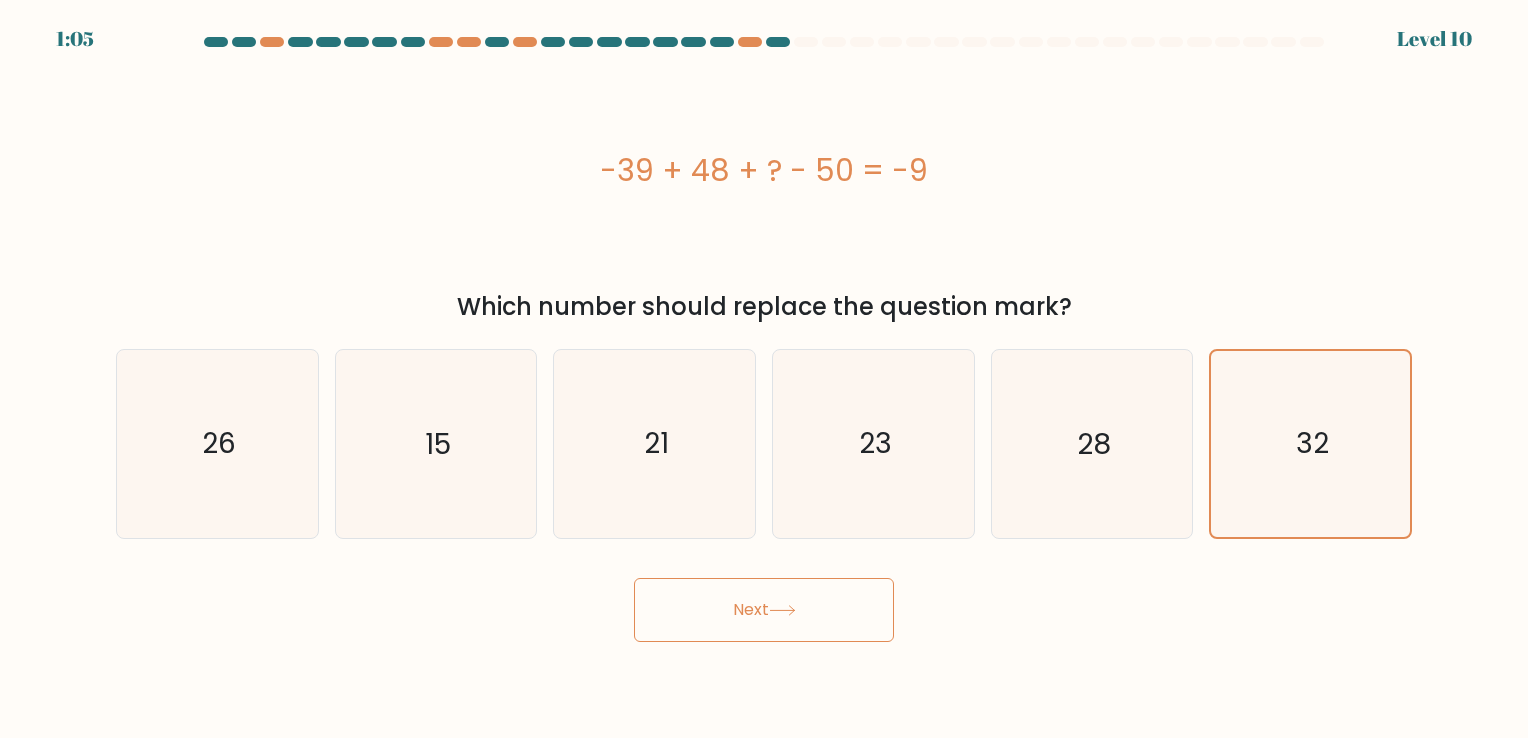 click on "Next" at bounding box center (764, 610) 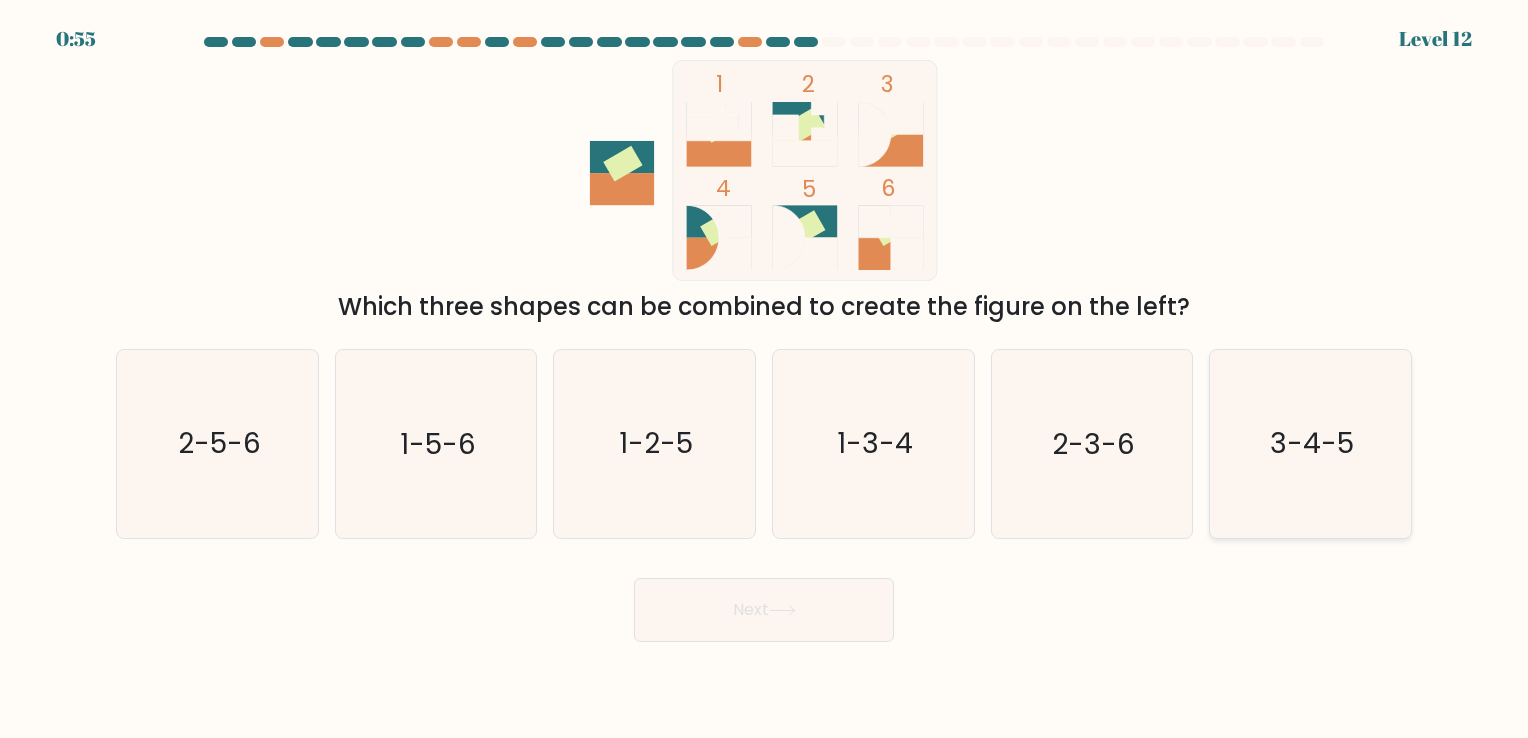 click on "3-4-5" 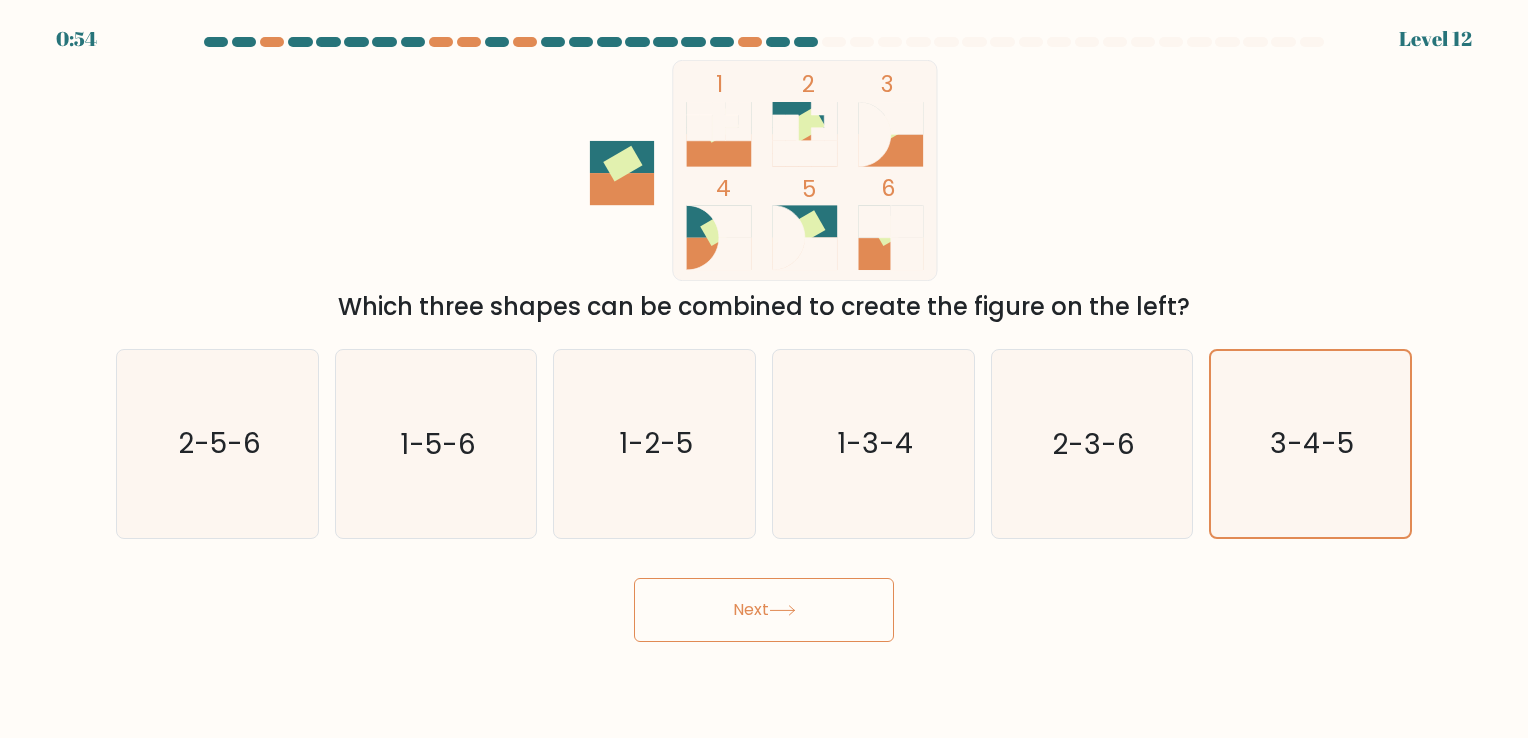 drag, startPoint x: 764, startPoint y: 622, endPoint x: 793, endPoint y: 619, distance: 29.15476 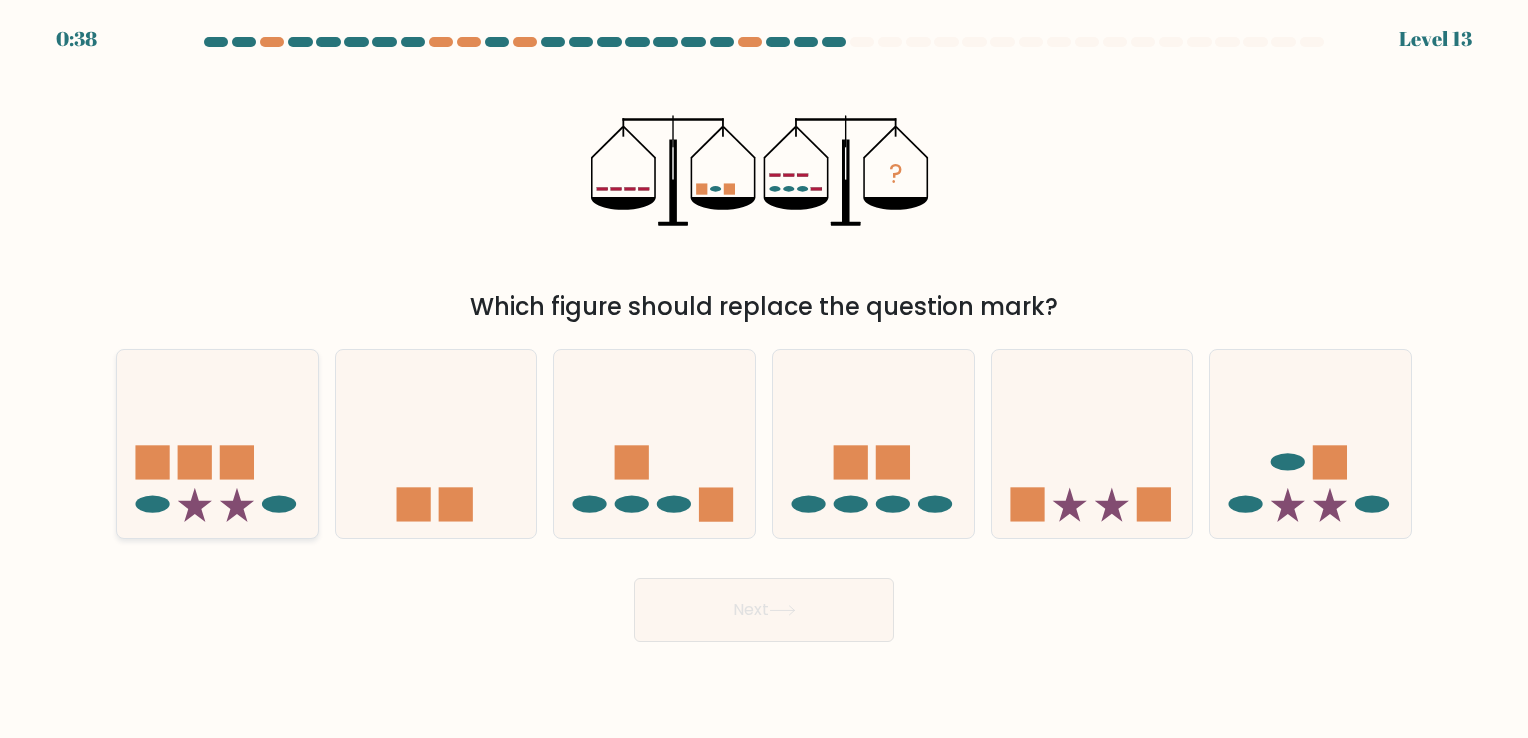 click 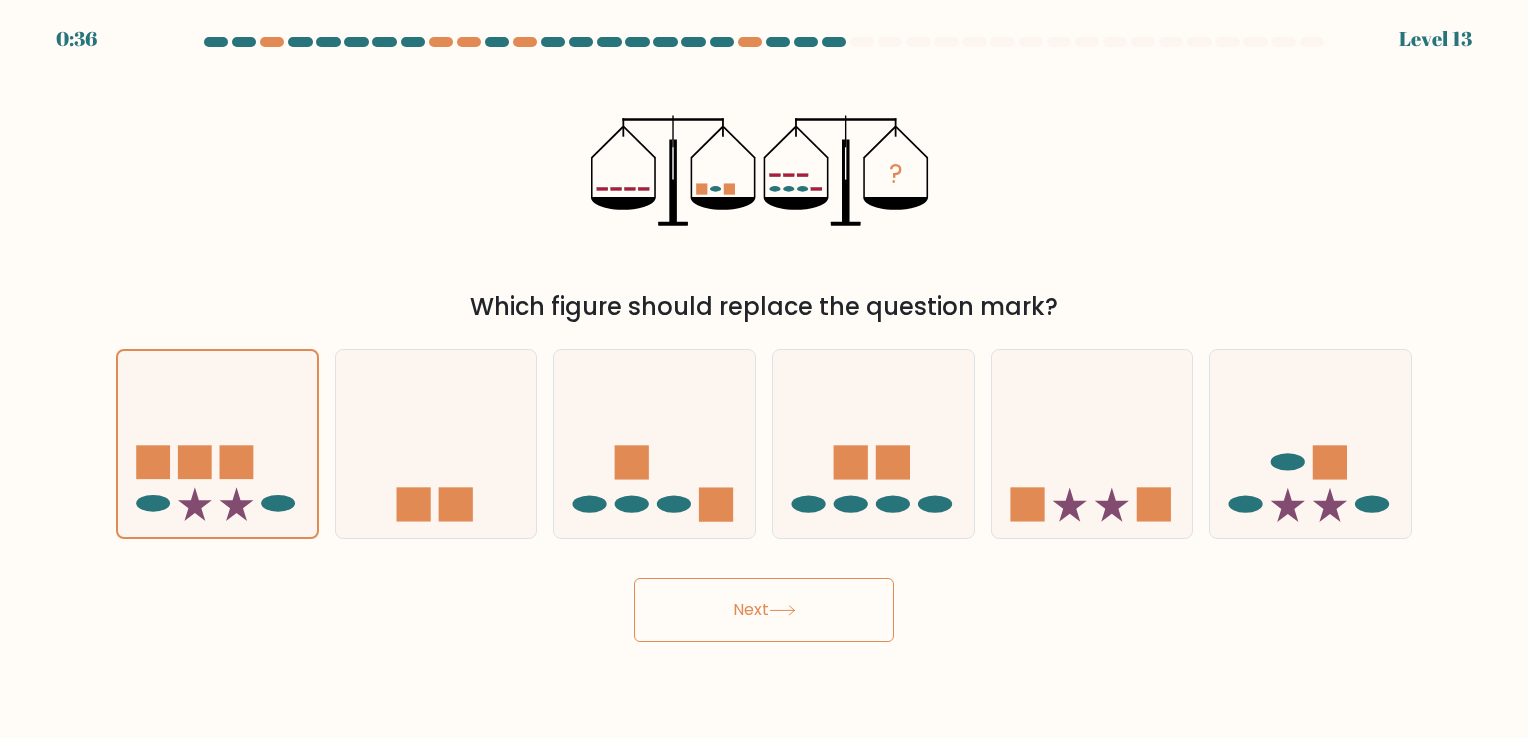 click 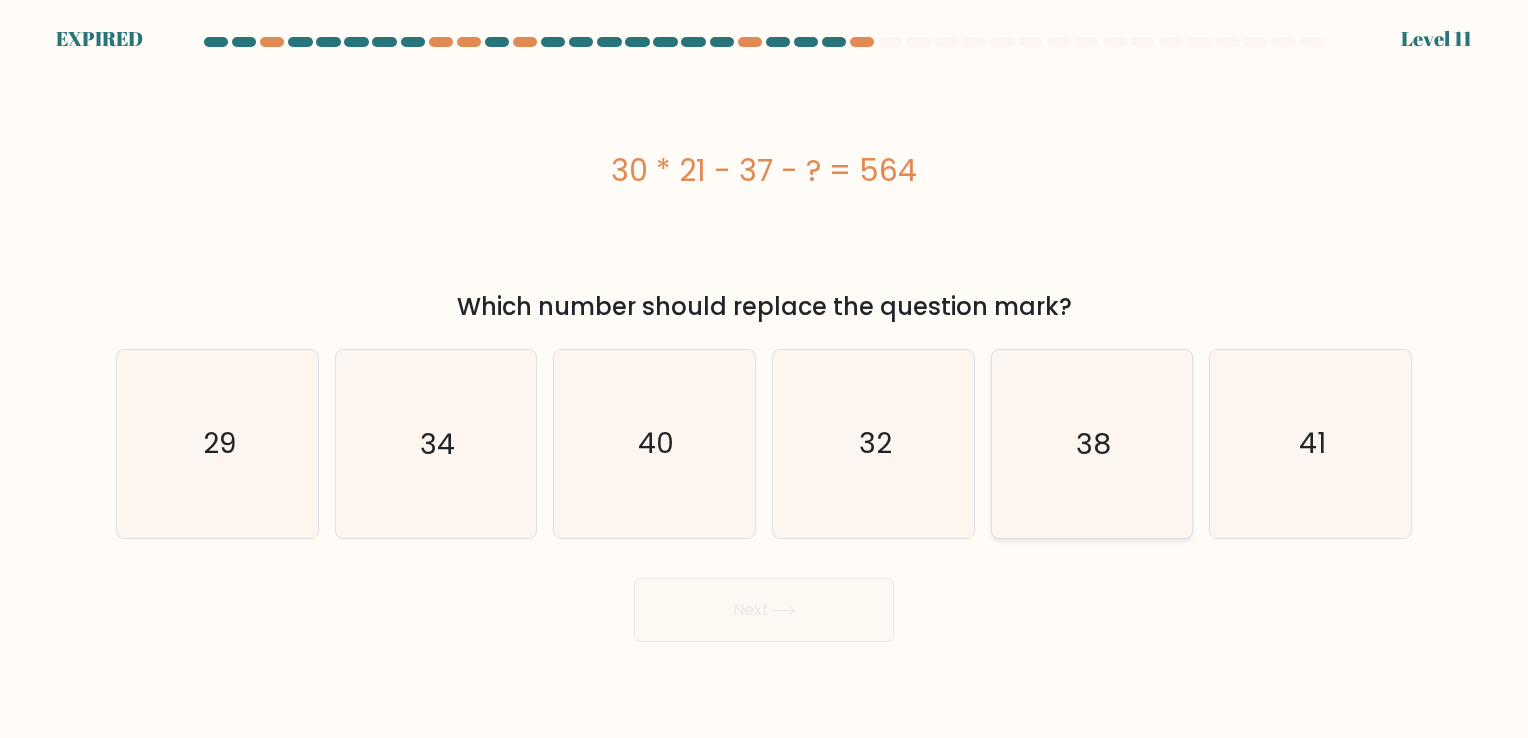 click on "38" 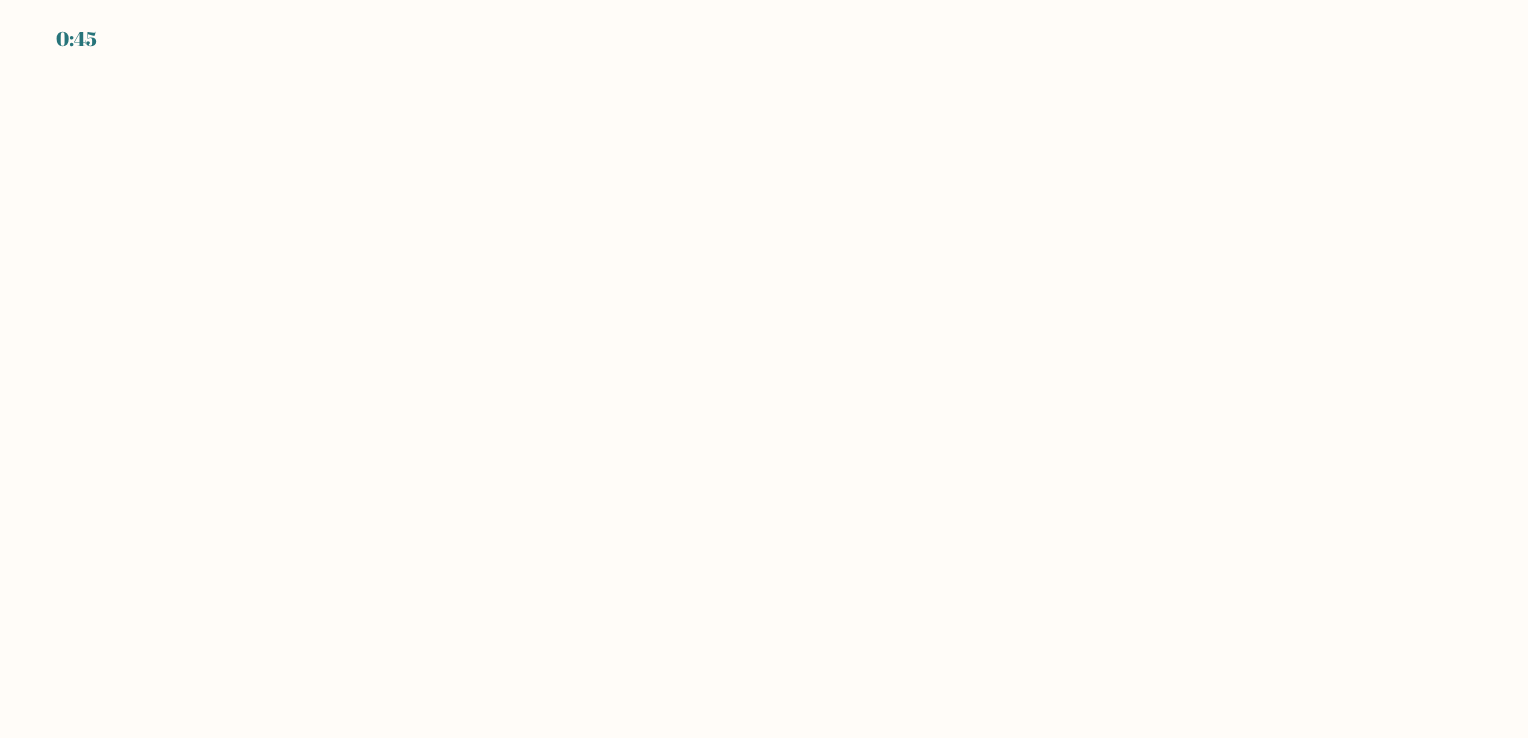 scroll, scrollTop: 0, scrollLeft: 0, axis: both 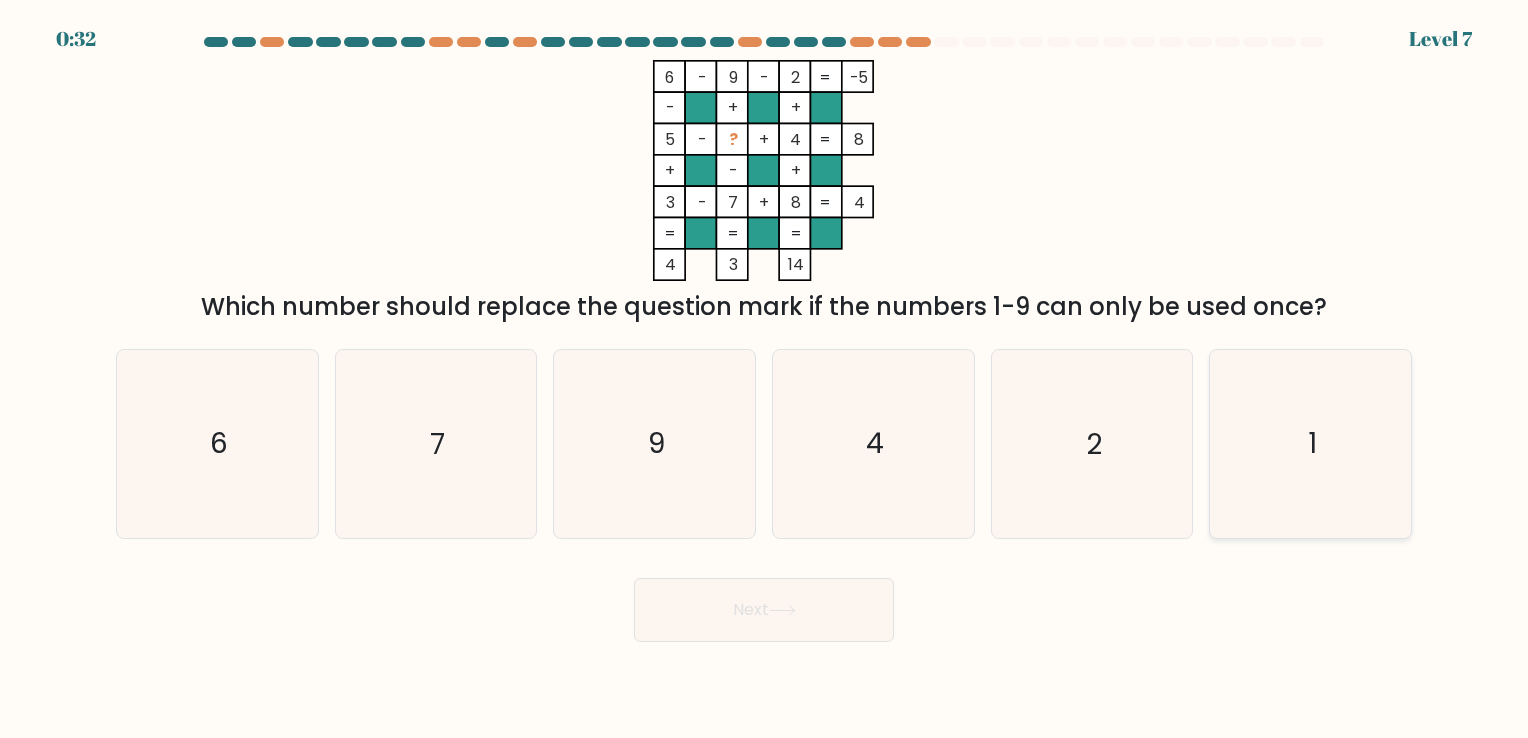 click on "1" 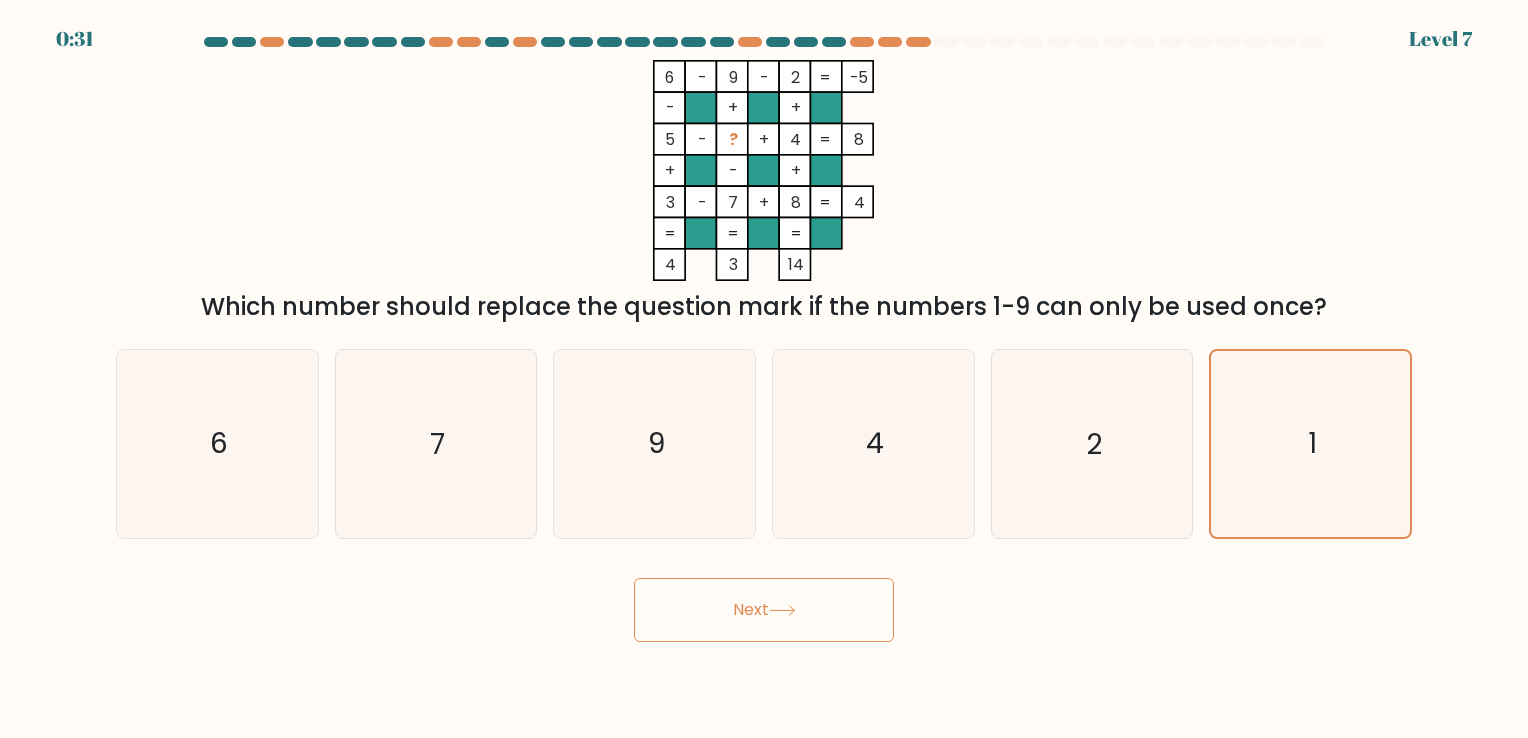 click on "Next" at bounding box center [764, 610] 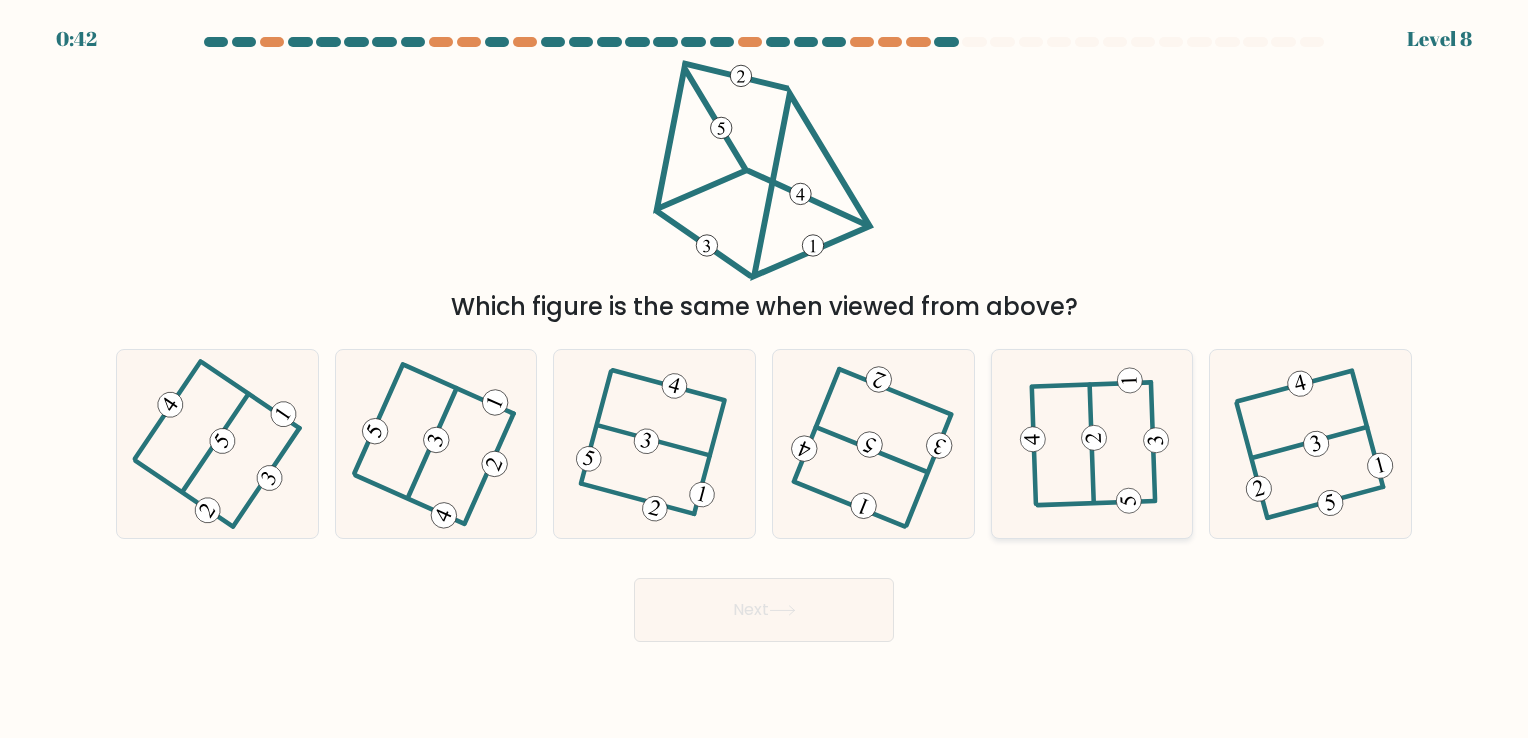 click 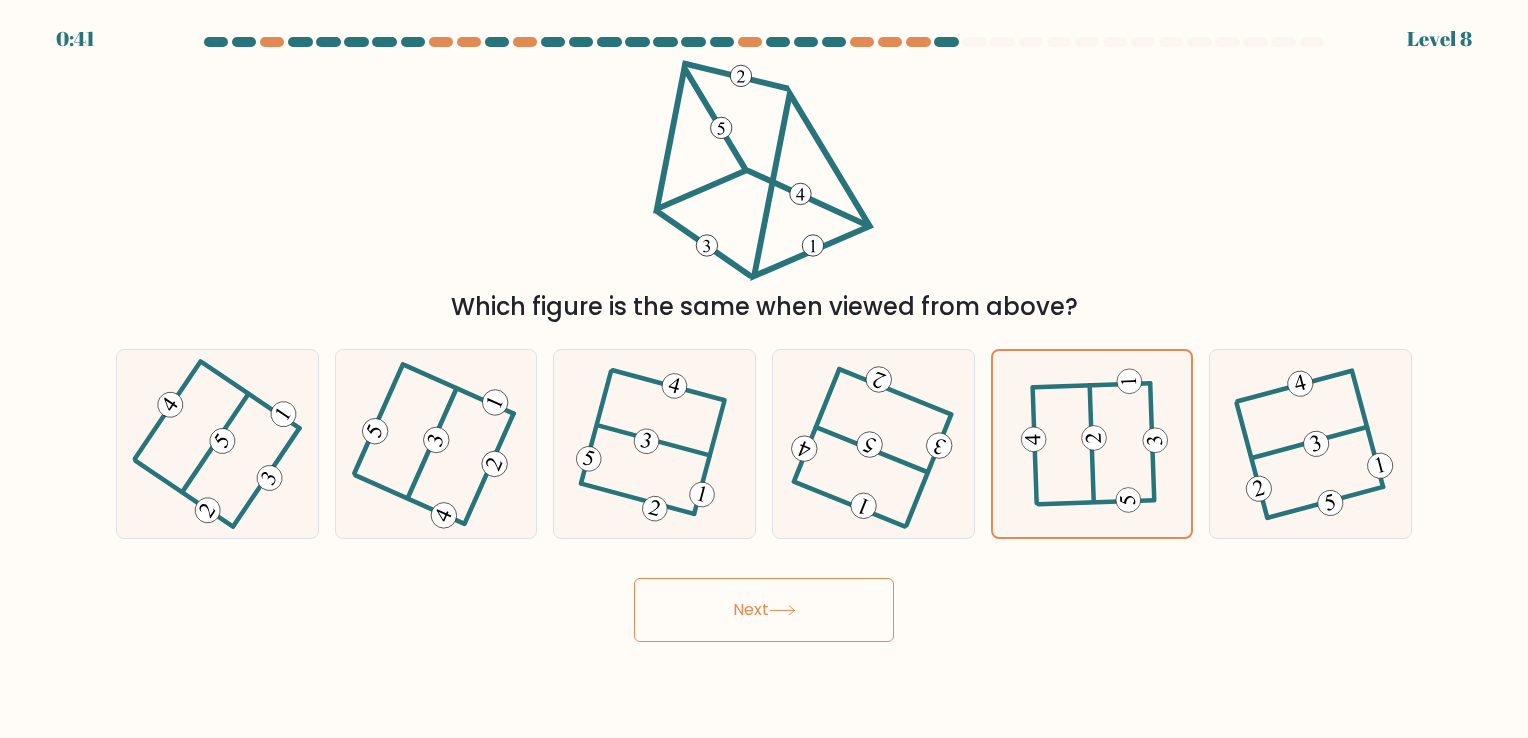 click on "Next" at bounding box center [764, 610] 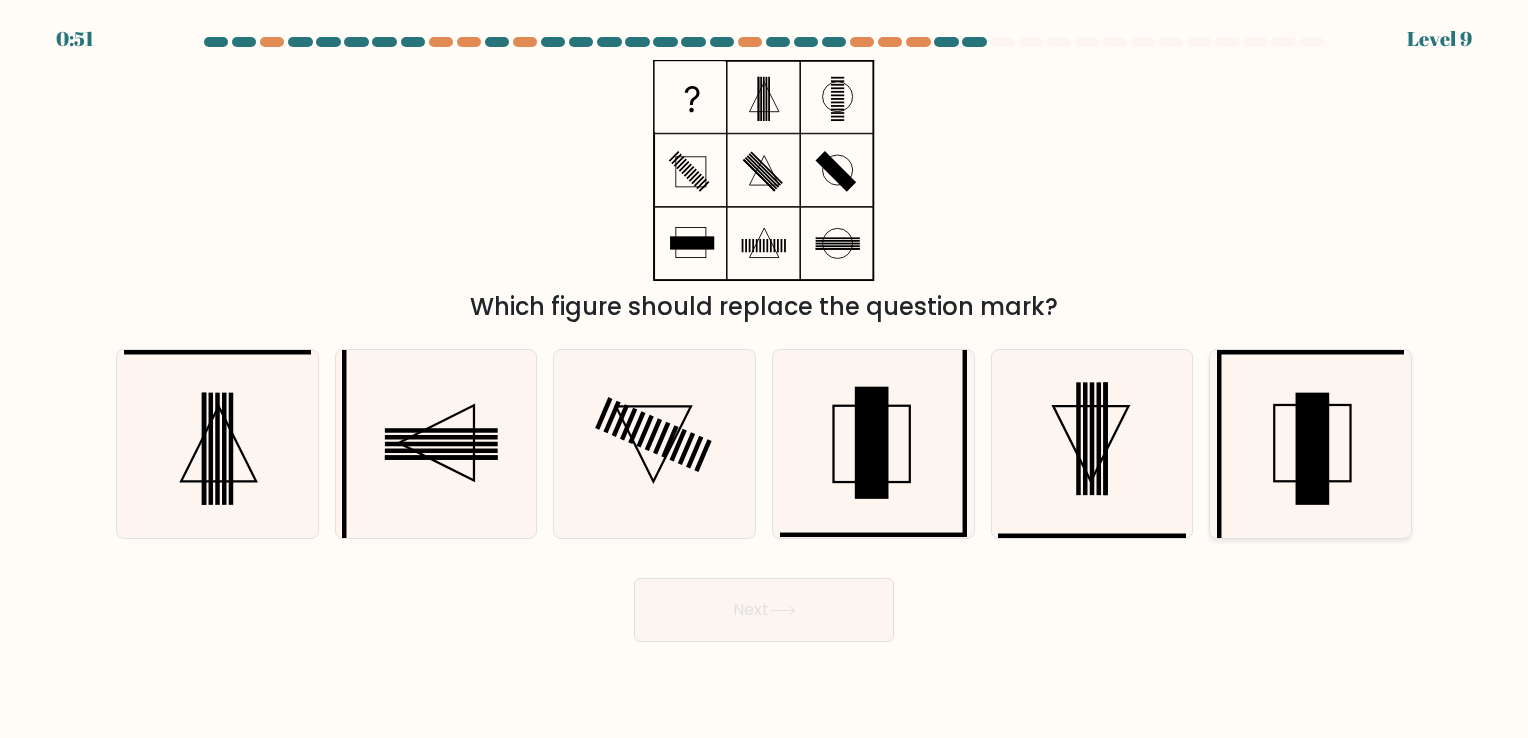 click 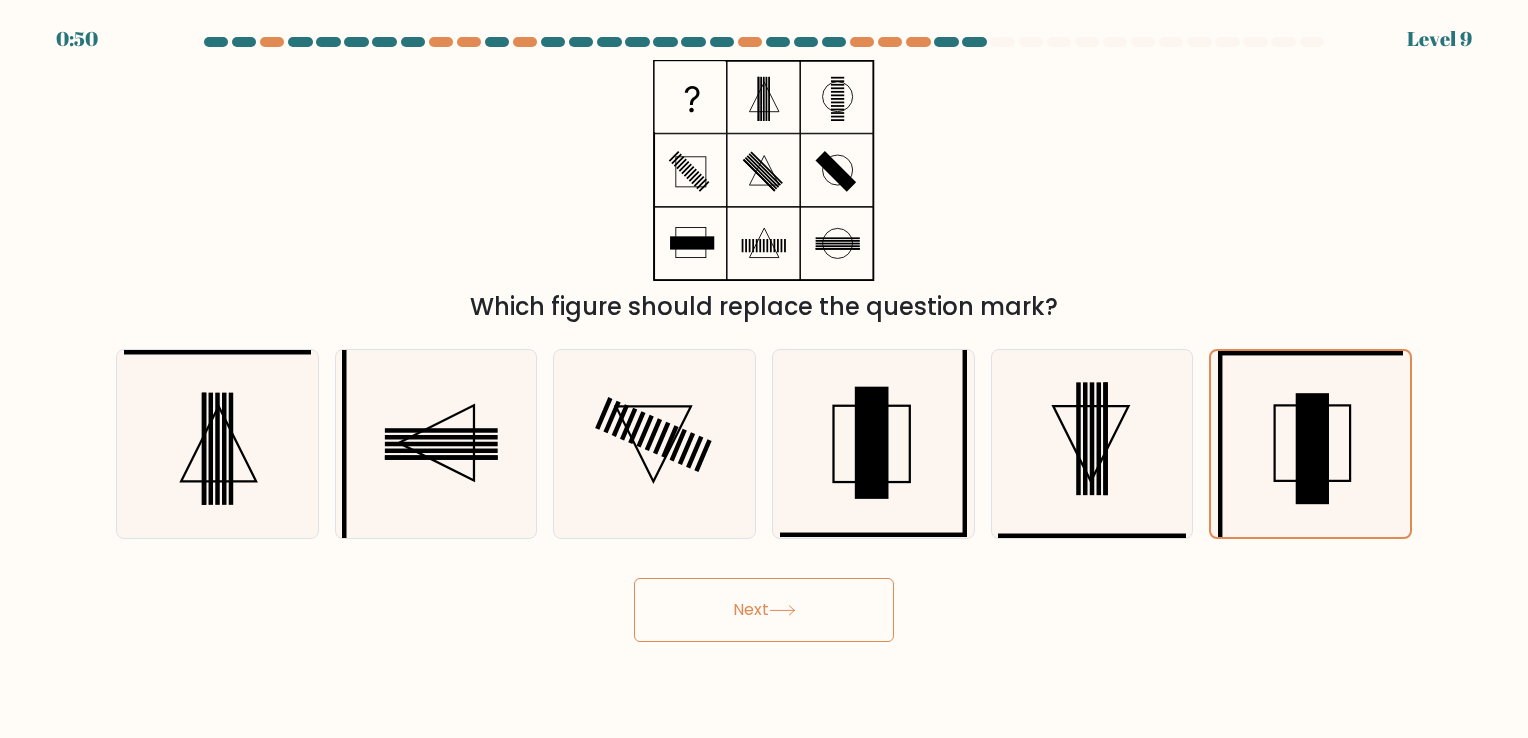 click on "Next" at bounding box center [764, 610] 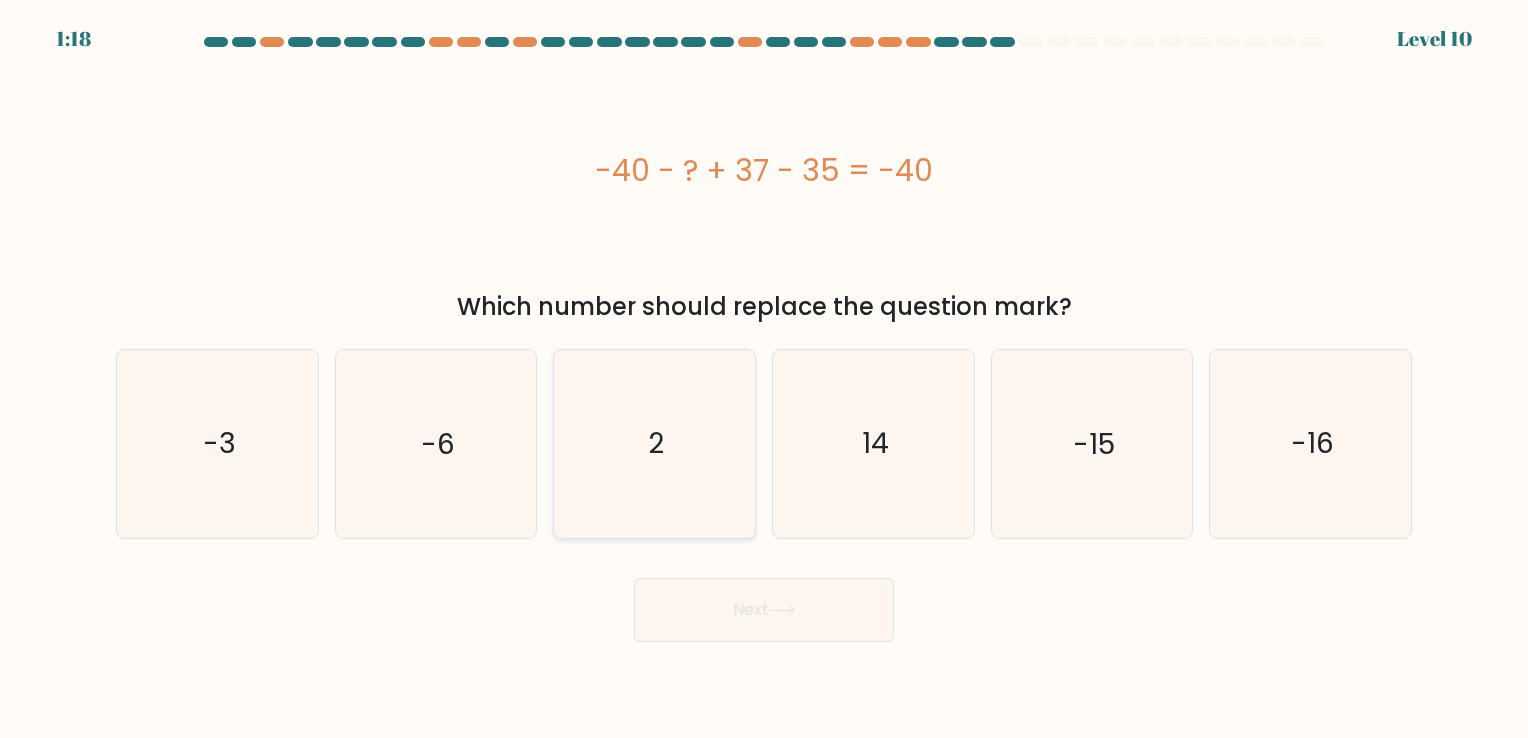 click on "2" 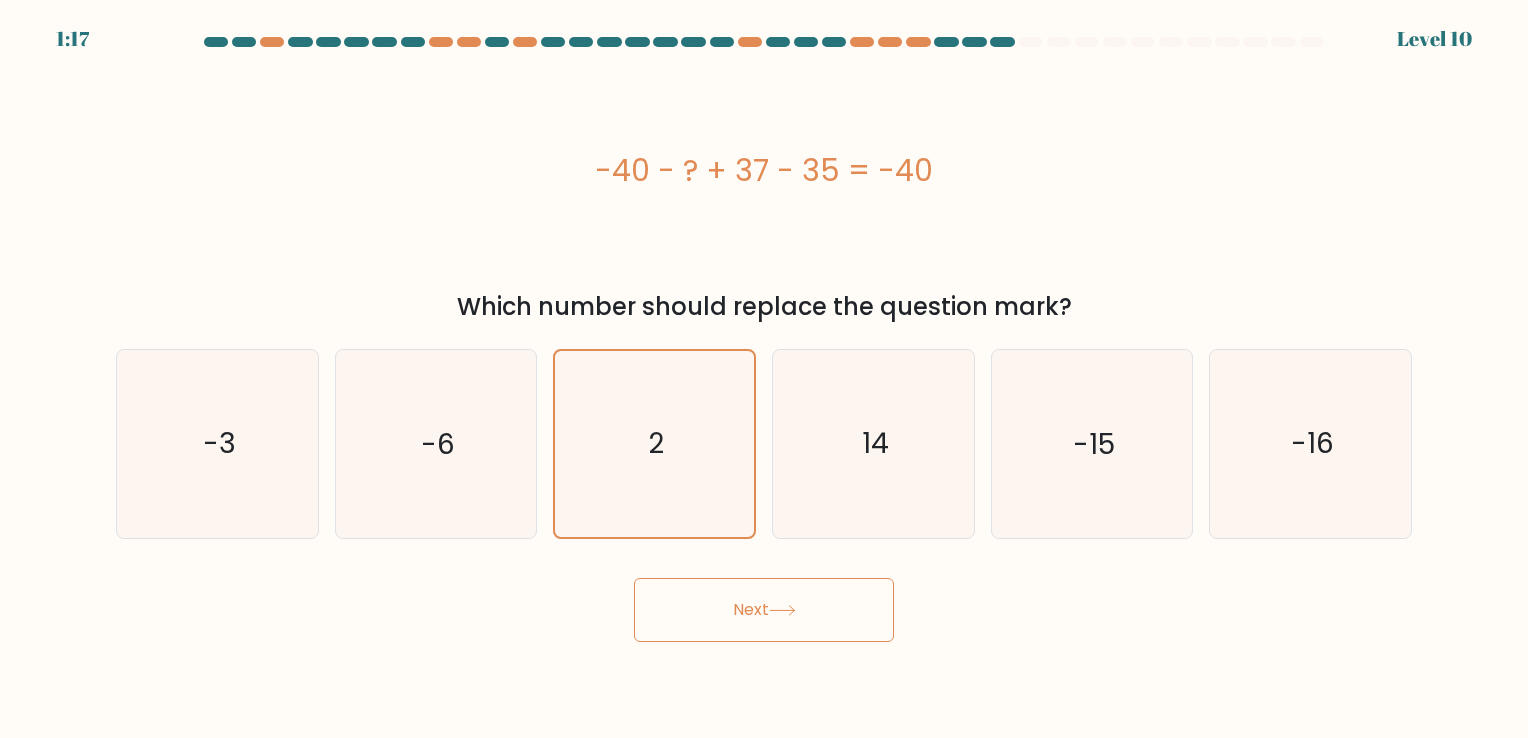 click on "Next" at bounding box center (764, 610) 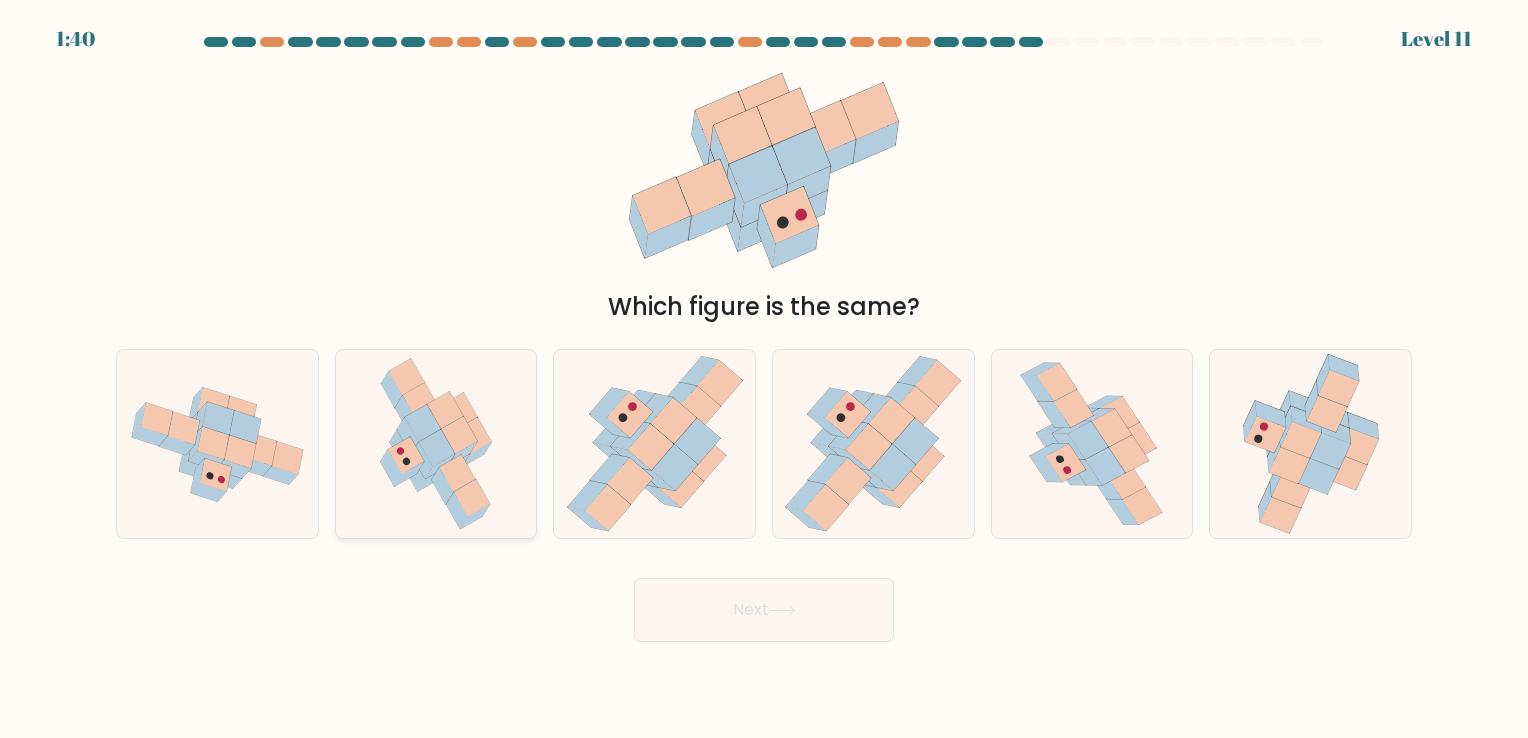 click 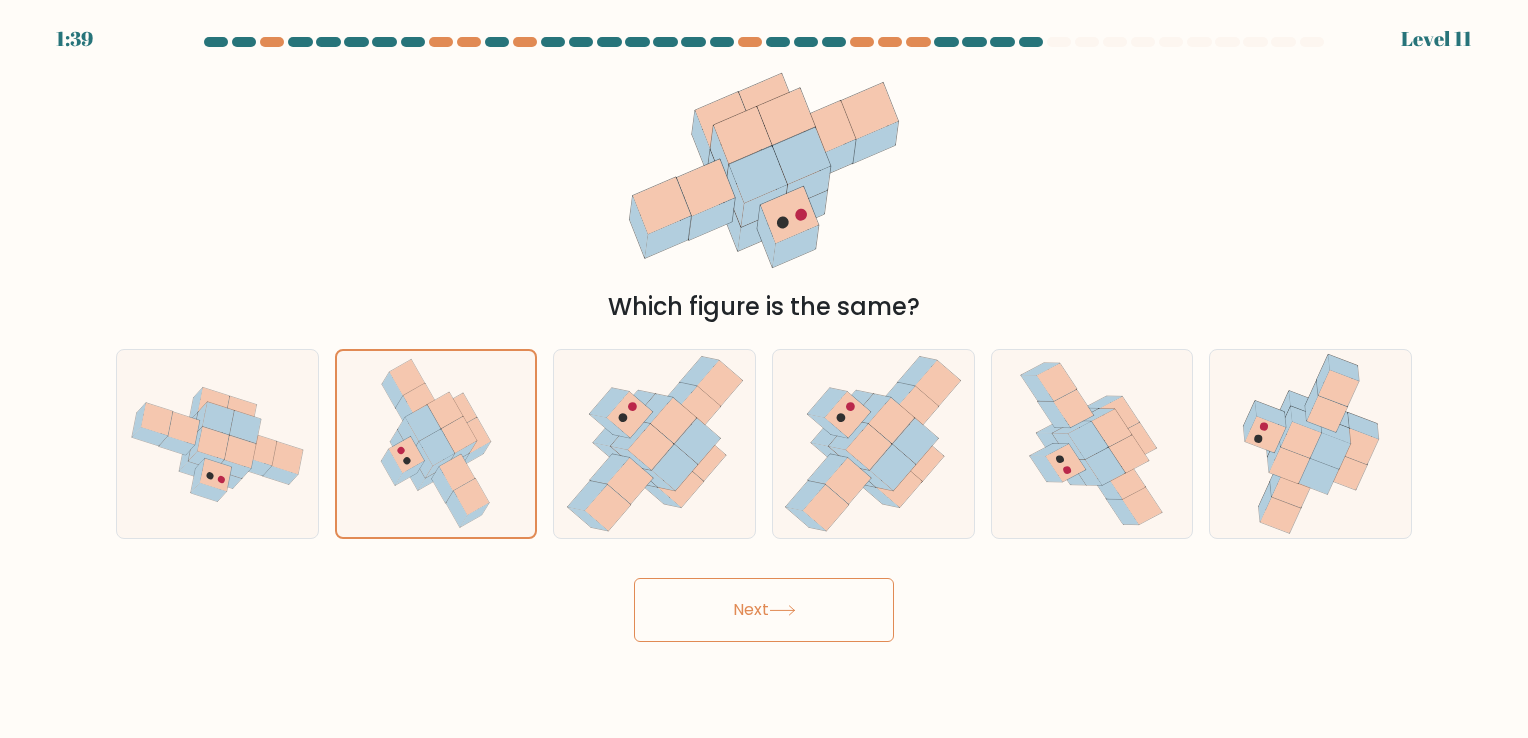 click on "Next" at bounding box center (764, 610) 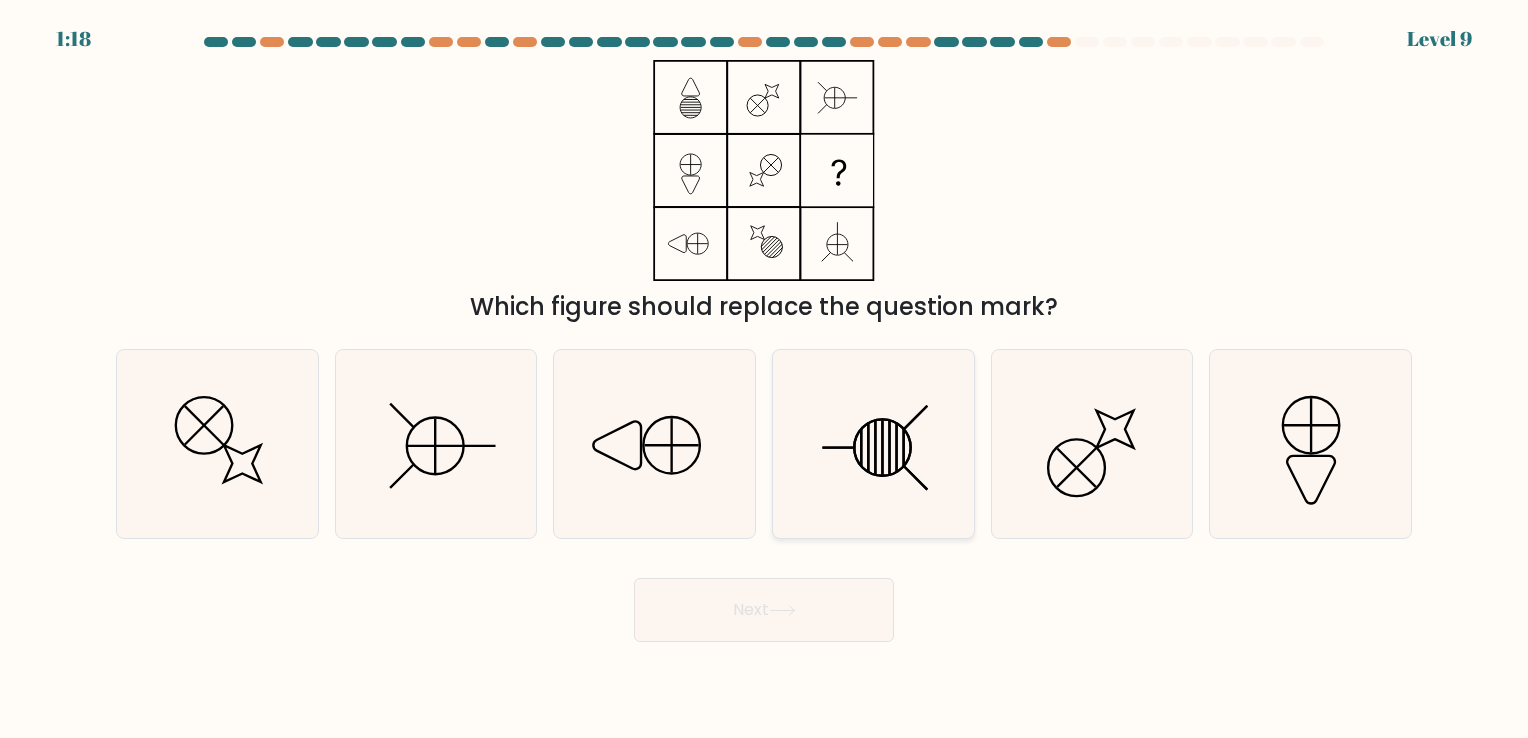 click 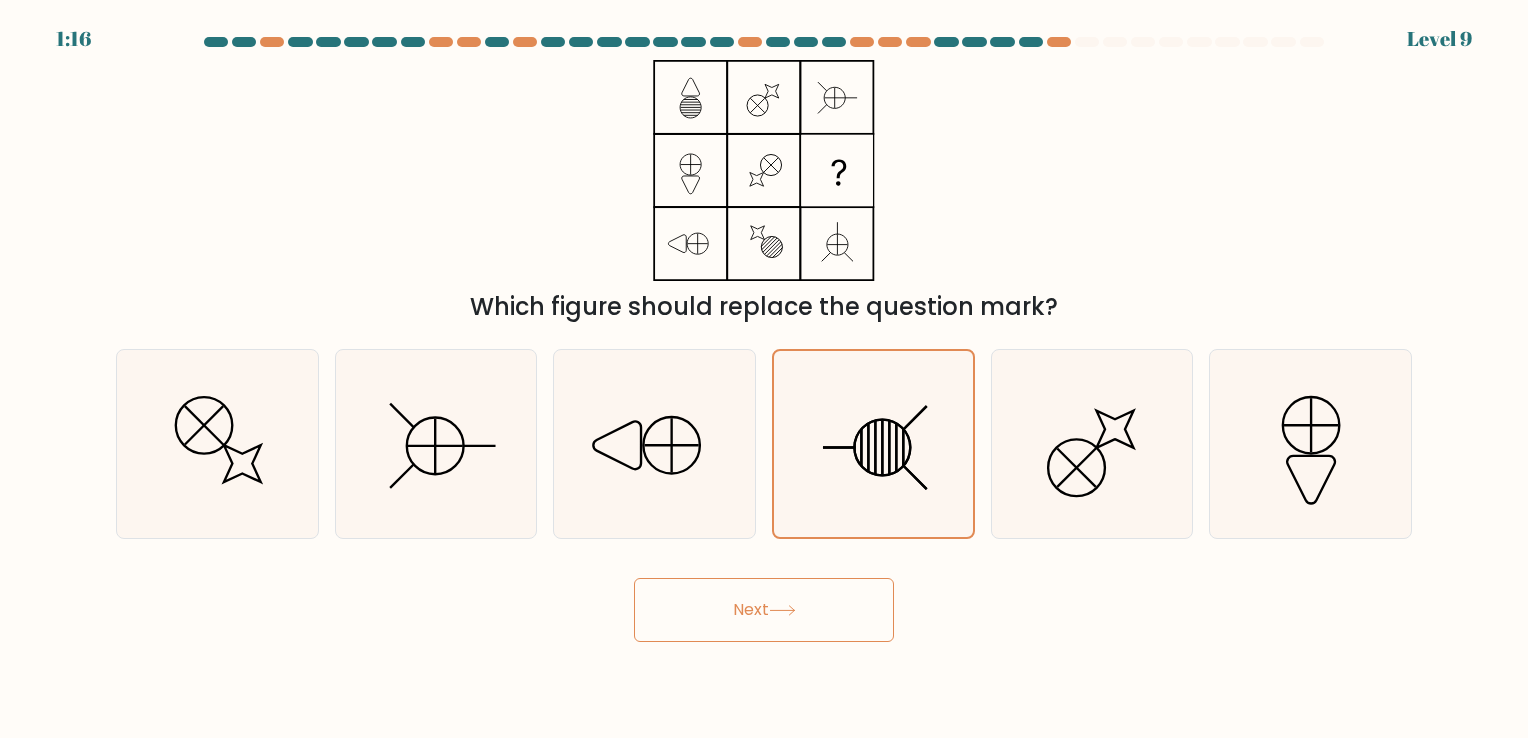 click on "Next" at bounding box center [764, 610] 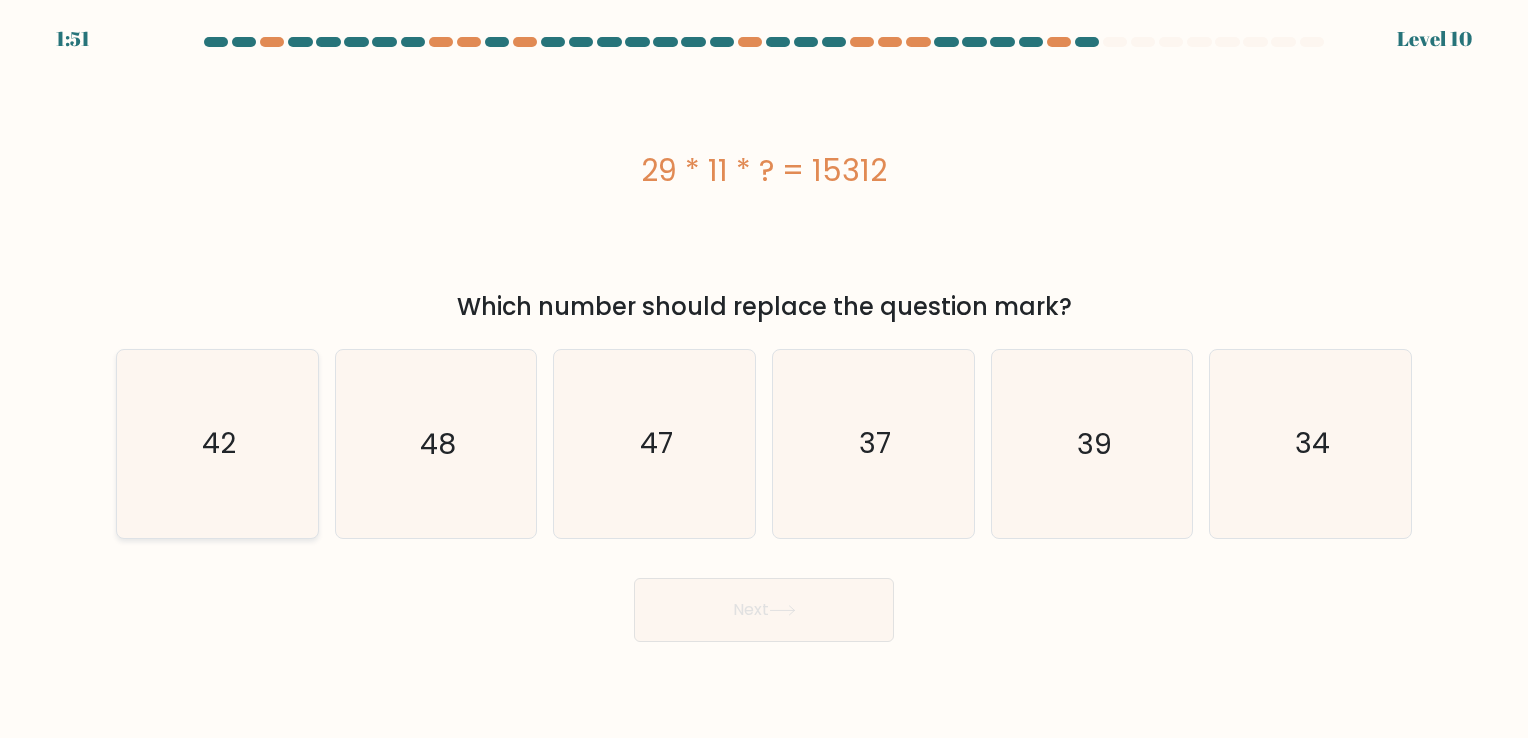 click on "42" 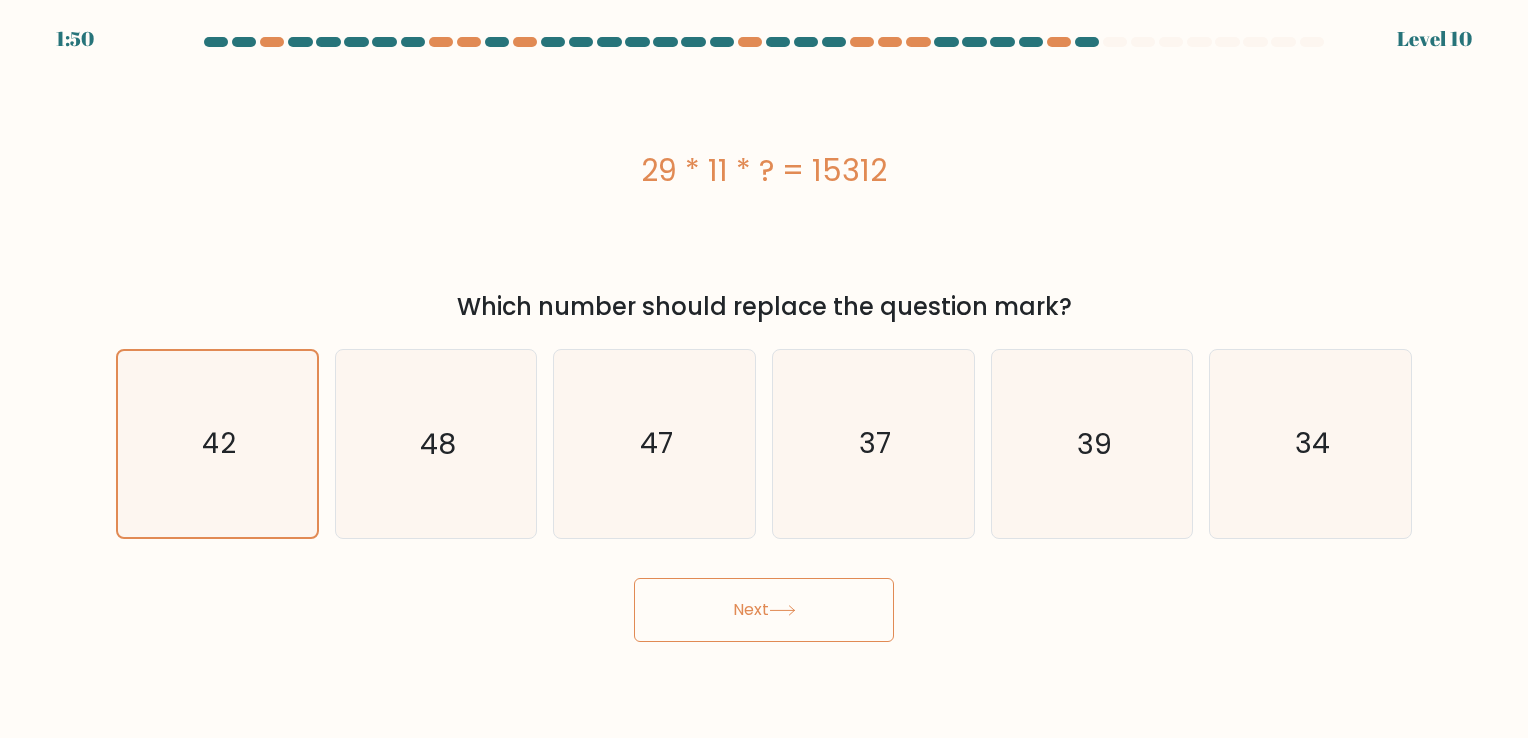 click on "Next" at bounding box center (764, 610) 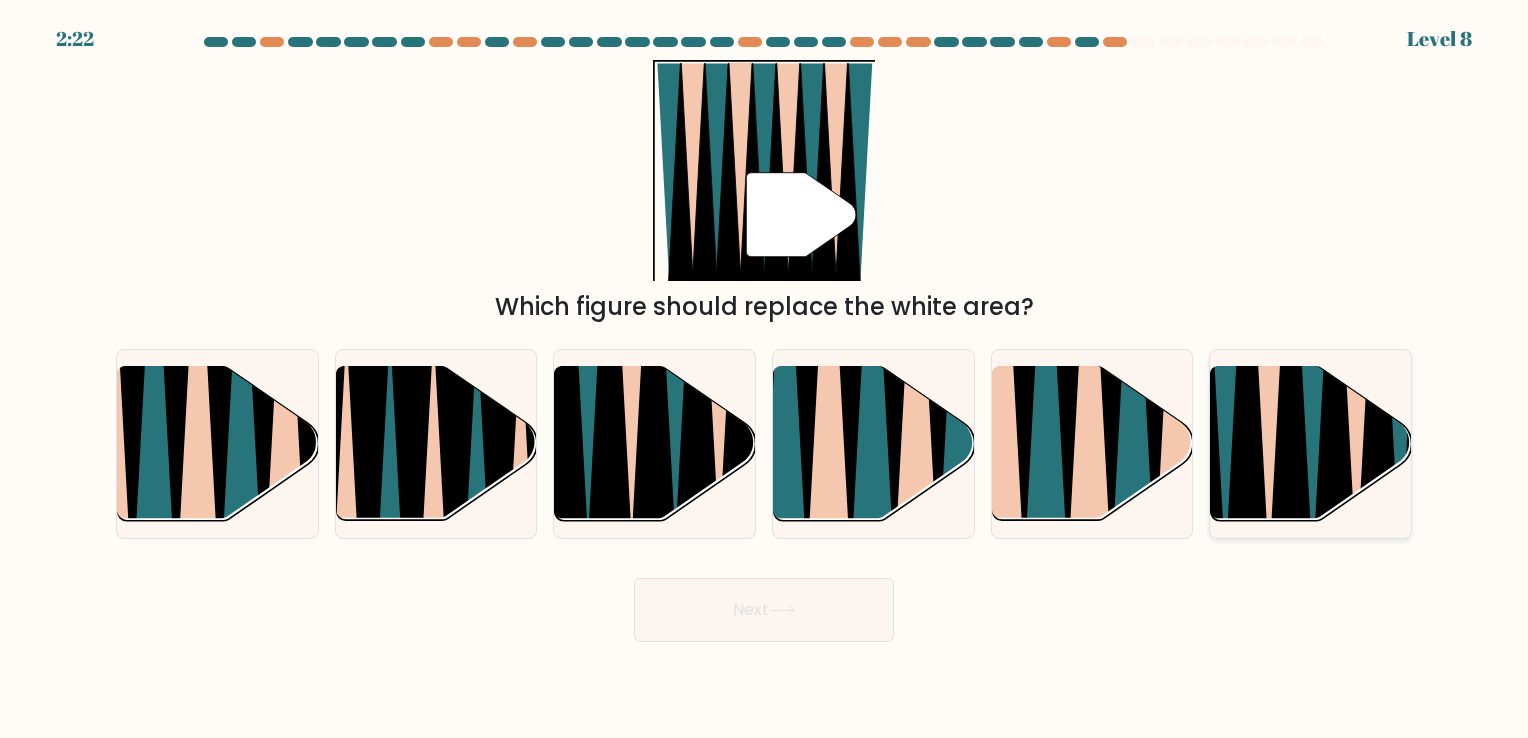 click 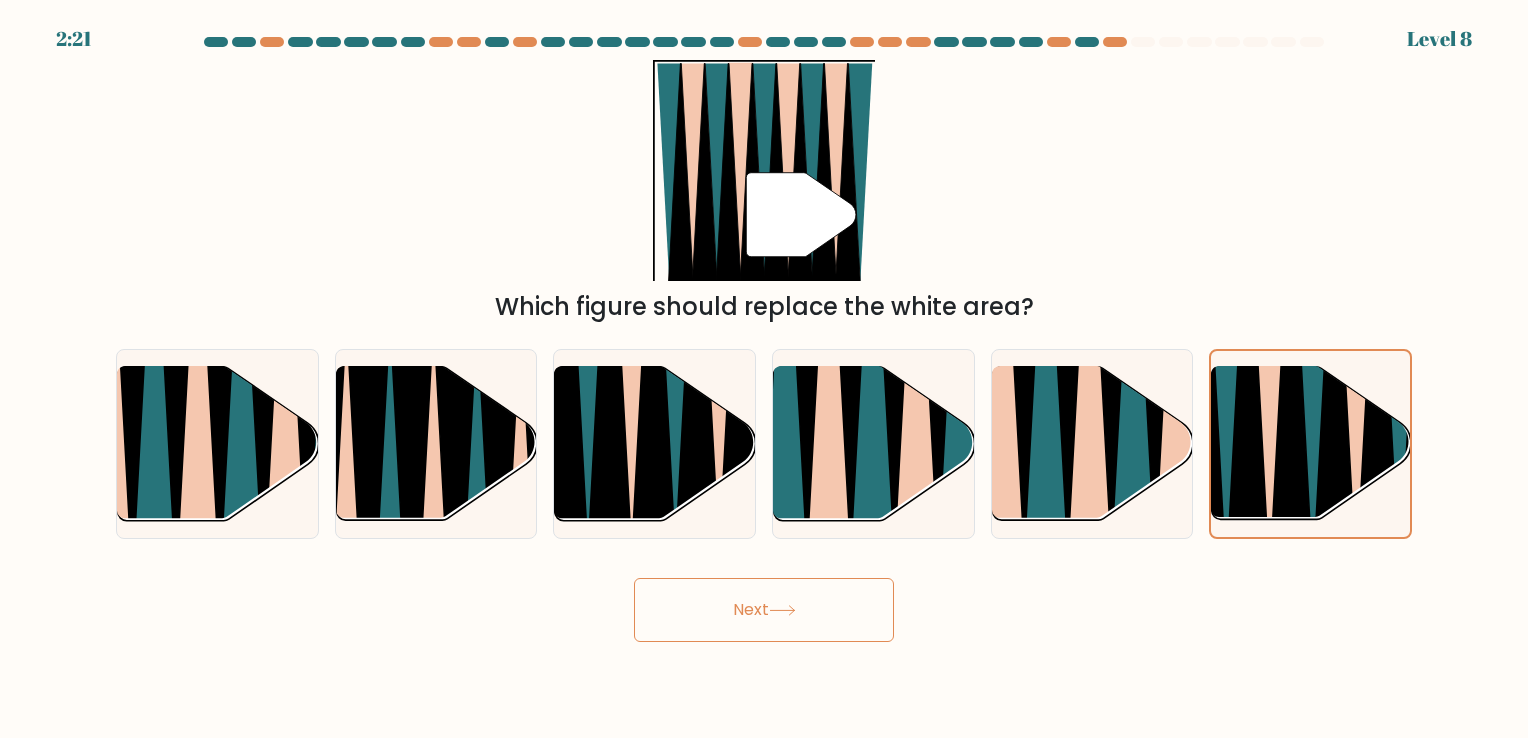 click on "Next" at bounding box center [764, 610] 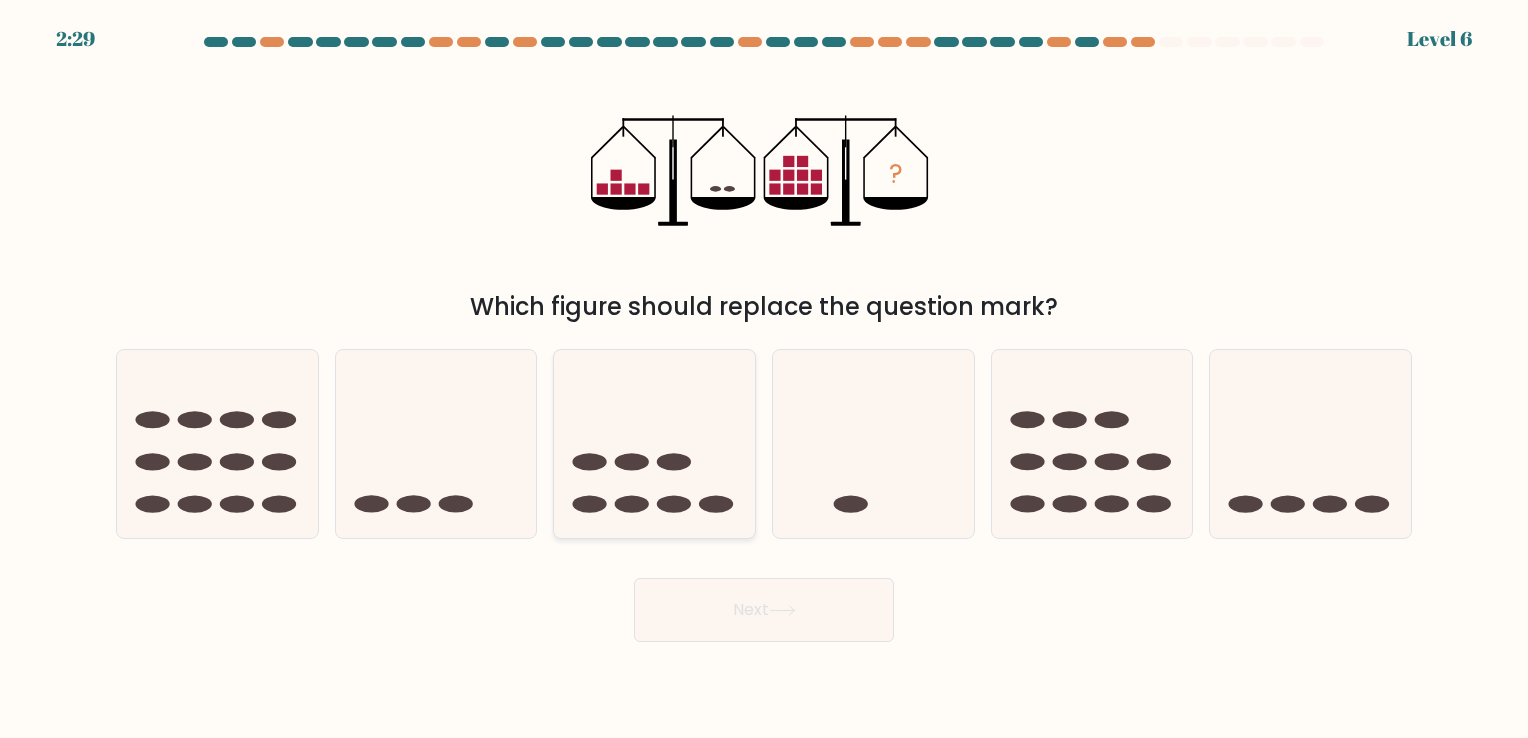 click 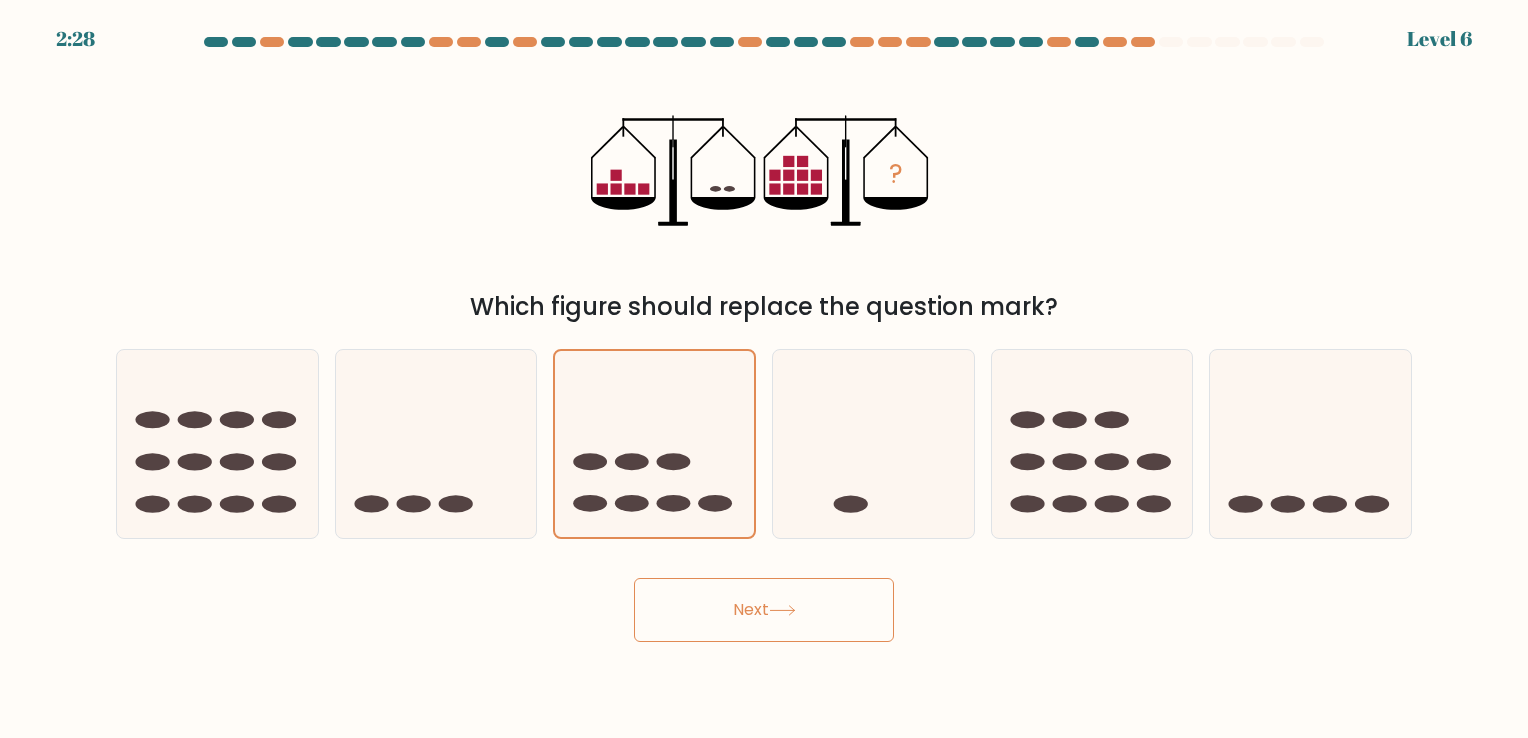 click on "Next" at bounding box center (764, 610) 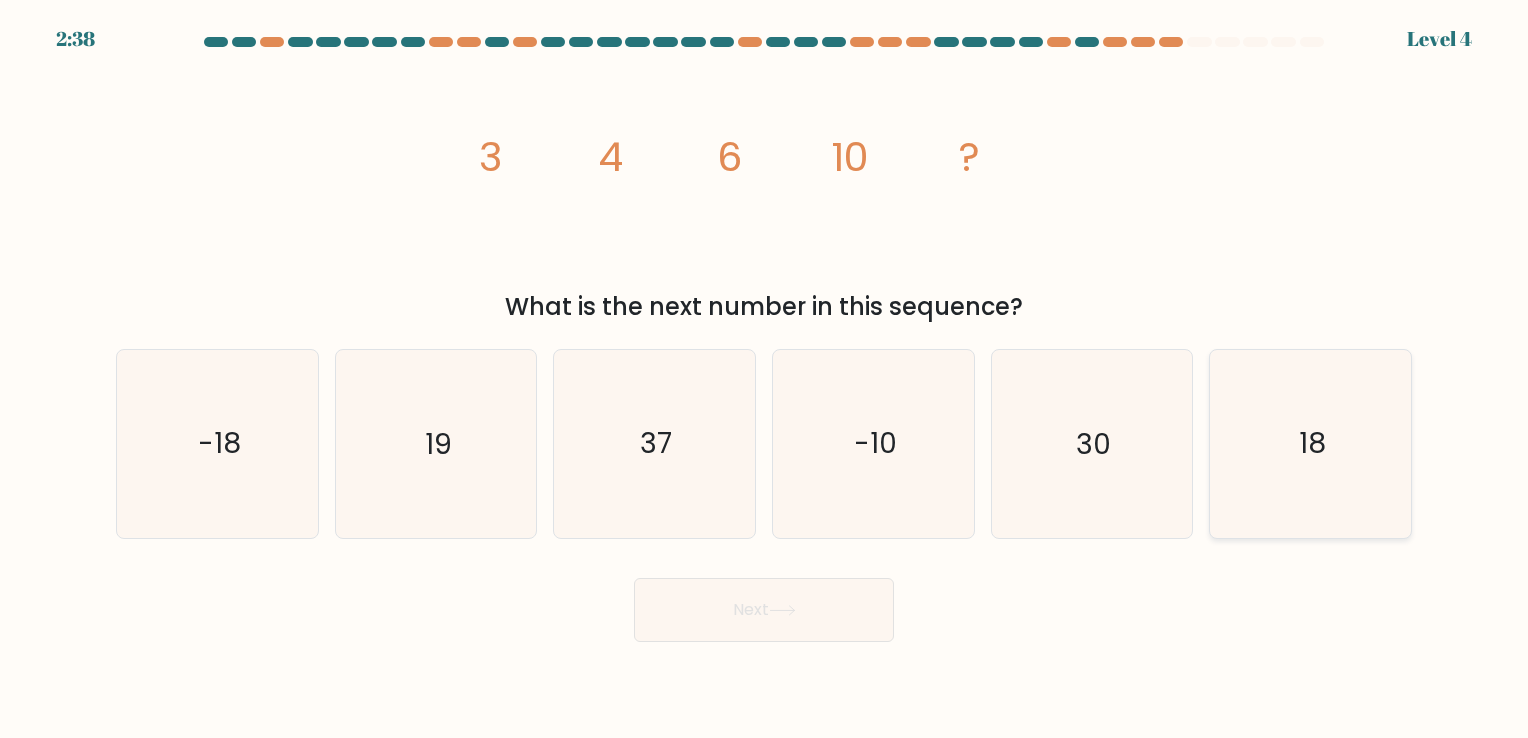 click on "18" 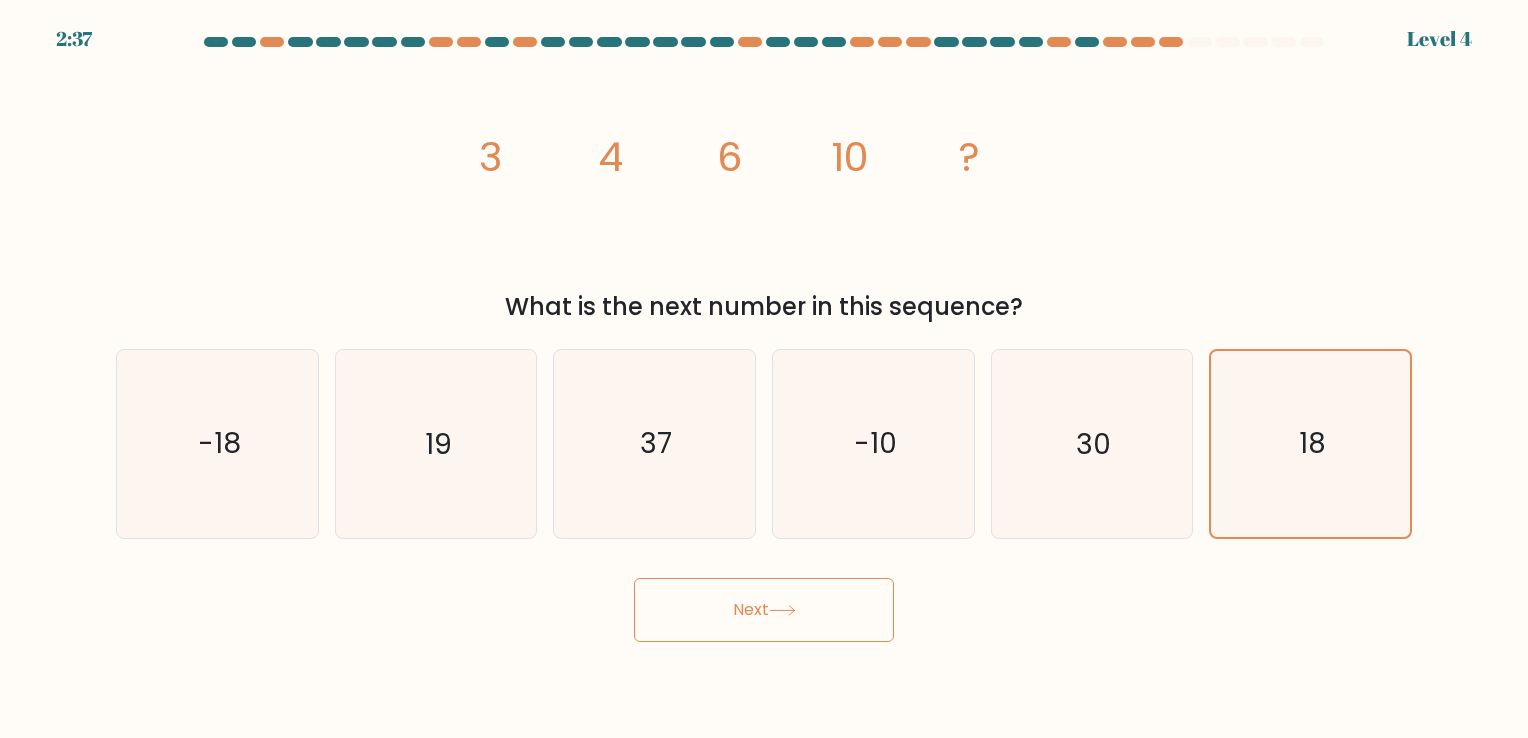 click on "Next" at bounding box center (764, 610) 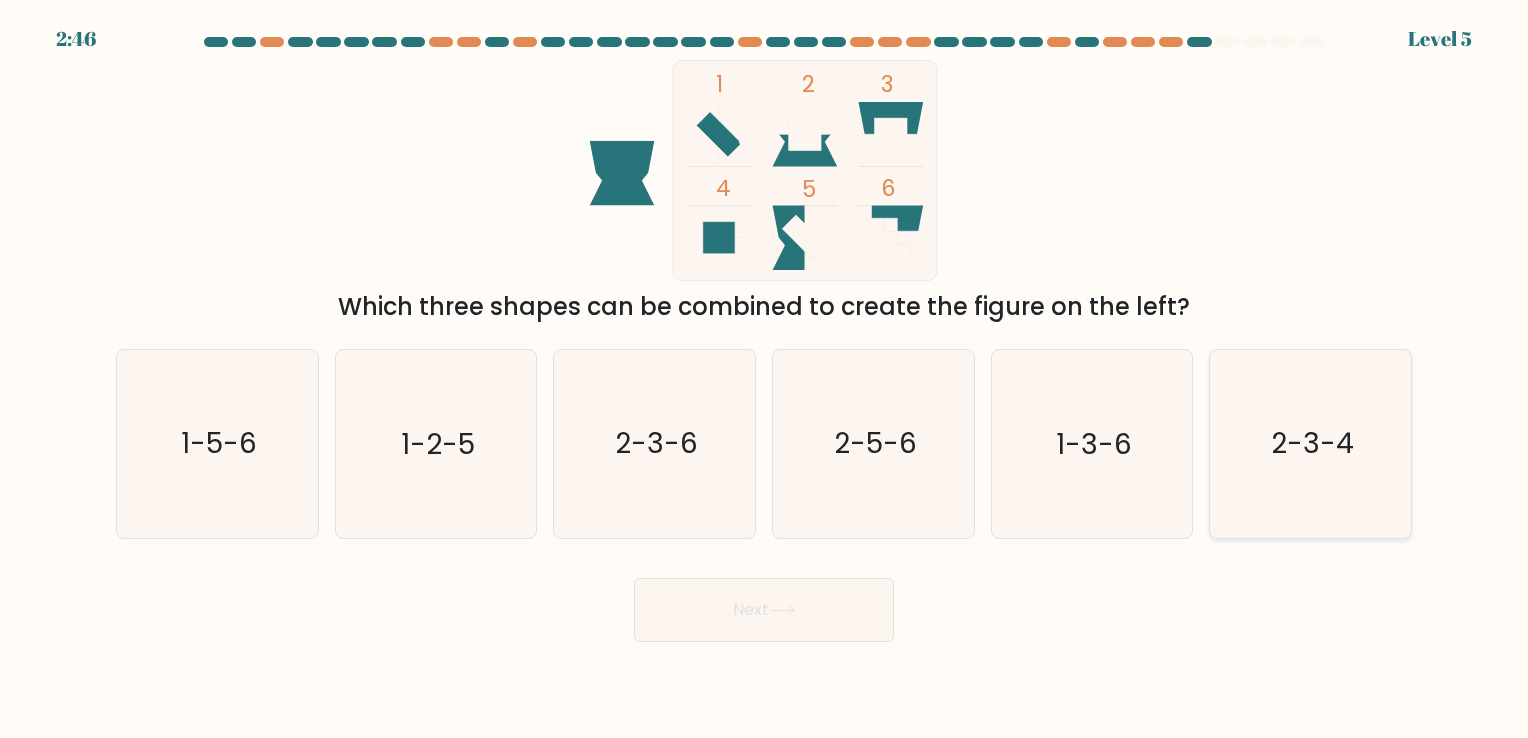 click on "2-3-4" 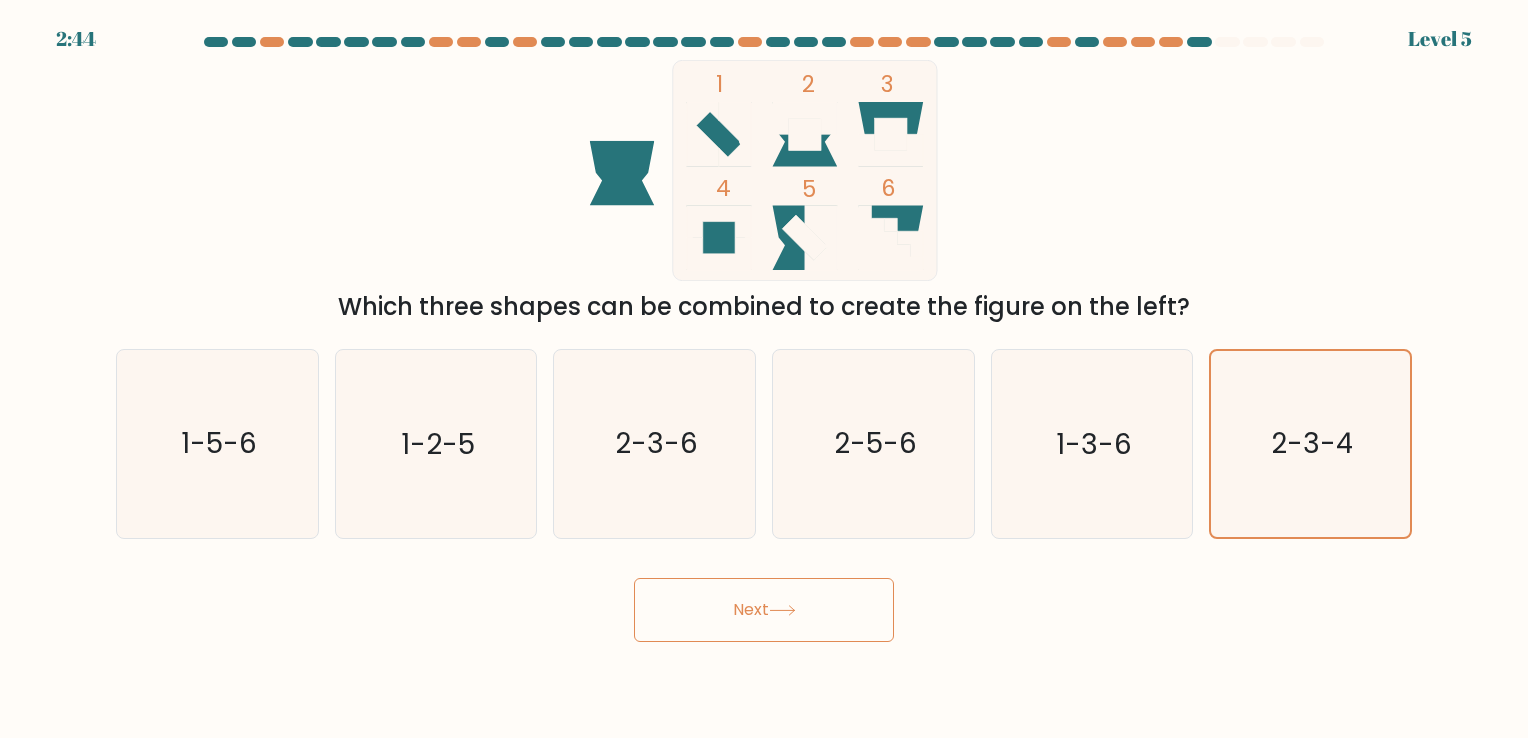 click on "Next" at bounding box center [764, 610] 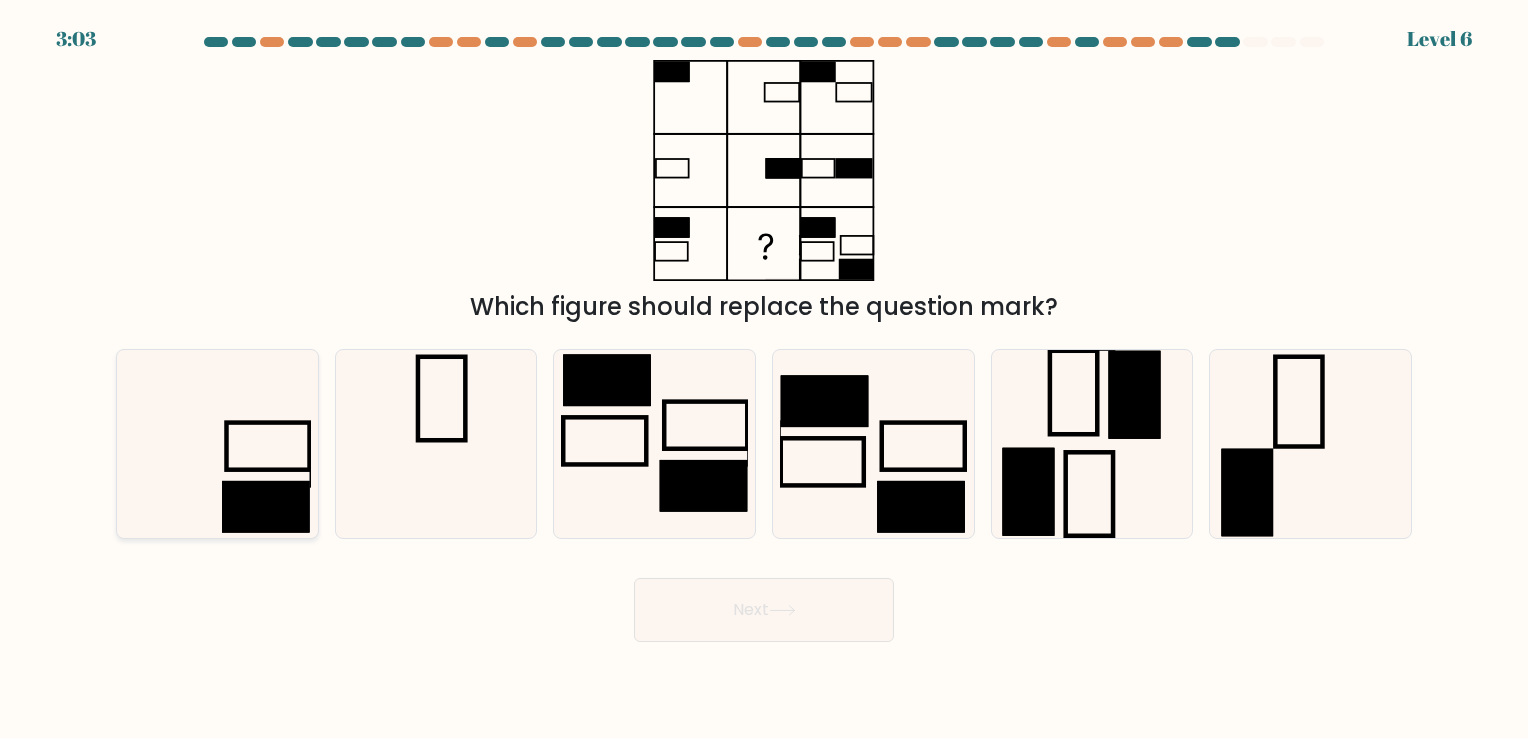 click 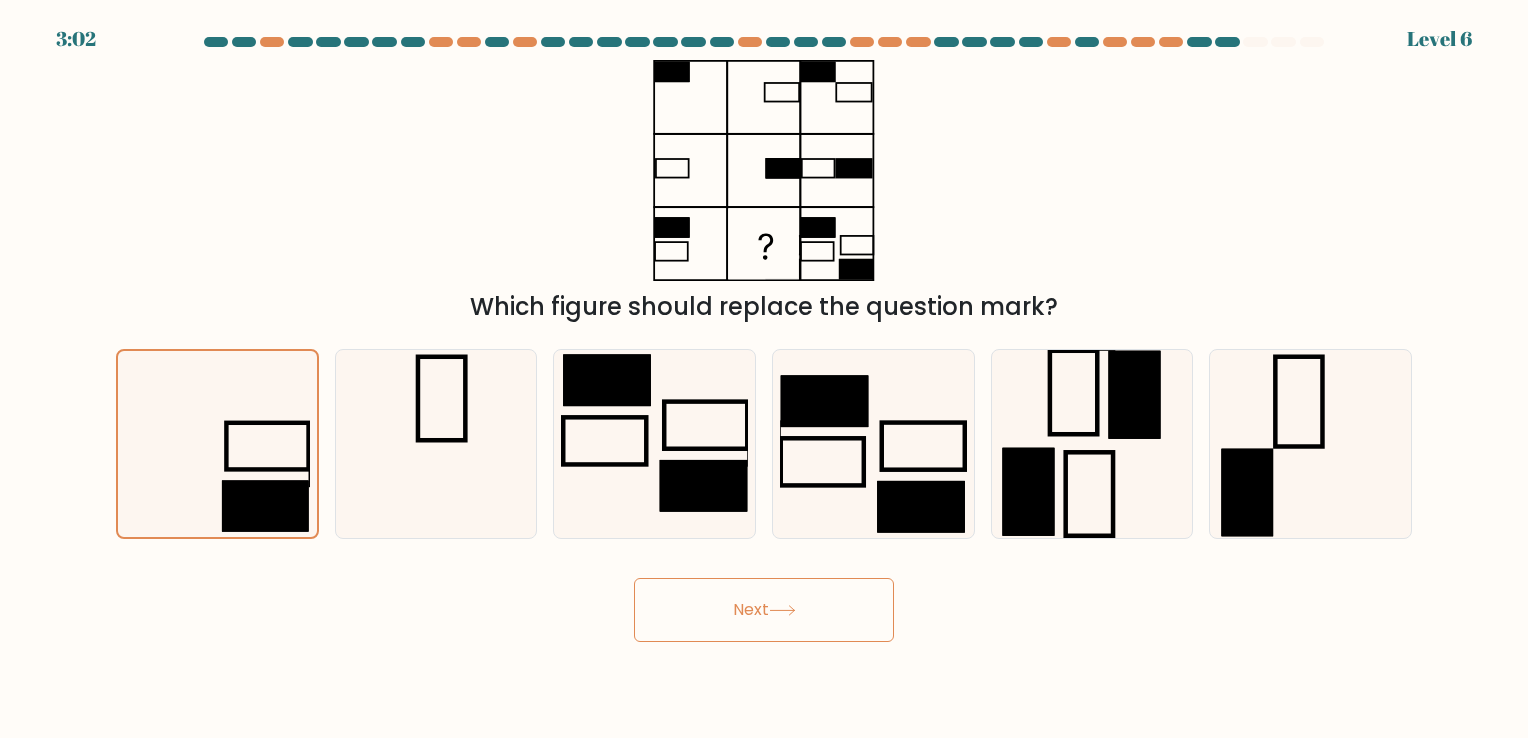 click on "Next" at bounding box center (764, 610) 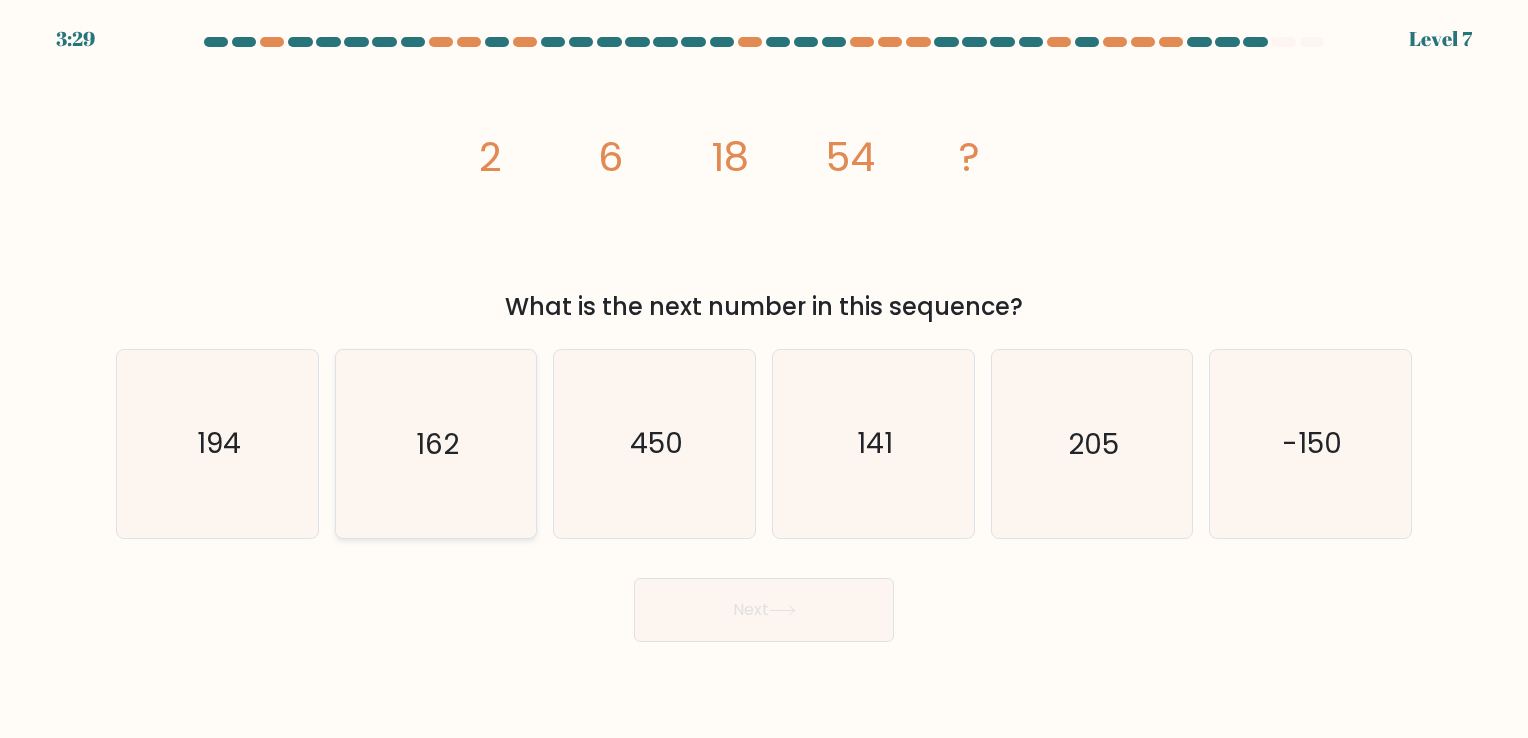 click on "162" 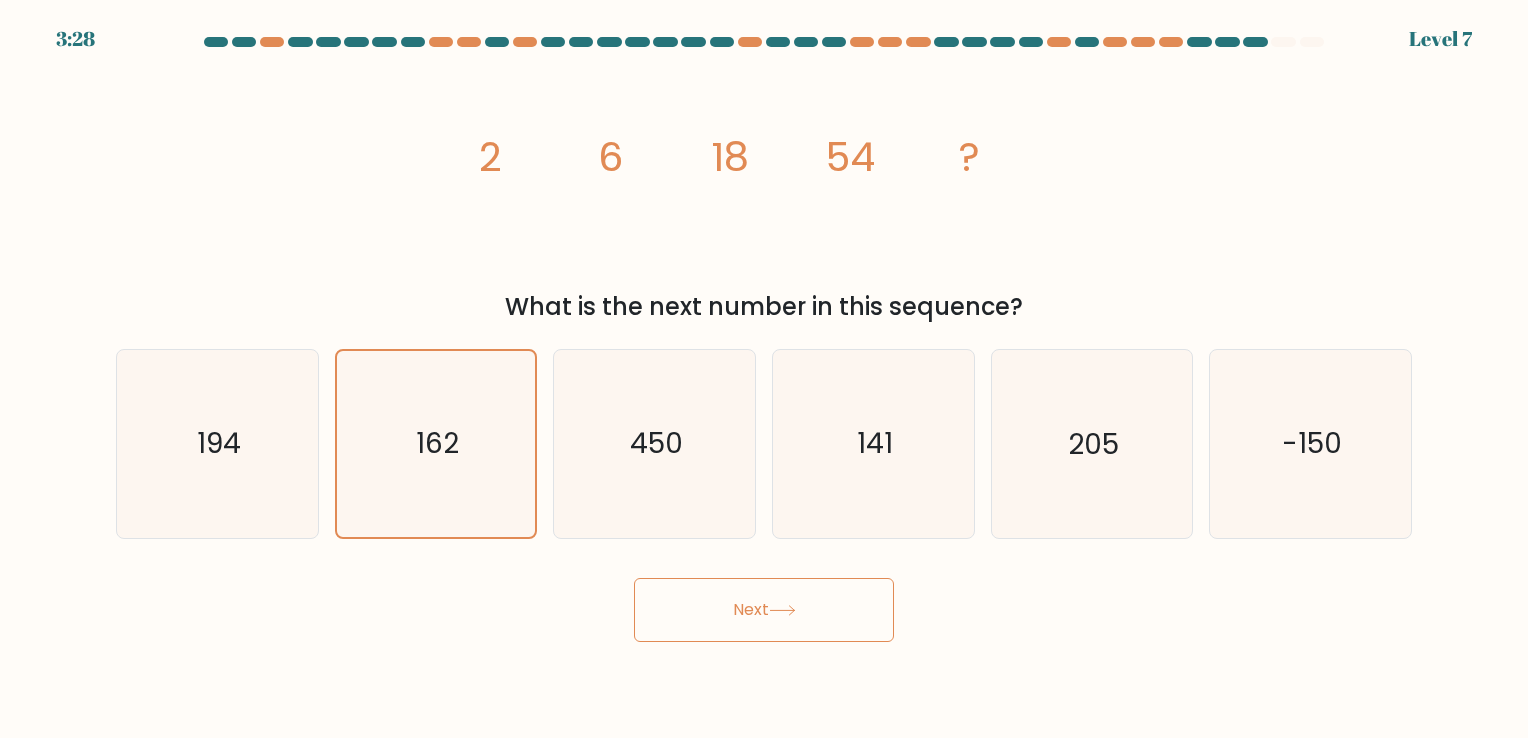 click on "Next" at bounding box center (764, 610) 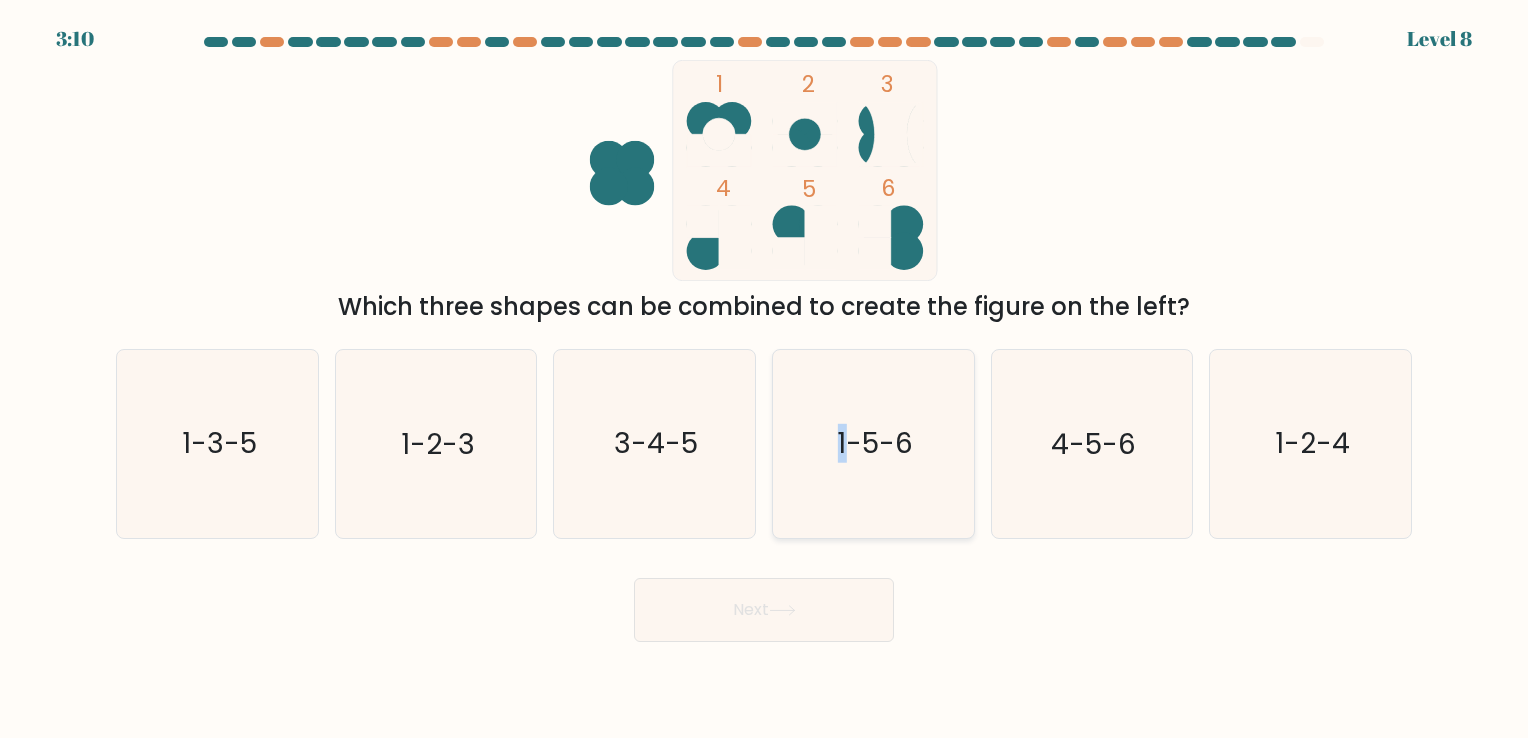 click on "1-5-6" 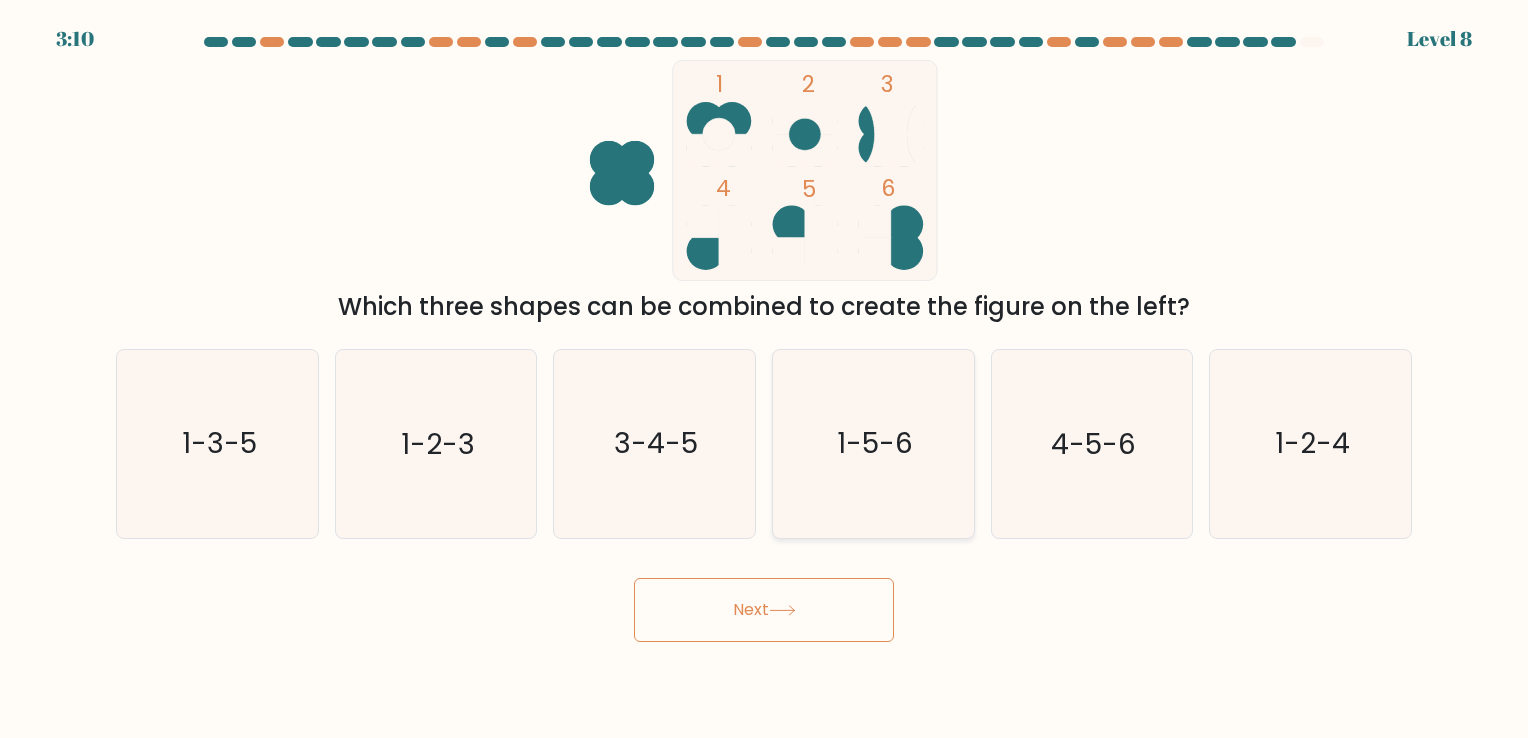 click on "1-5-6" 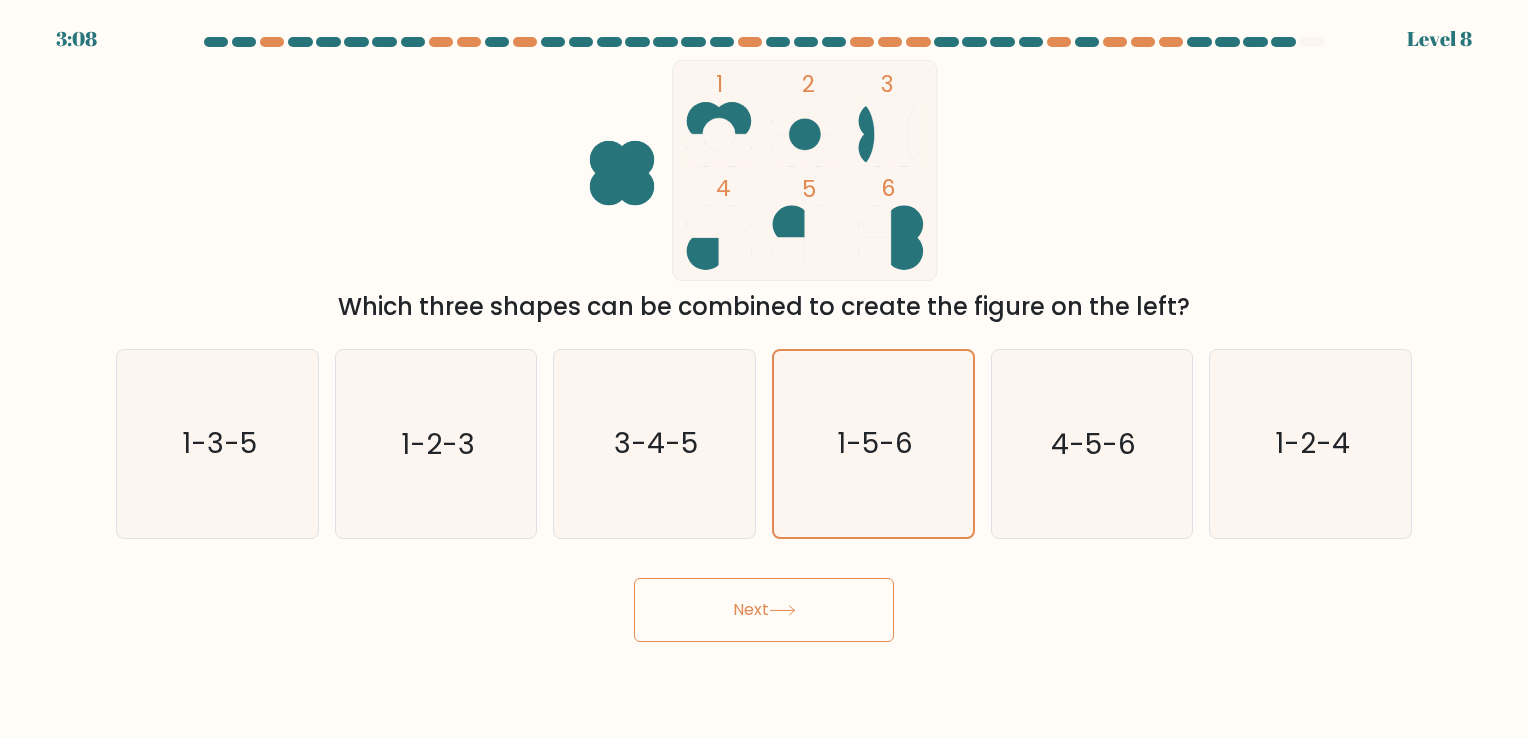 click on "Next" at bounding box center (764, 610) 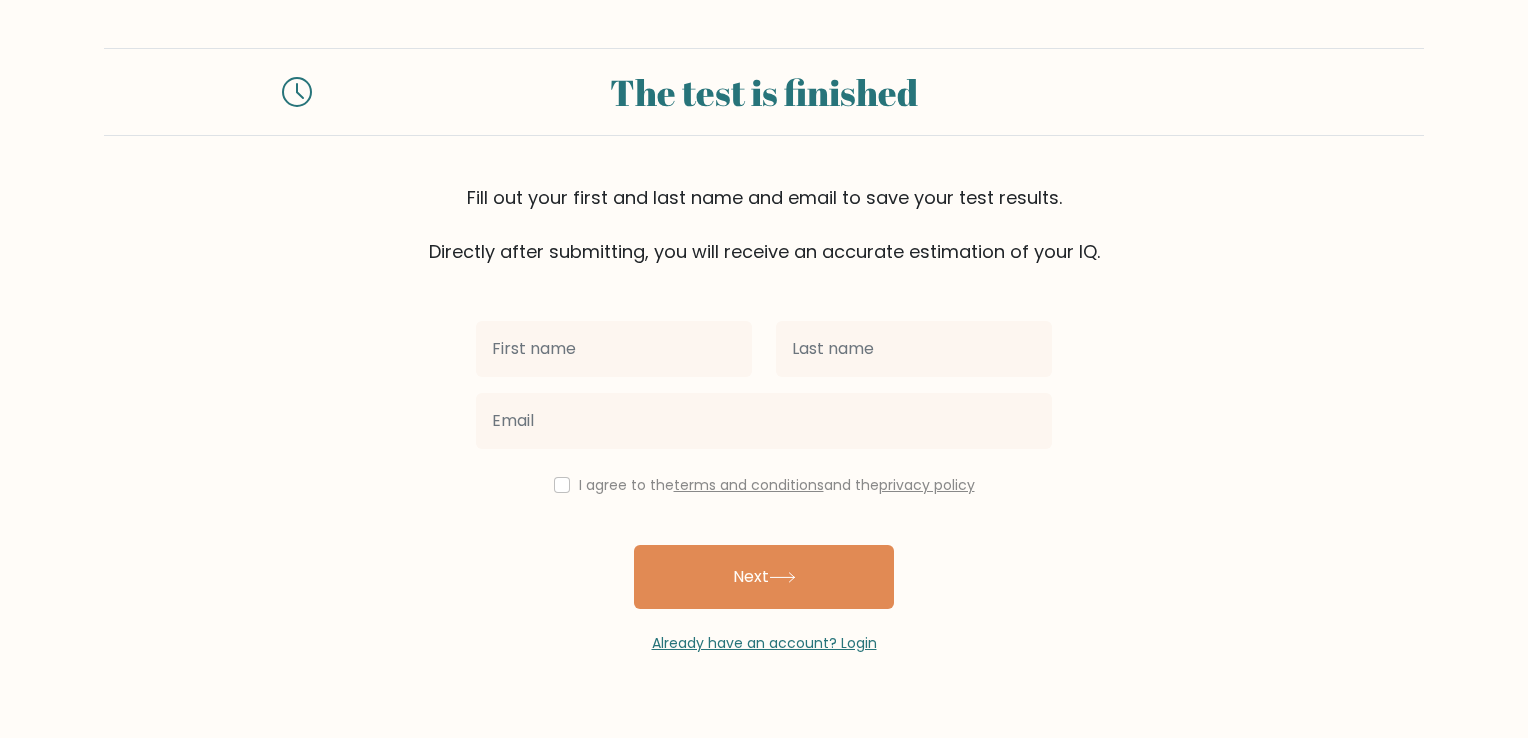 scroll, scrollTop: 0, scrollLeft: 0, axis: both 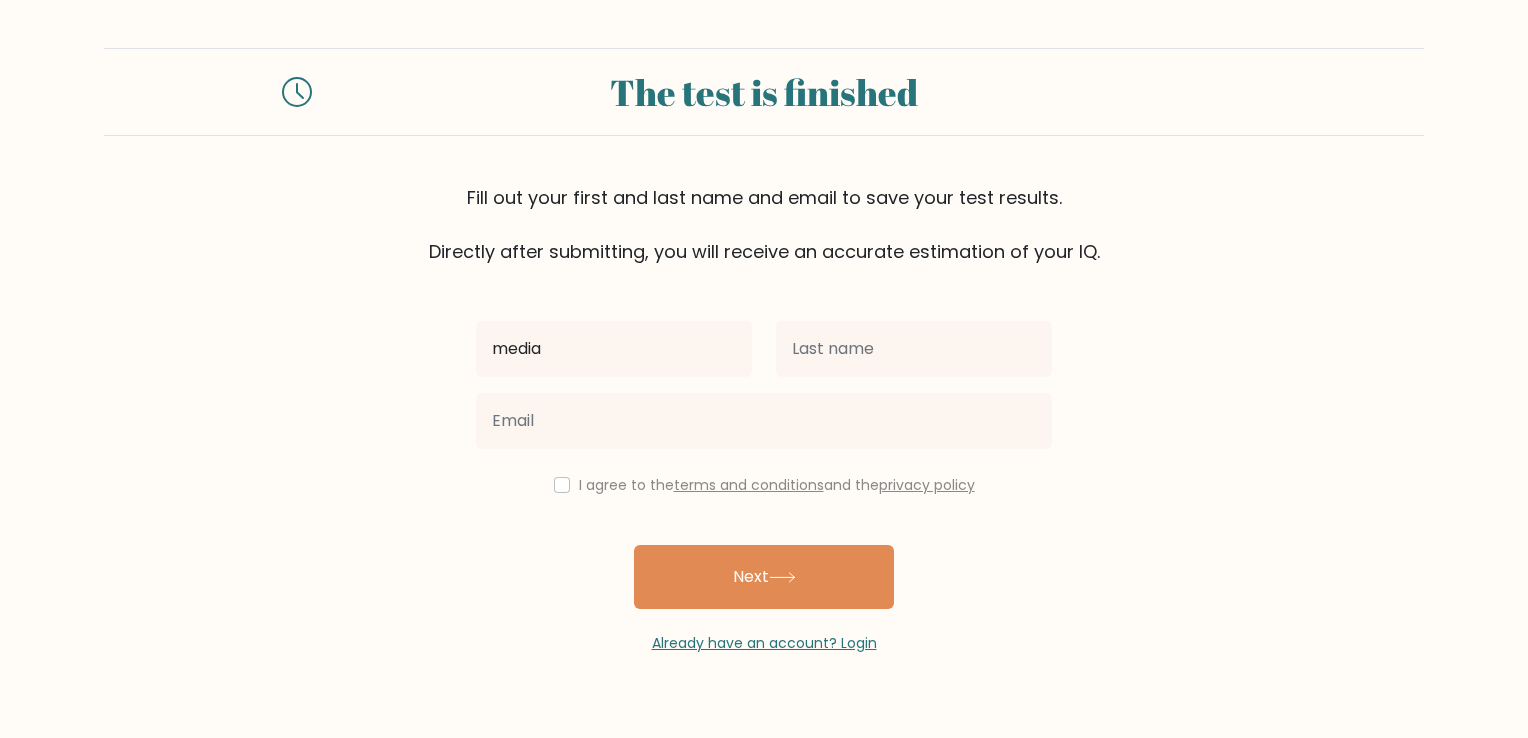 type on "media" 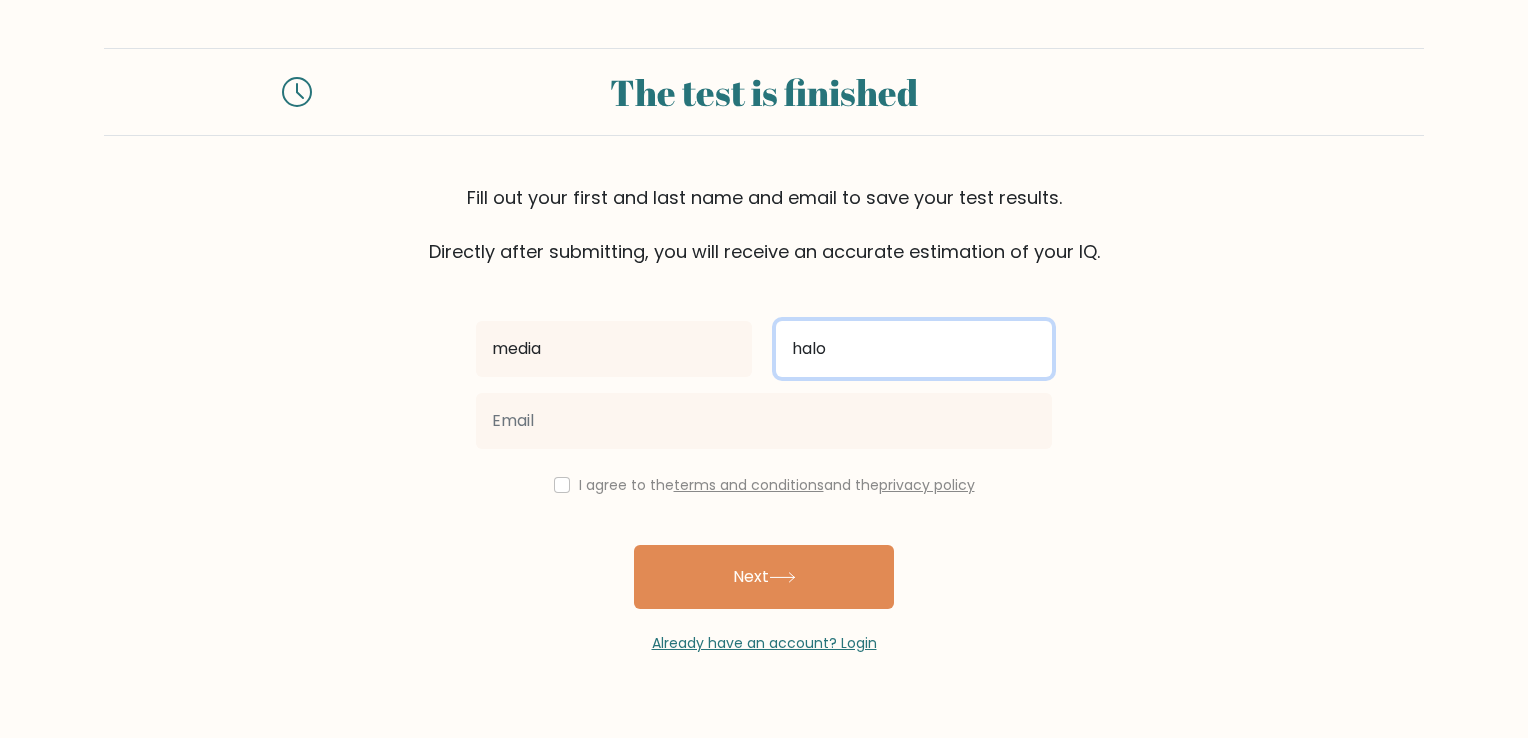 type on "halo" 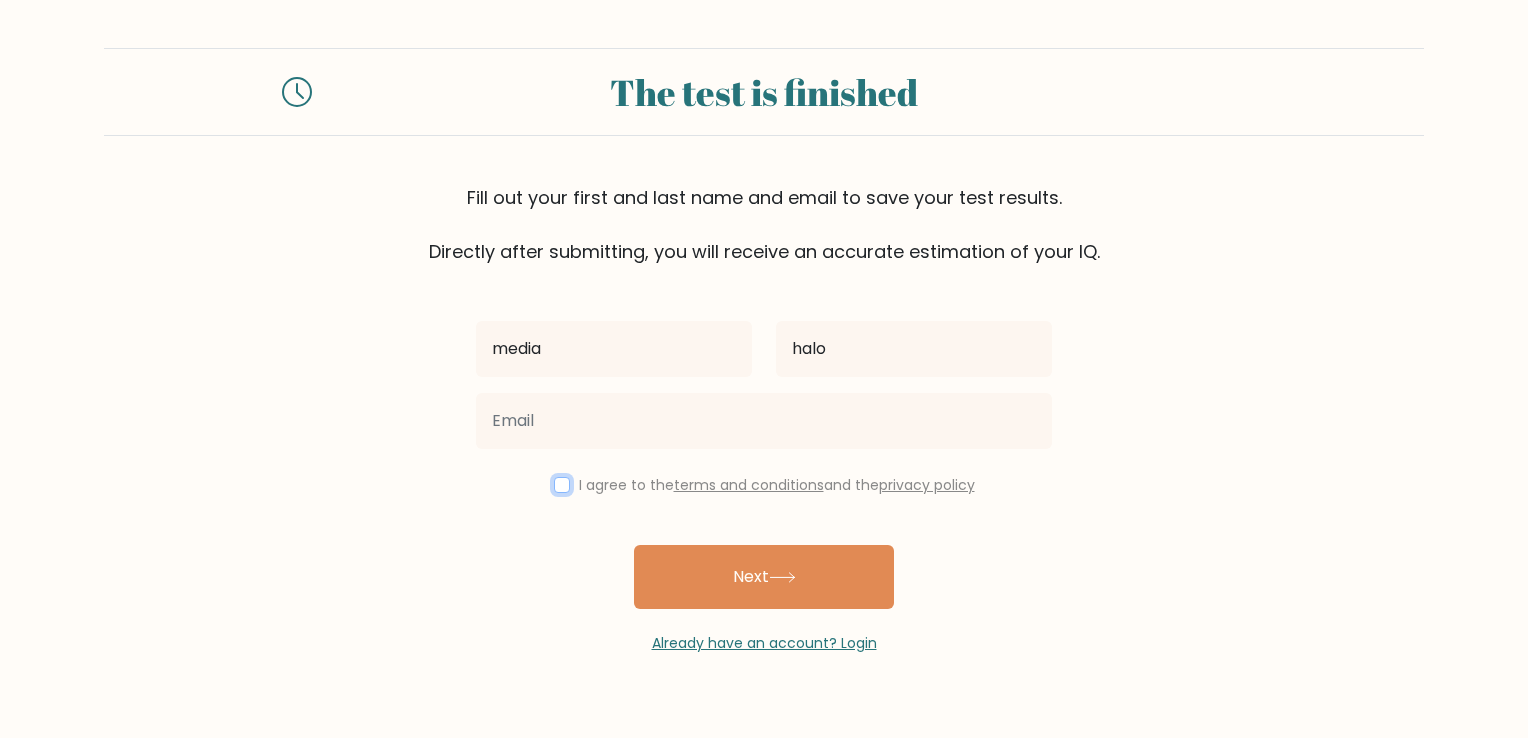 click at bounding box center (562, 485) 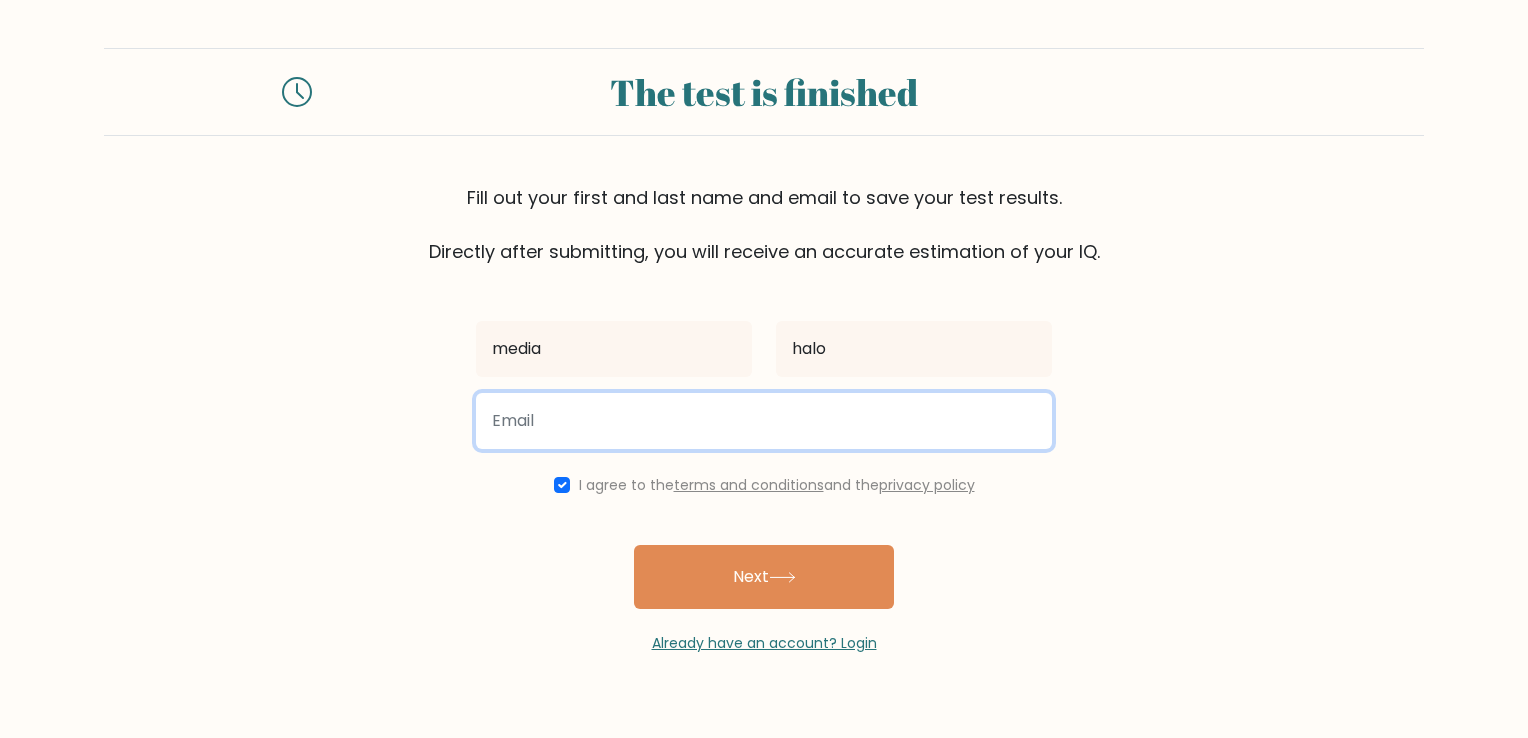 click at bounding box center [764, 421] 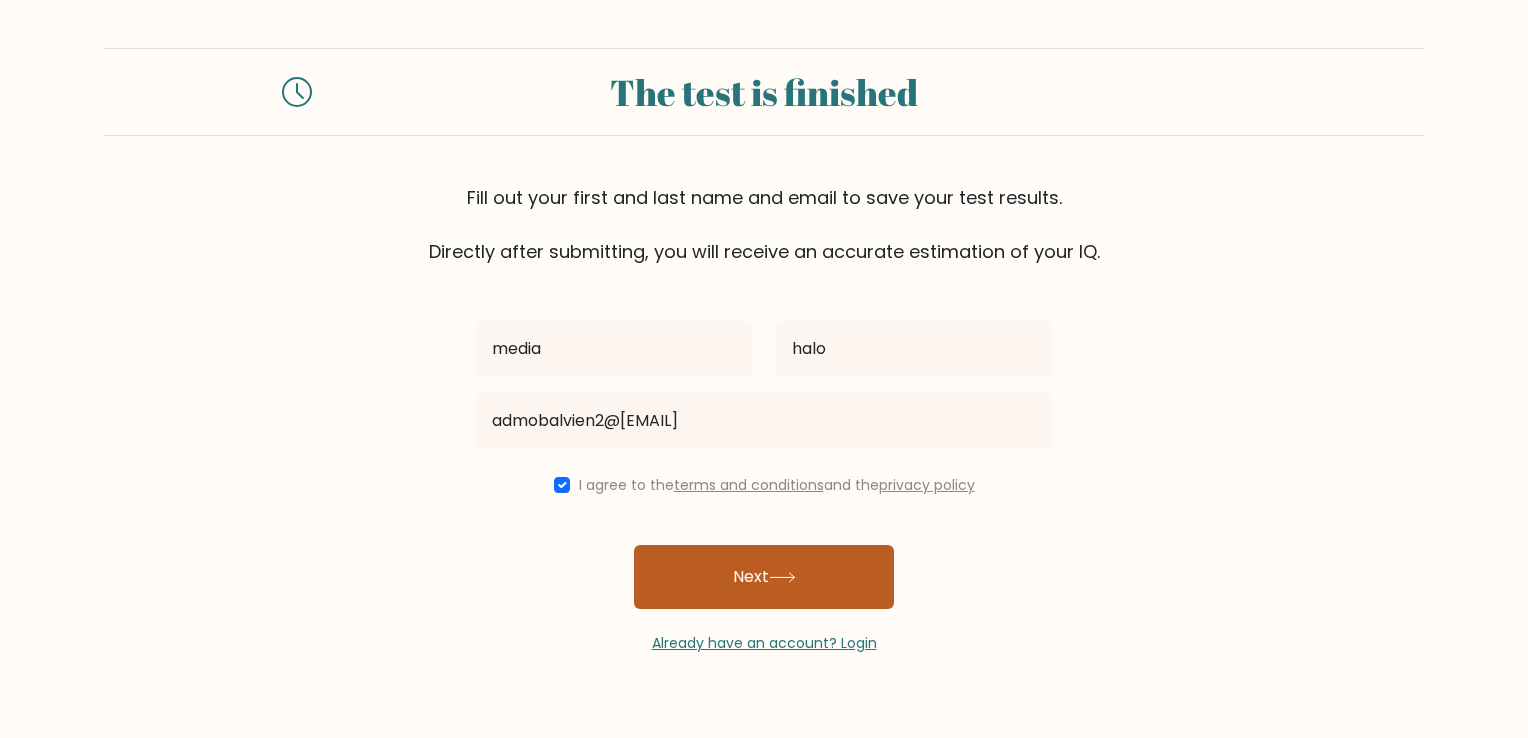 click on "Next" at bounding box center (764, 577) 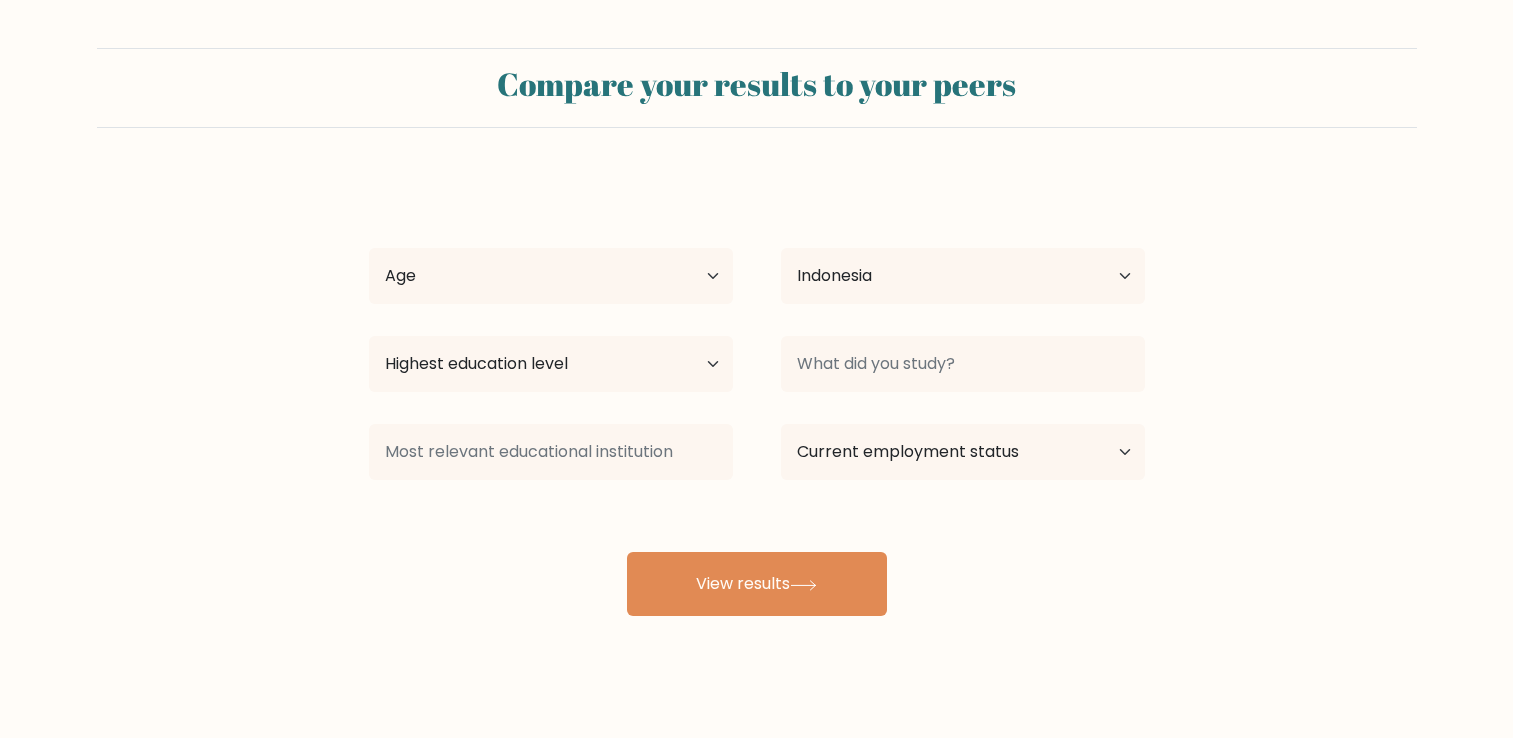 select on "ID" 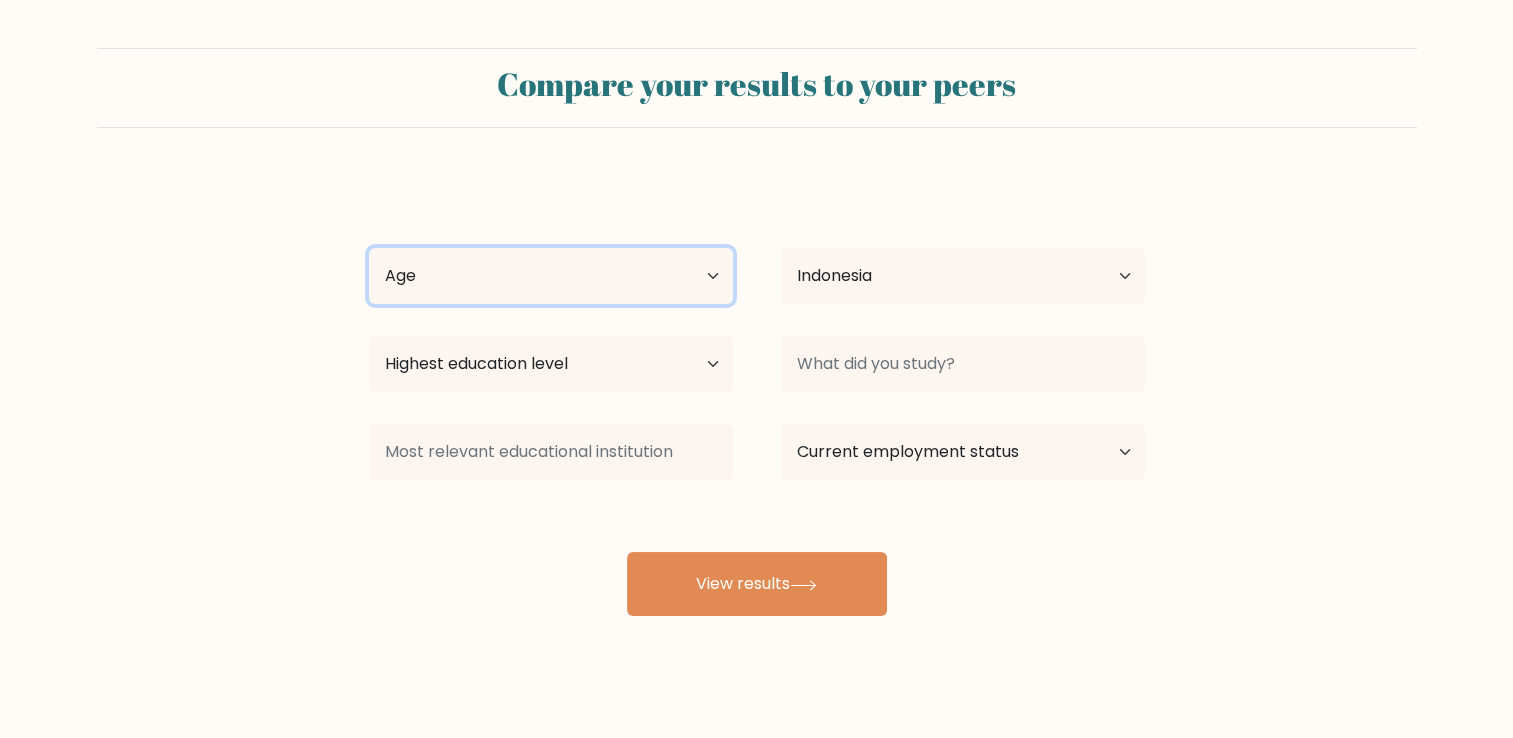 click on "Age
Under 18 years old
18-24 years old
25-34 years old
35-44 years old
45-54 years old
55-64 years old
65 years old and above" at bounding box center (551, 276) 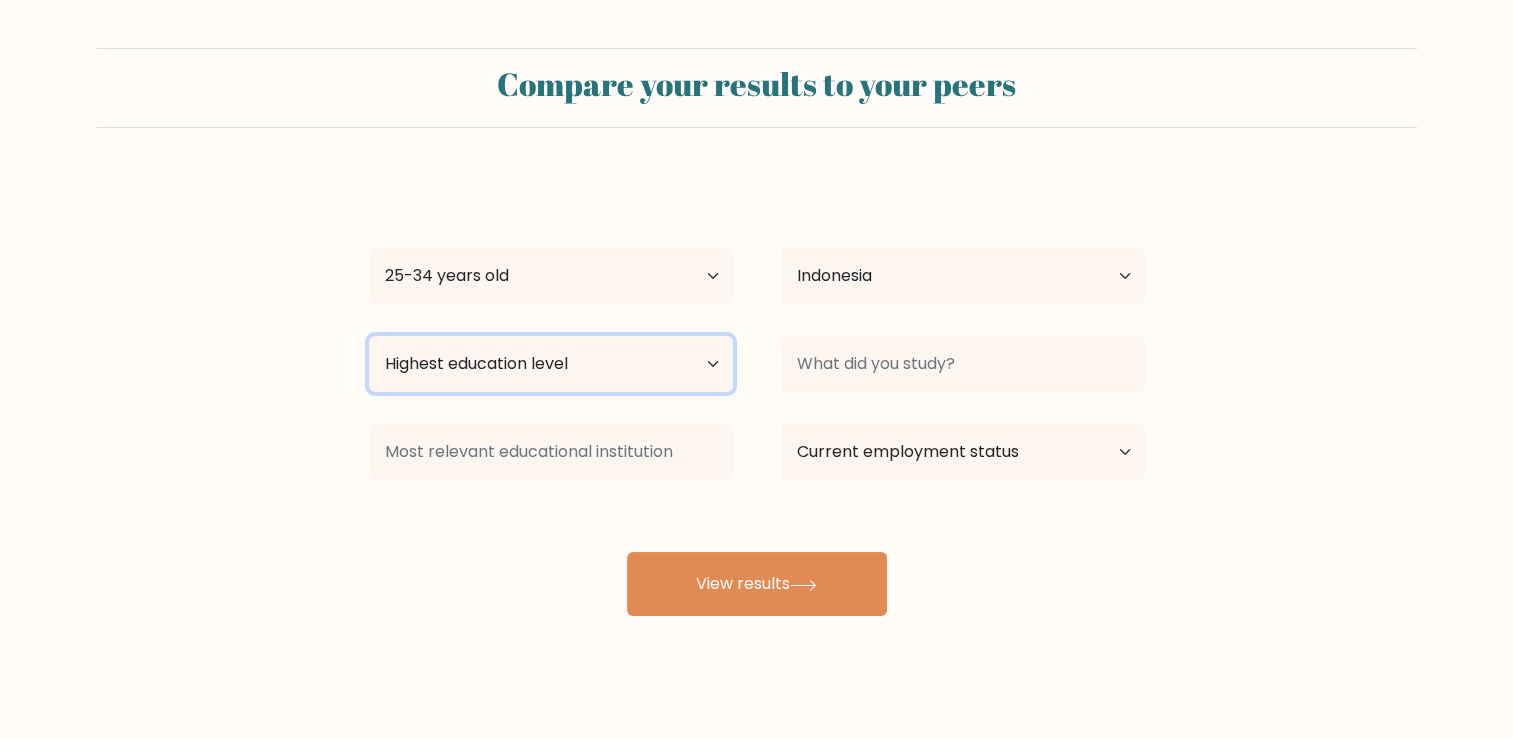 click on "Highest education level
No schooling
Primary
Lower Secondary
Upper Secondary
Occupation Specific
Bachelor's degree
Master's degree
Doctoral degree" at bounding box center [551, 364] 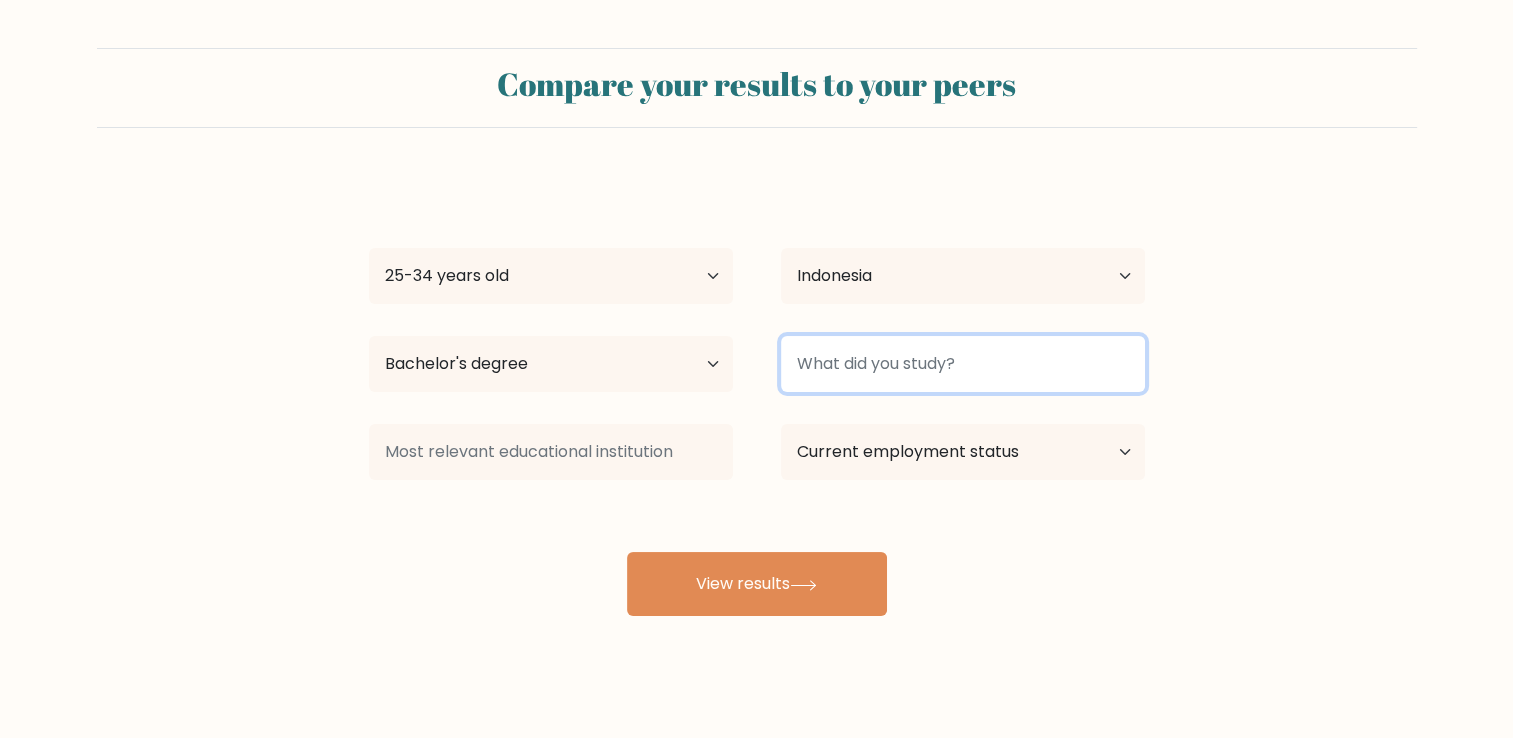 click at bounding box center (963, 364) 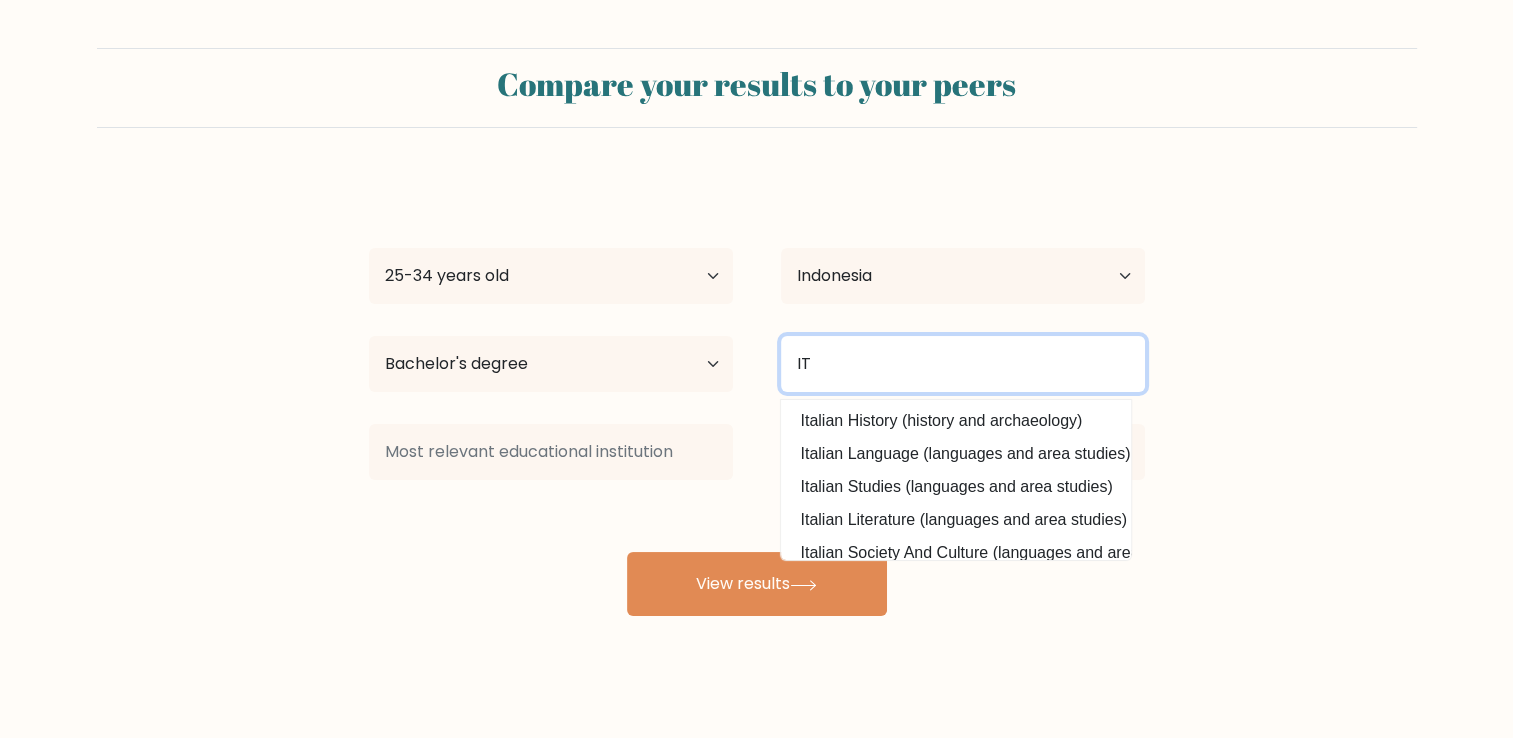 type on "IT" 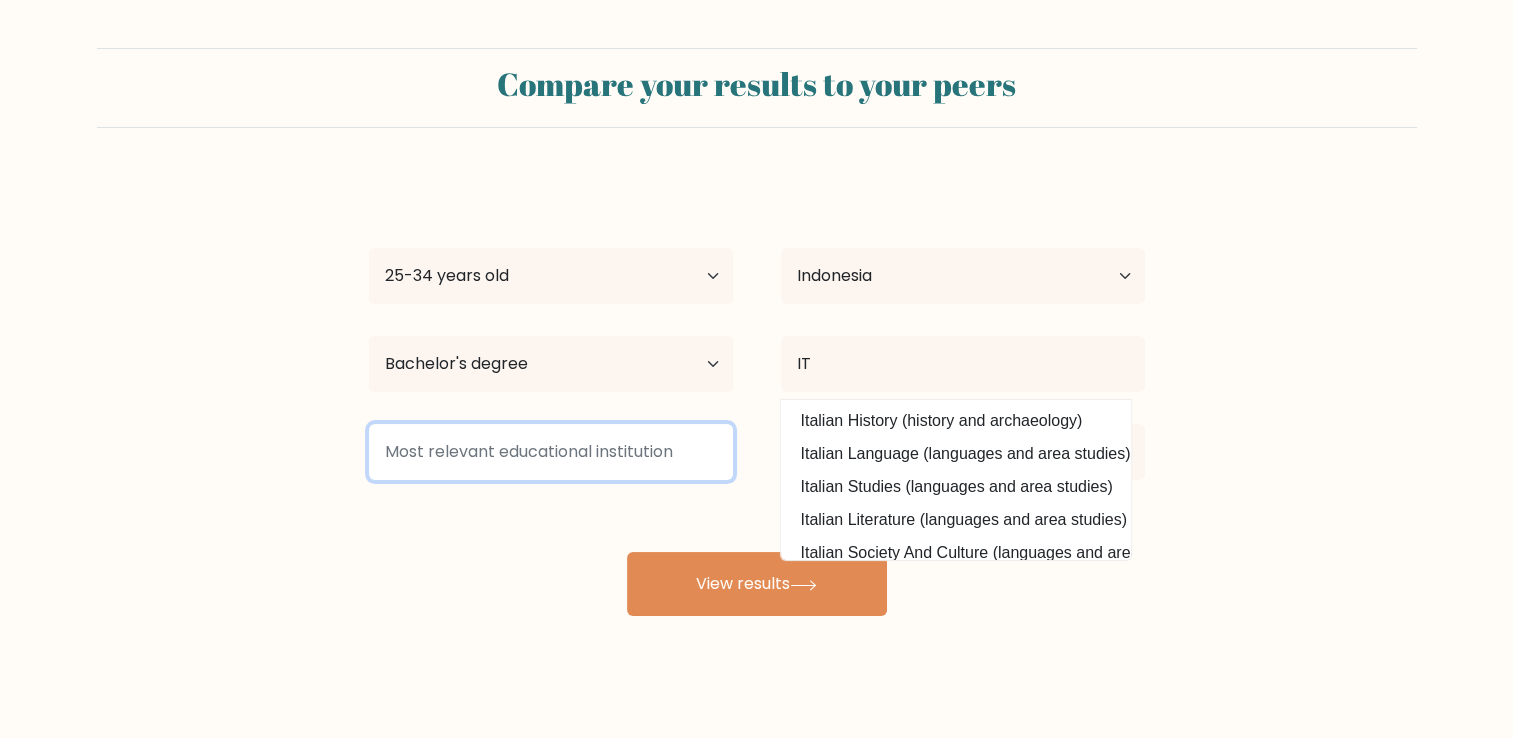 click at bounding box center [551, 452] 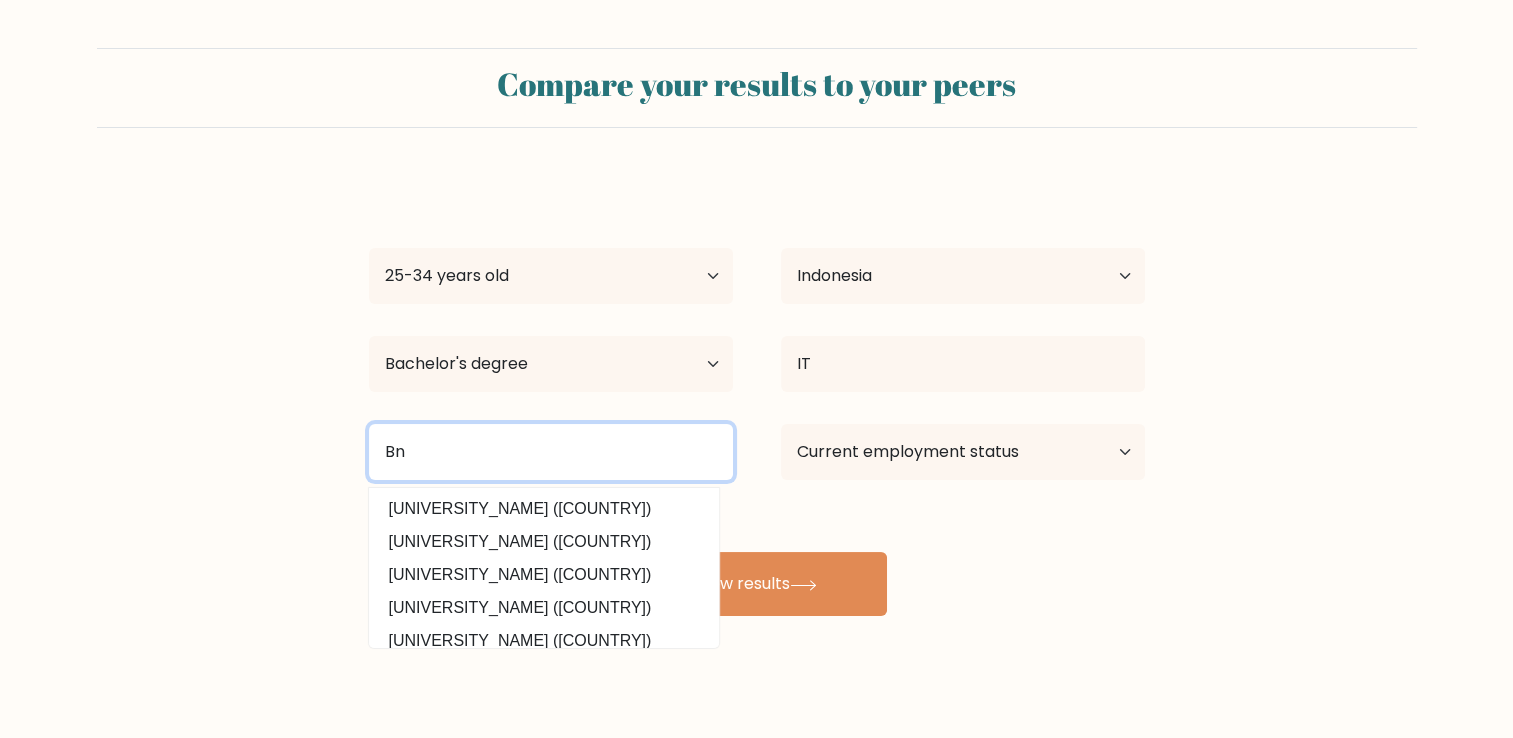 type on "Bn" 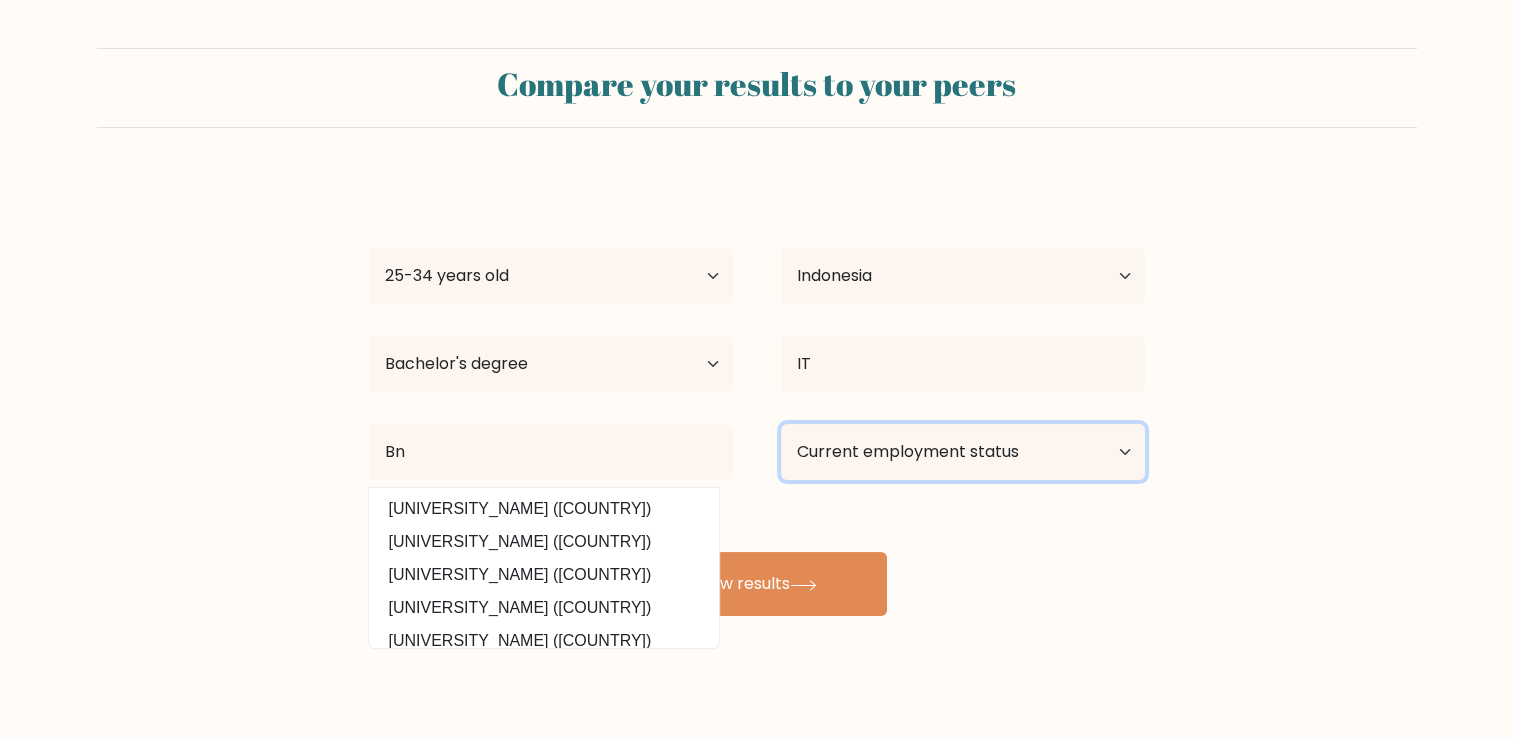 click on "Current employment status
Employed
Student
Retired
Other / prefer not to answer" at bounding box center [963, 452] 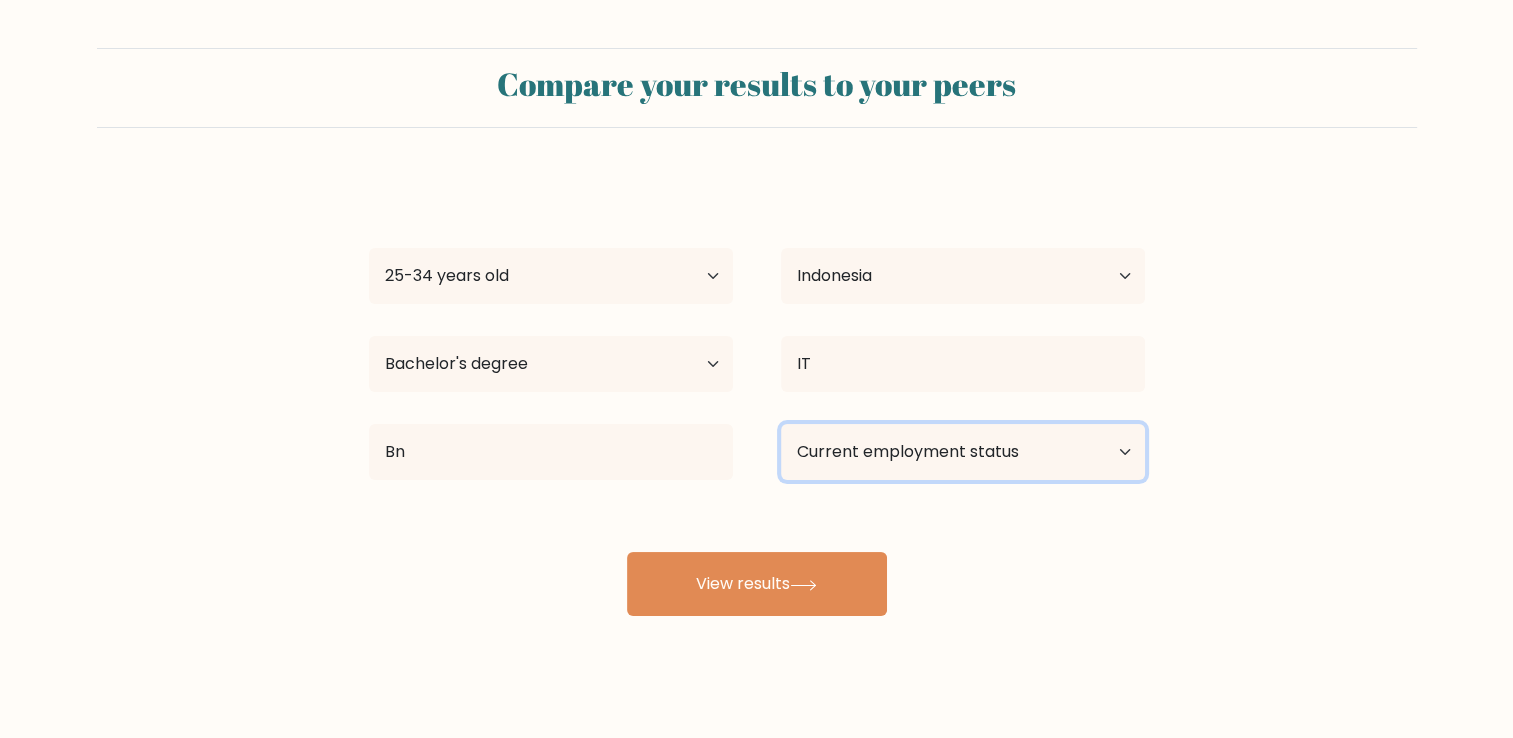 select on "other" 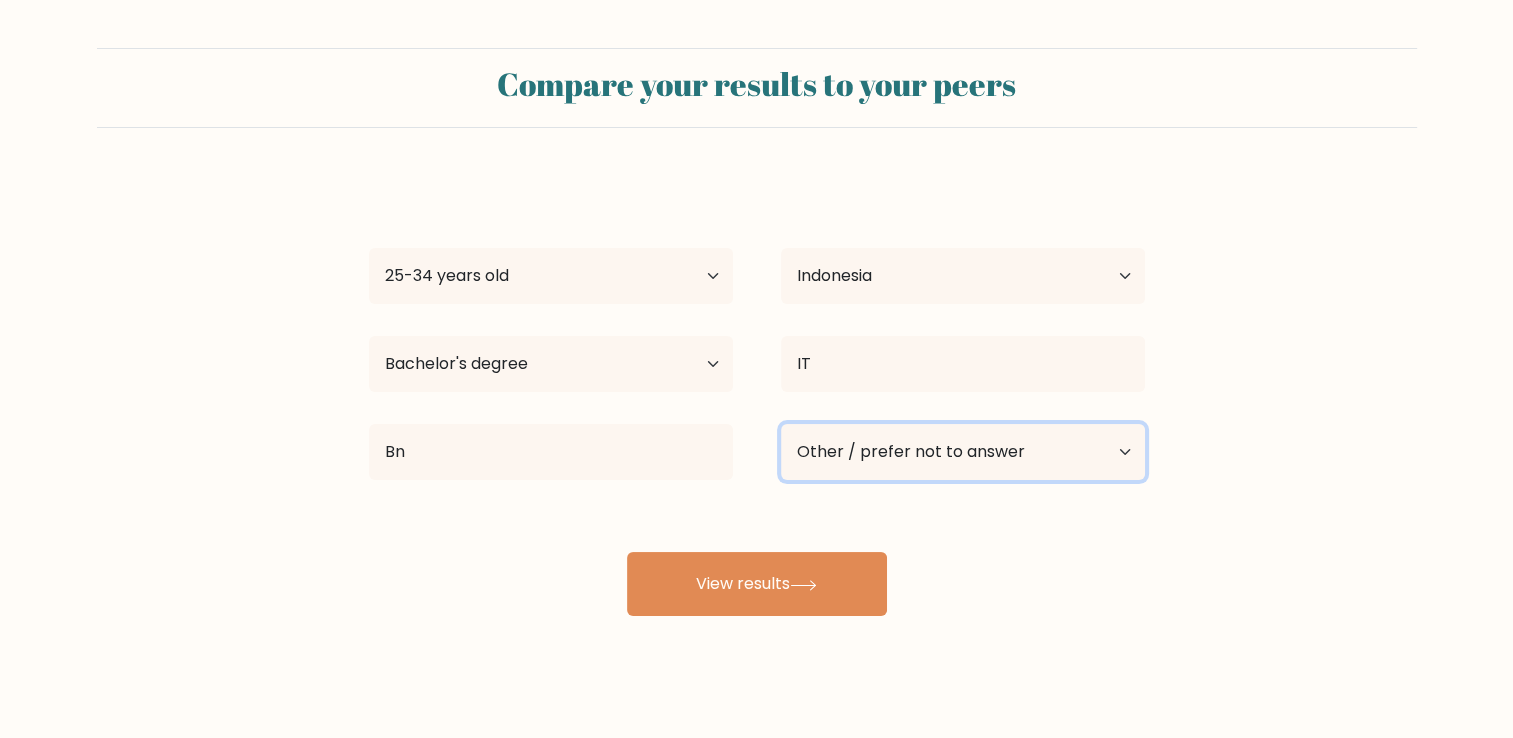 click on "Current employment status
Employed
Student
Retired
Other / prefer not to answer" at bounding box center [963, 452] 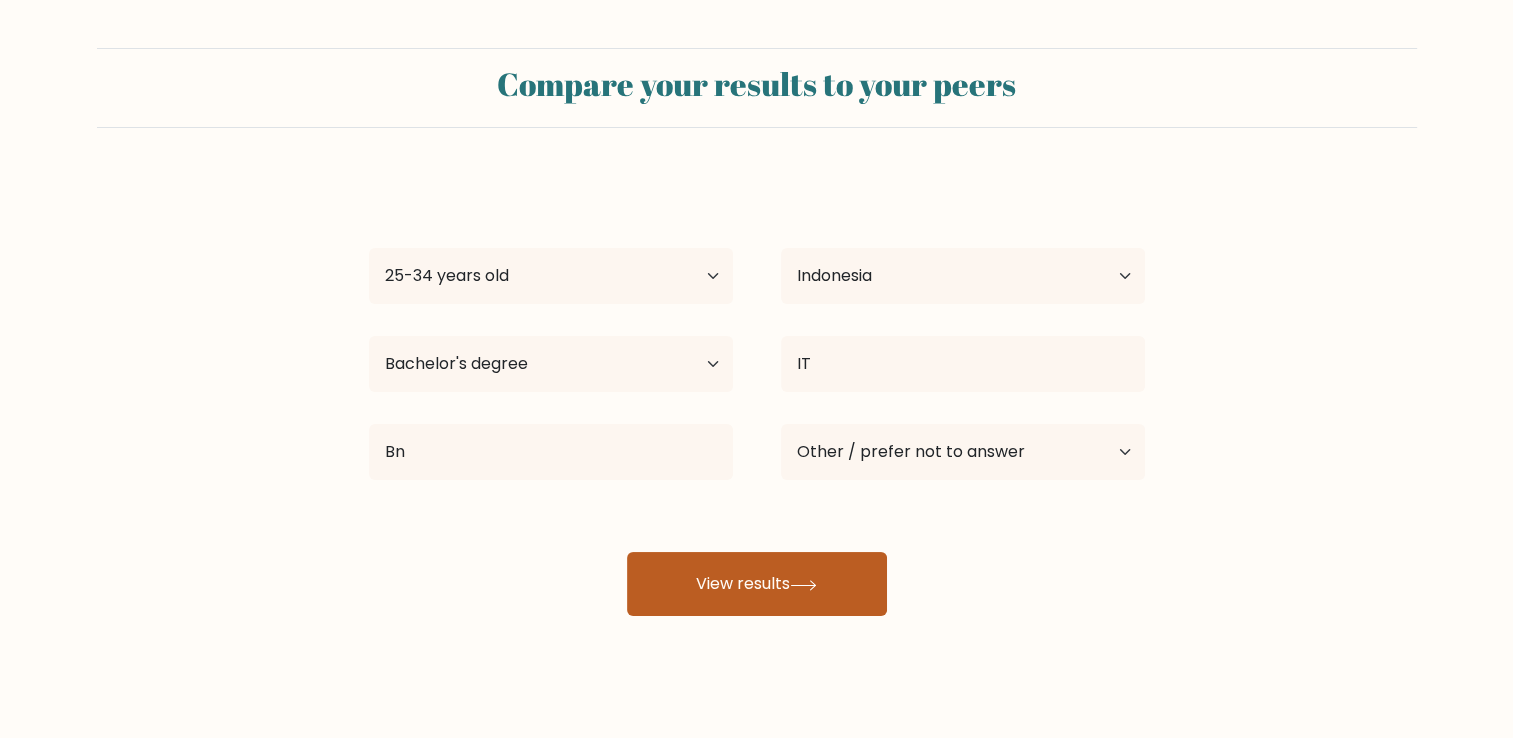 click on "View results" at bounding box center [757, 584] 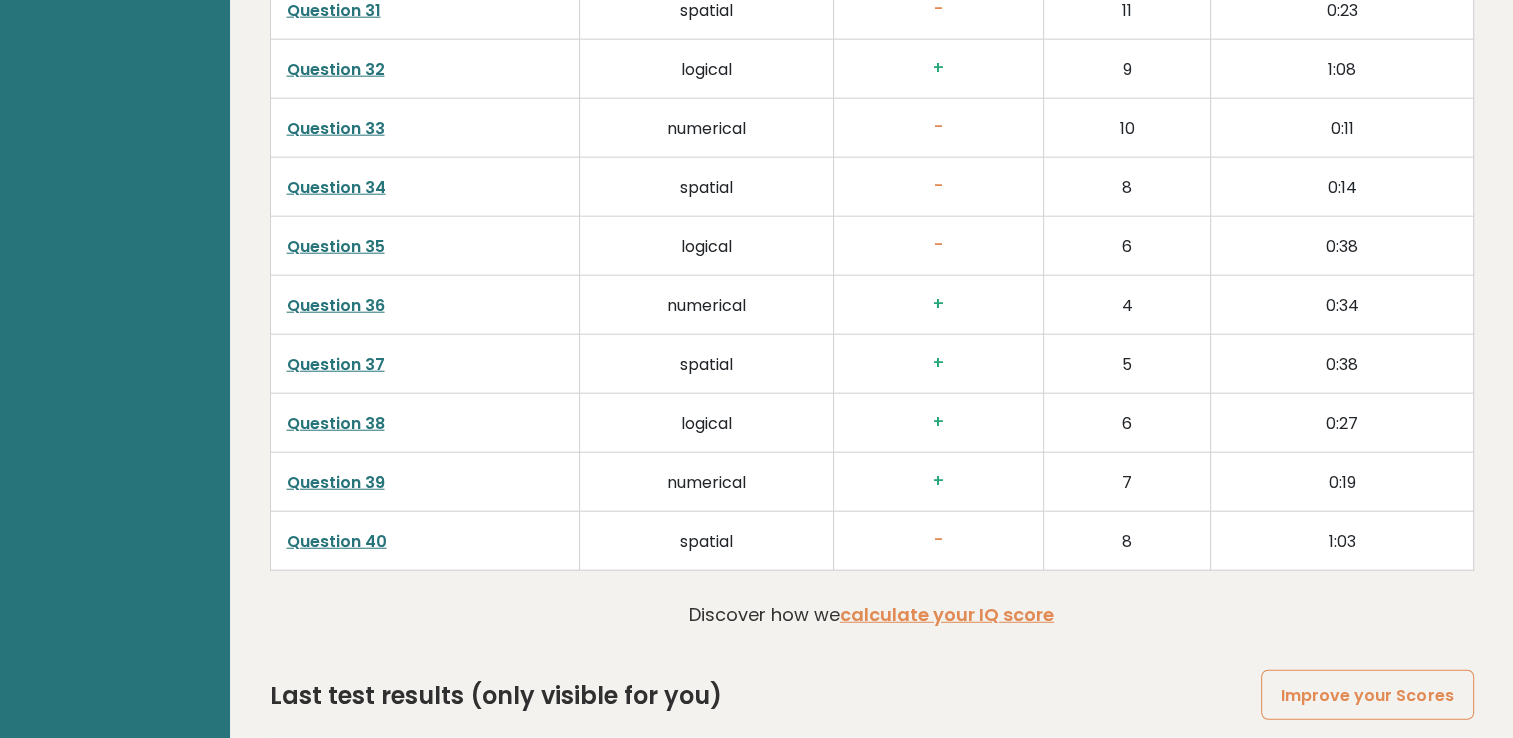 scroll, scrollTop: 5092, scrollLeft: 0, axis: vertical 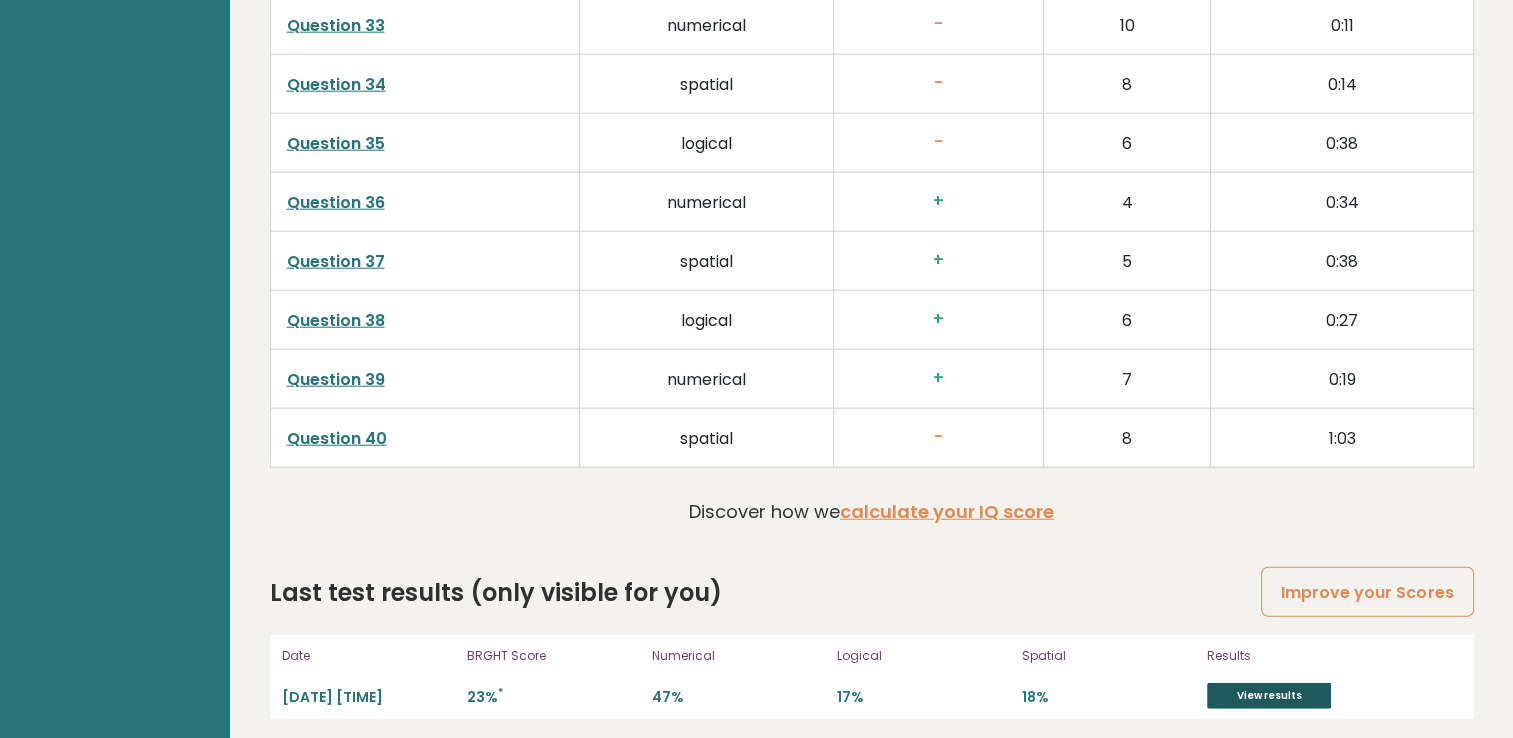 click on "View results" at bounding box center [1269, 696] 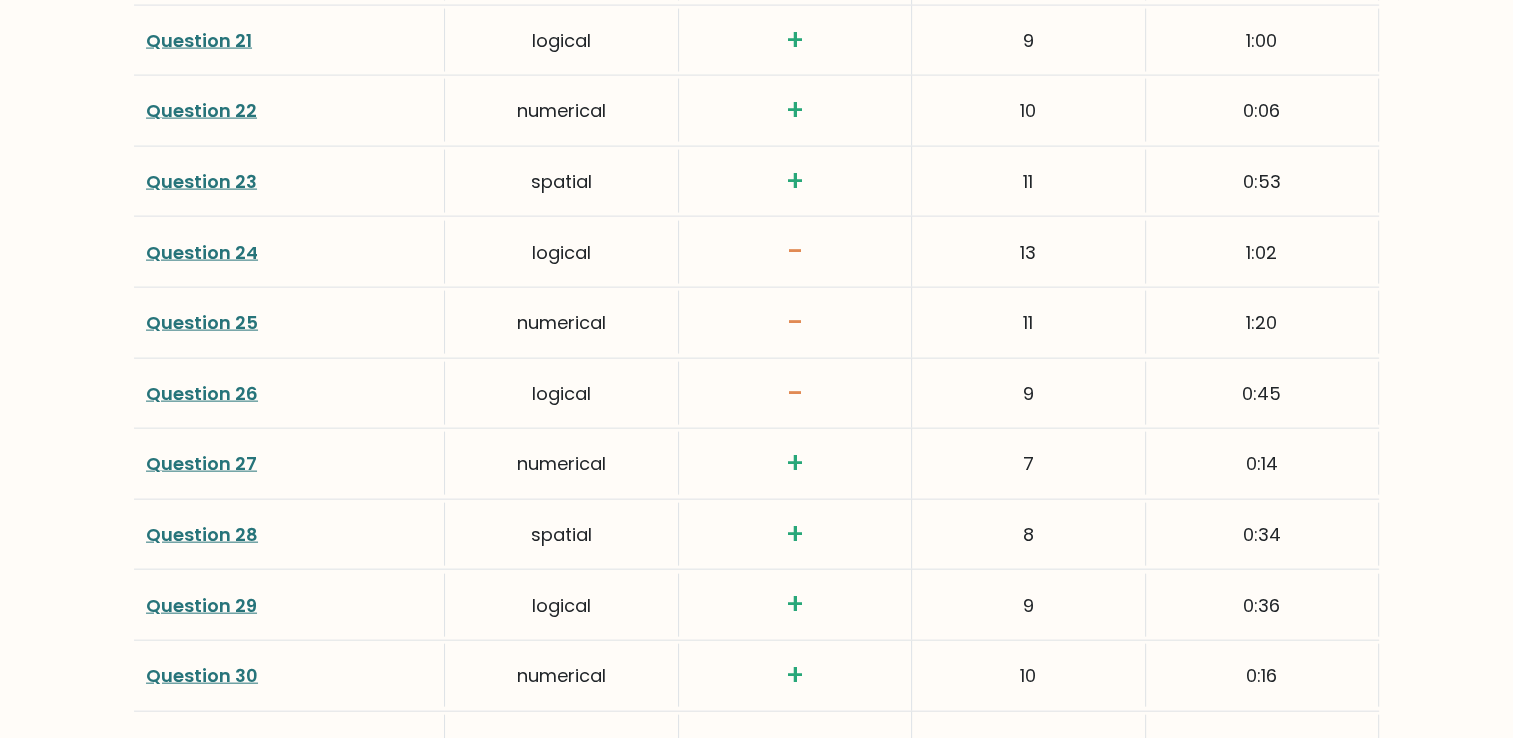 scroll, scrollTop: 5000, scrollLeft: 0, axis: vertical 